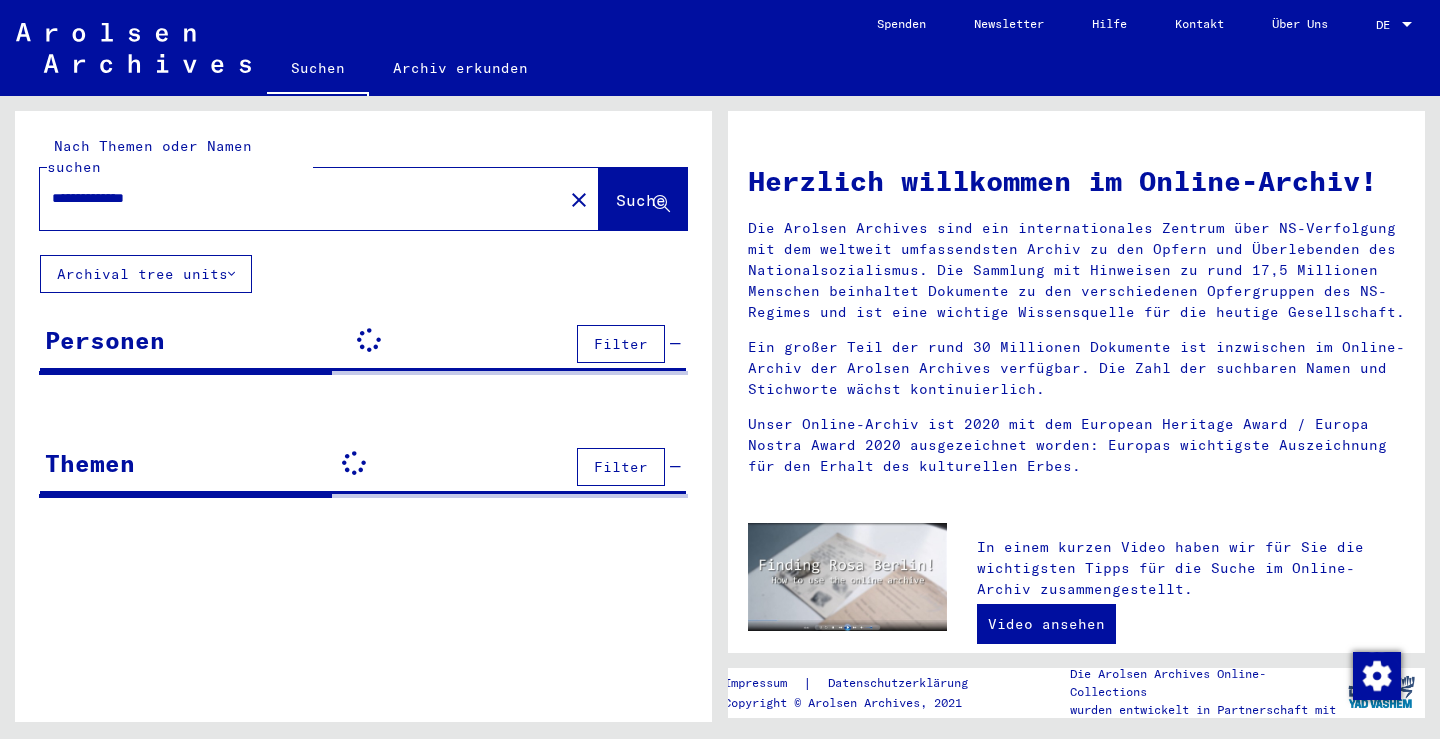 scroll, scrollTop: 0, scrollLeft: 0, axis: both 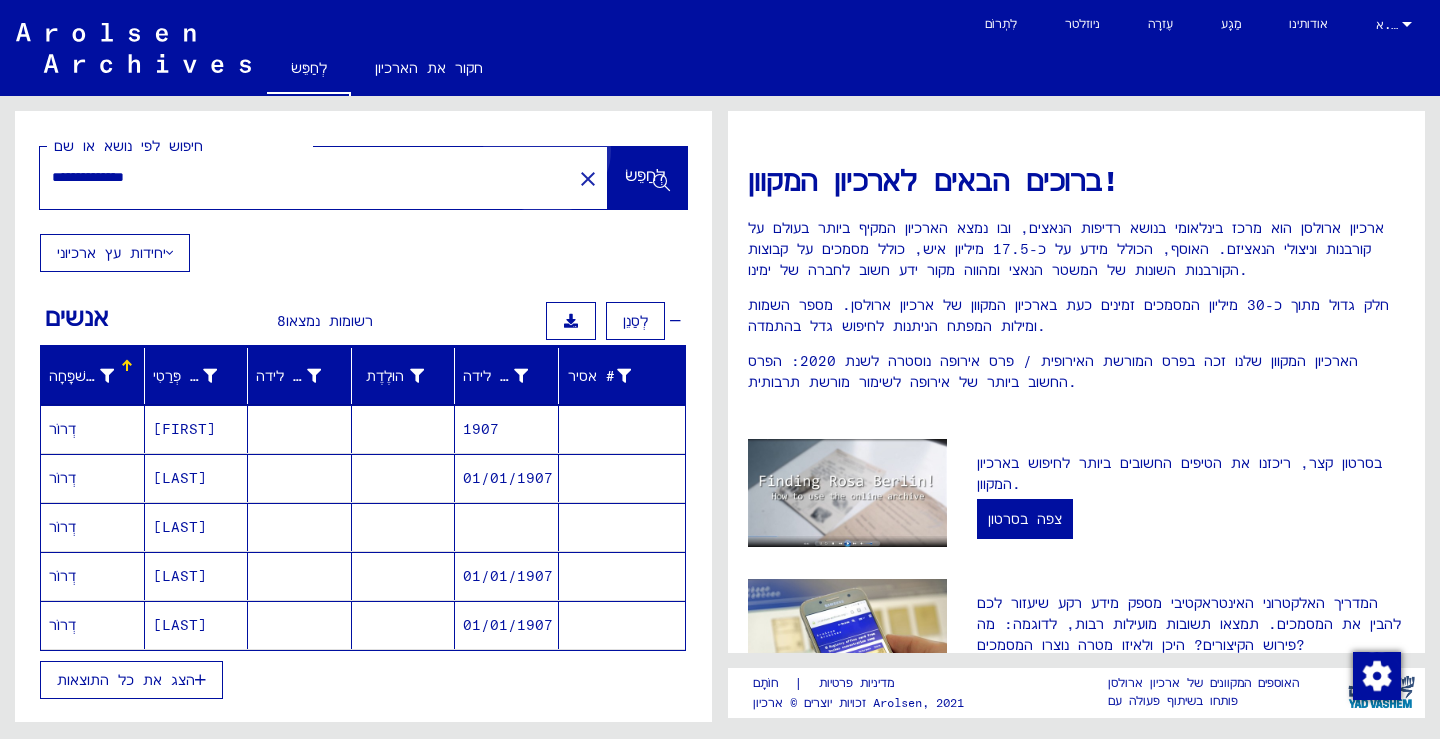 click on "לְחַפֵּשׂ" 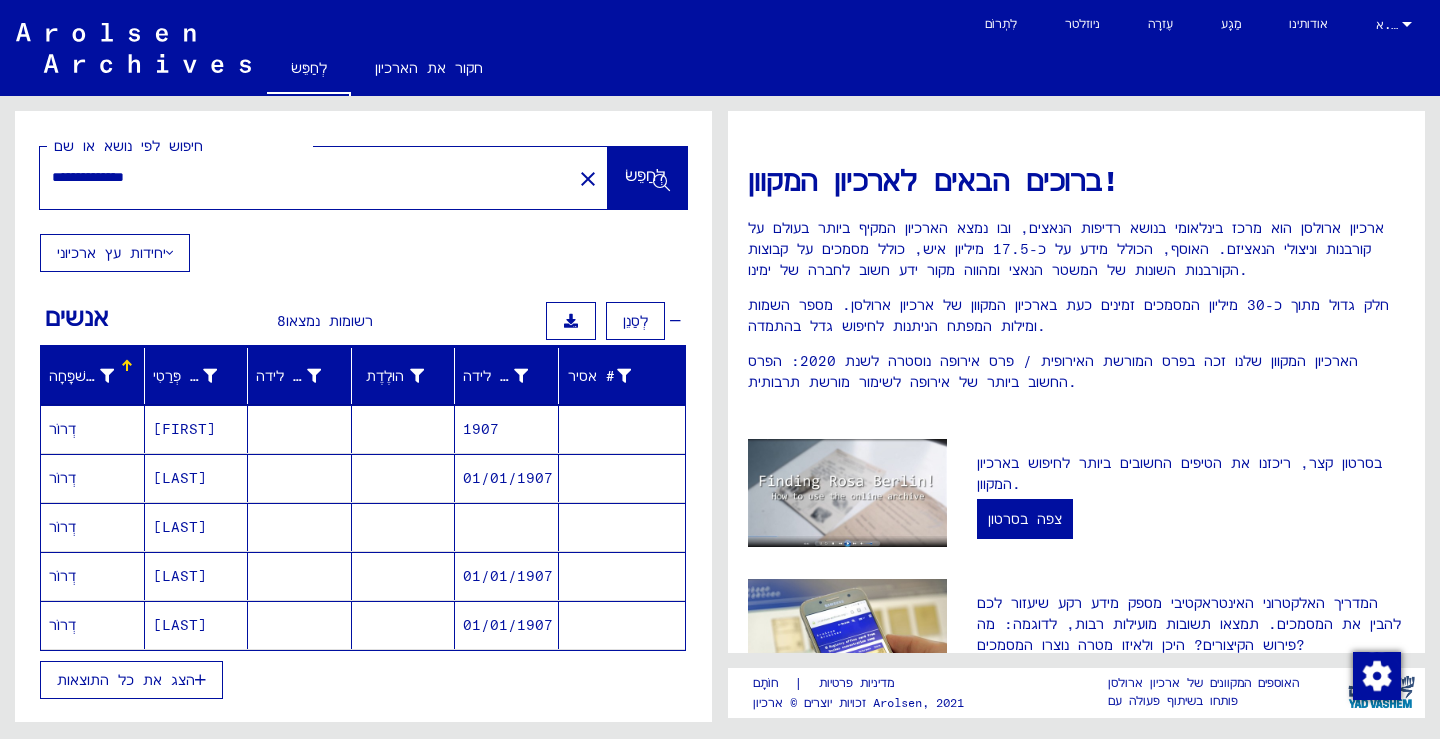 click on "הצג את כל התוצאות" at bounding box center [126, 680] 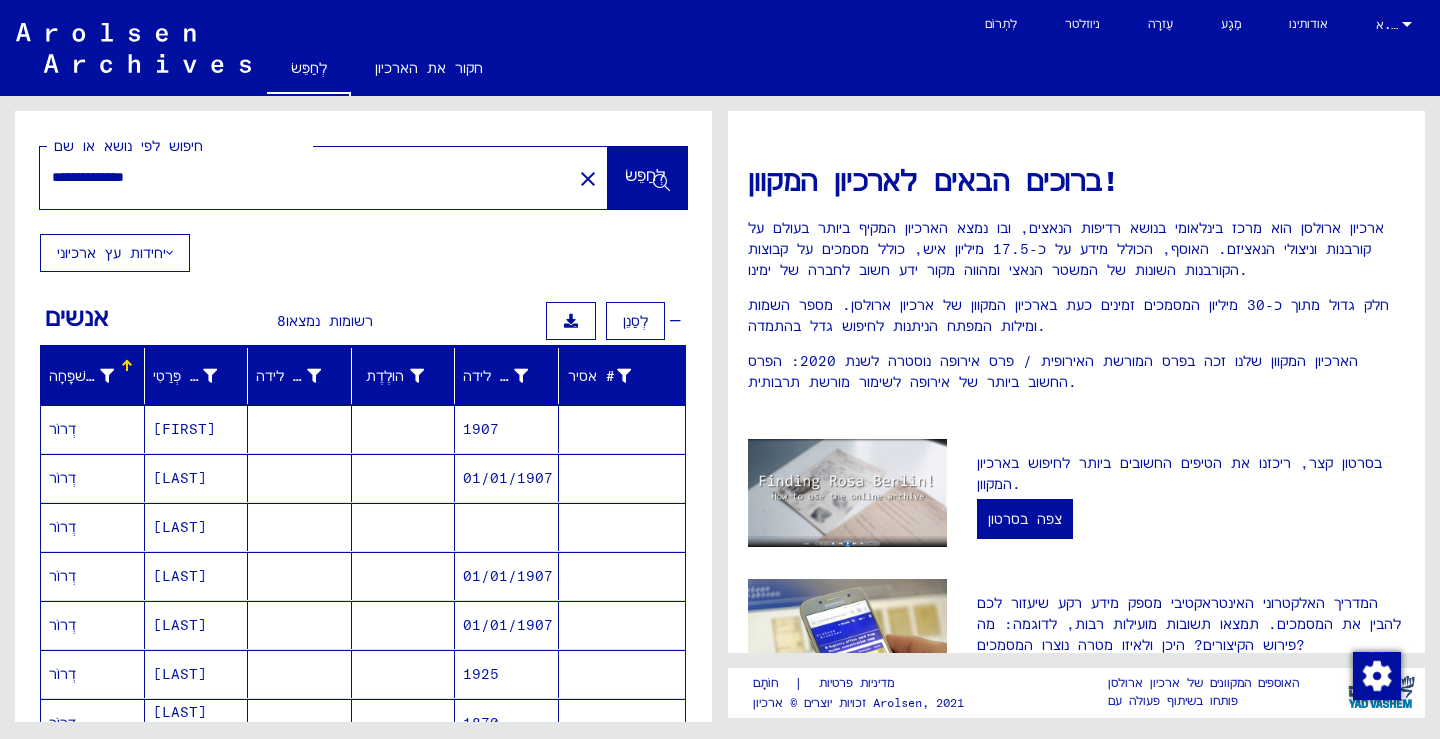 scroll, scrollTop: 200, scrollLeft: 0, axis: vertical 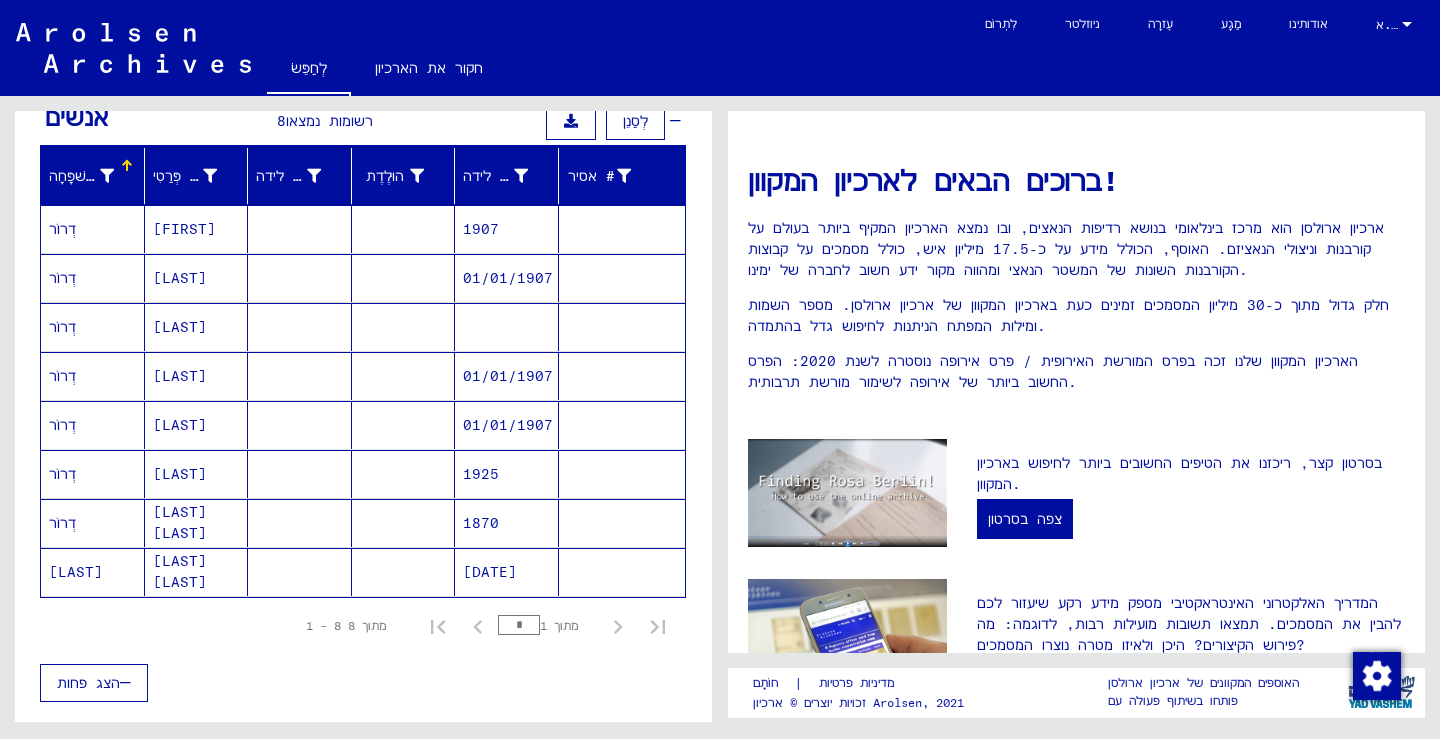 click on "1925" at bounding box center [481, 523] 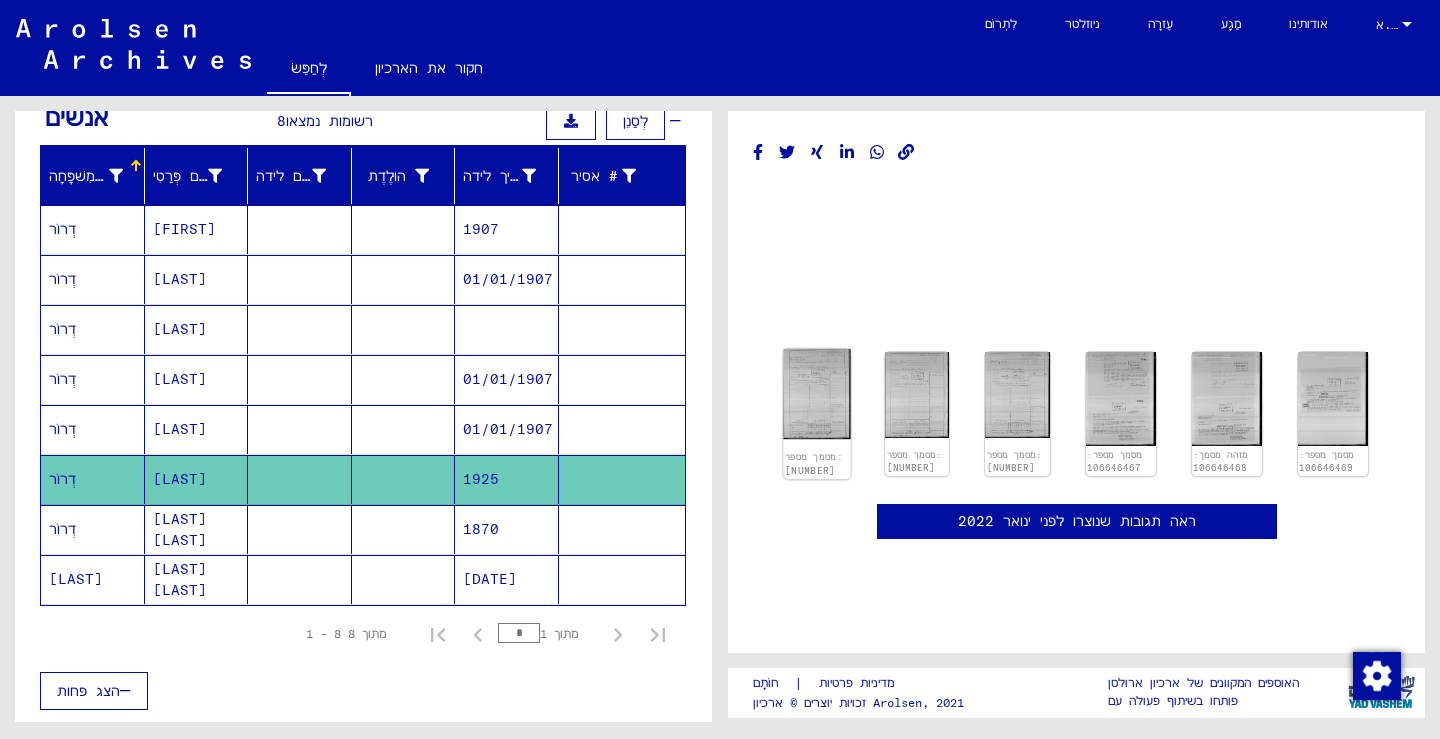 scroll, scrollTop: 0, scrollLeft: 0, axis: both 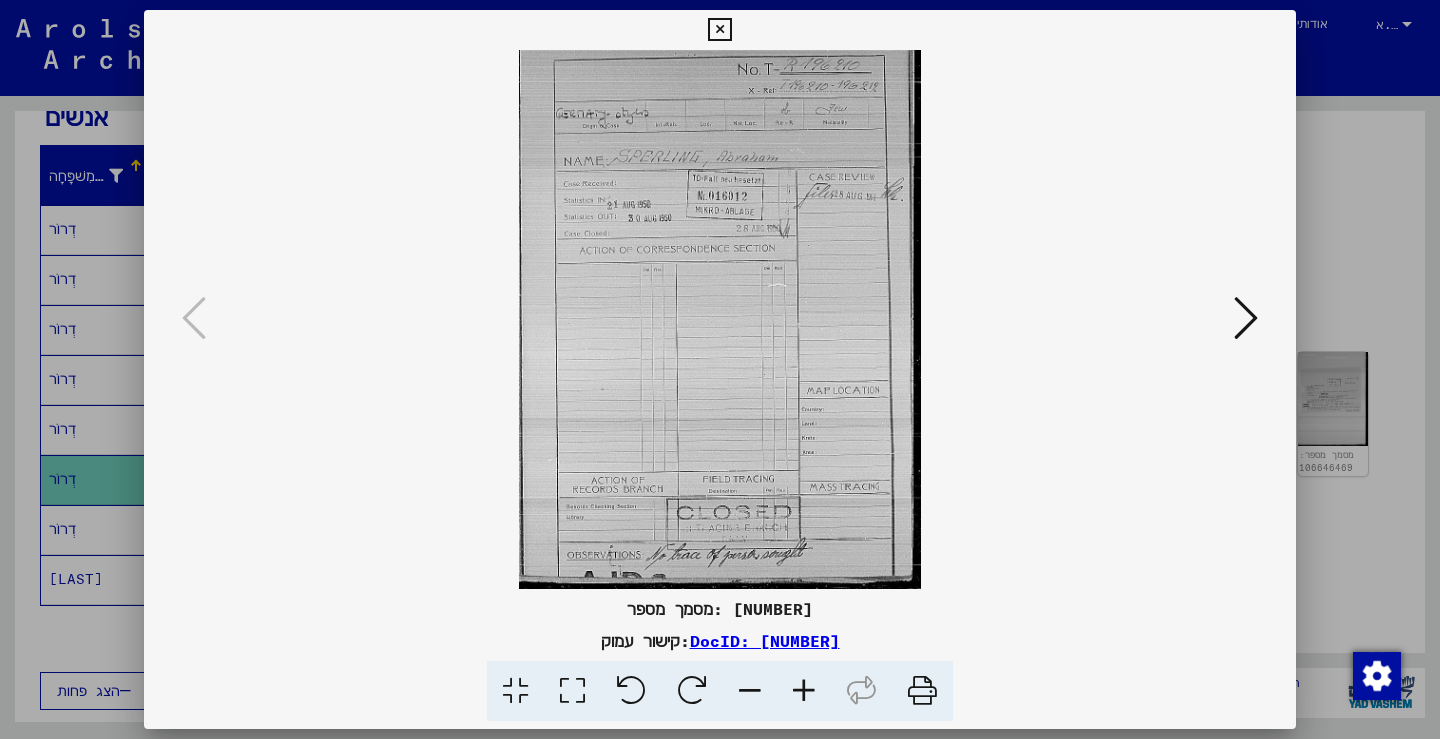 click at bounding box center (804, 691) 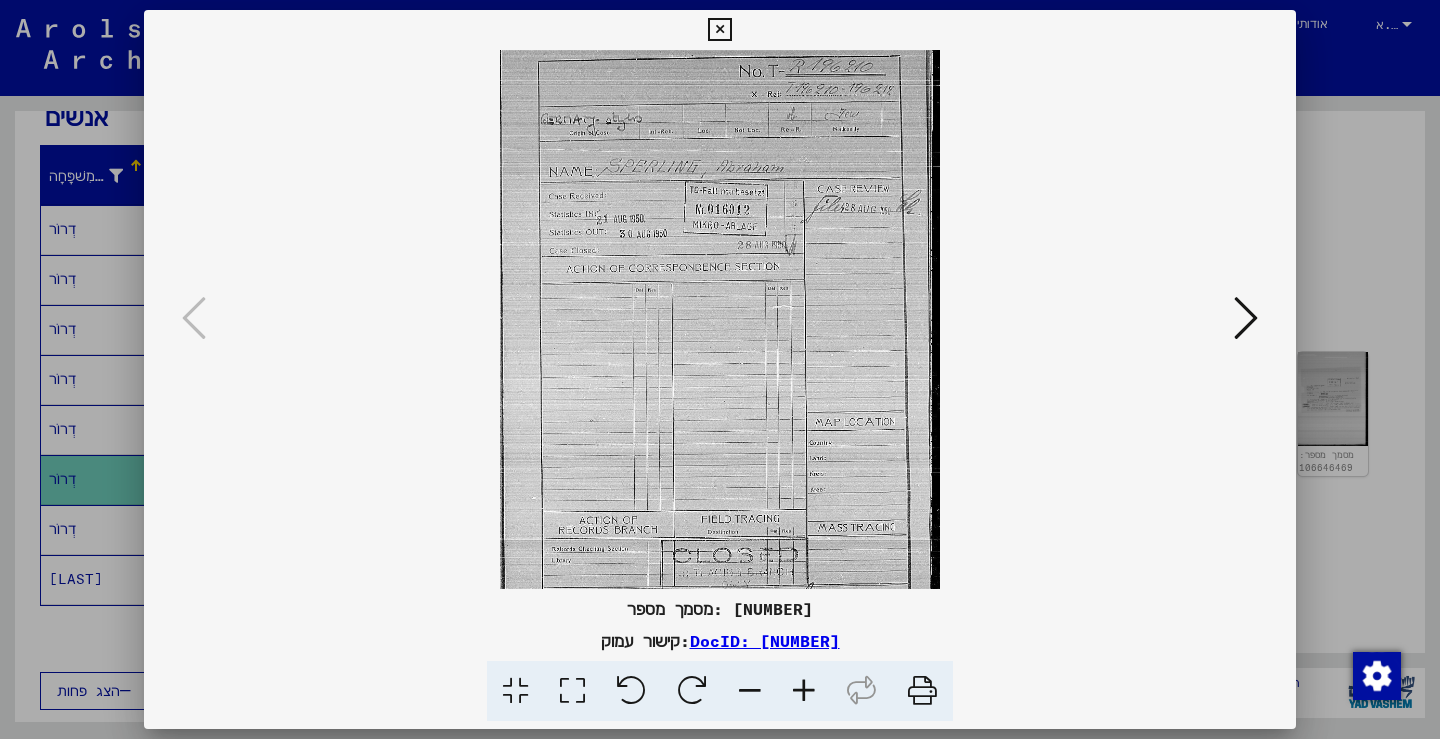 click at bounding box center [804, 691] 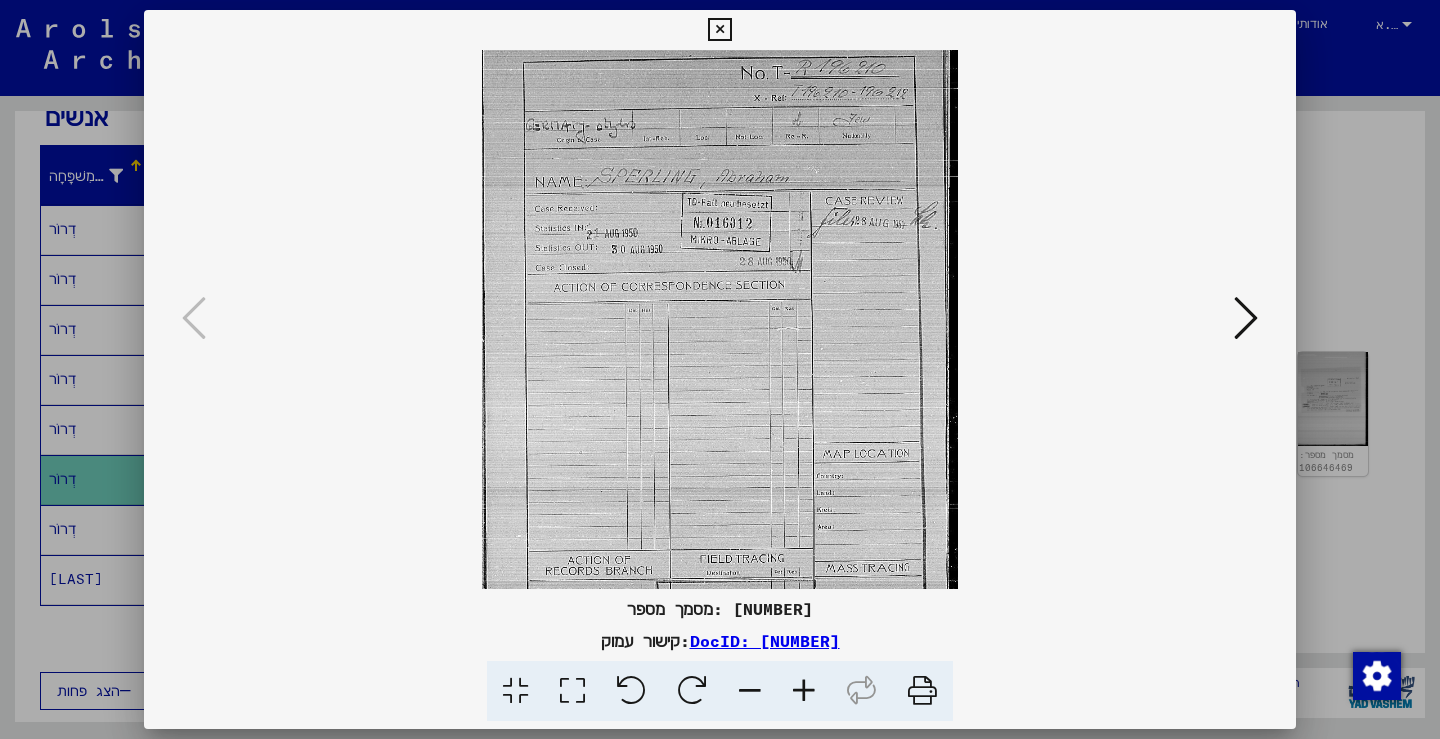 click at bounding box center (804, 691) 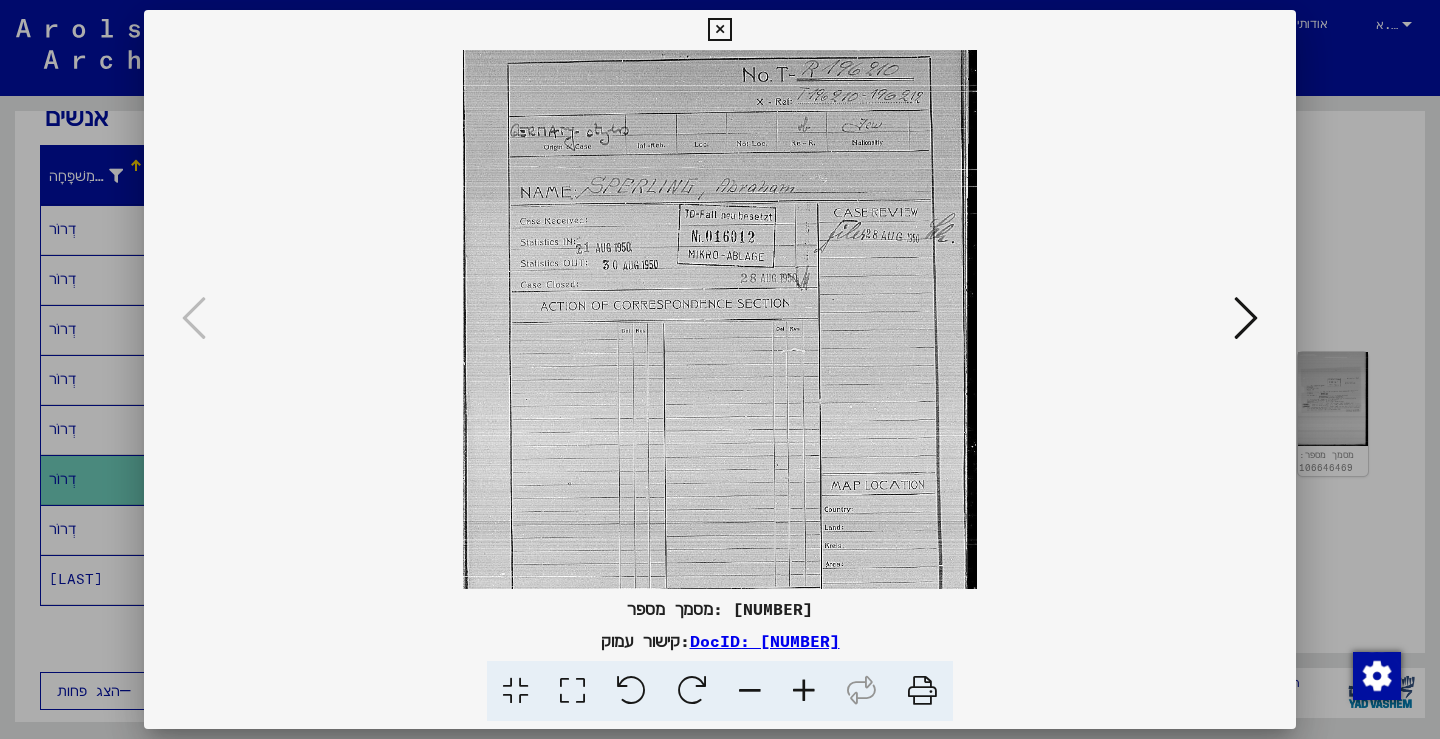 click at bounding box center (804, 691) 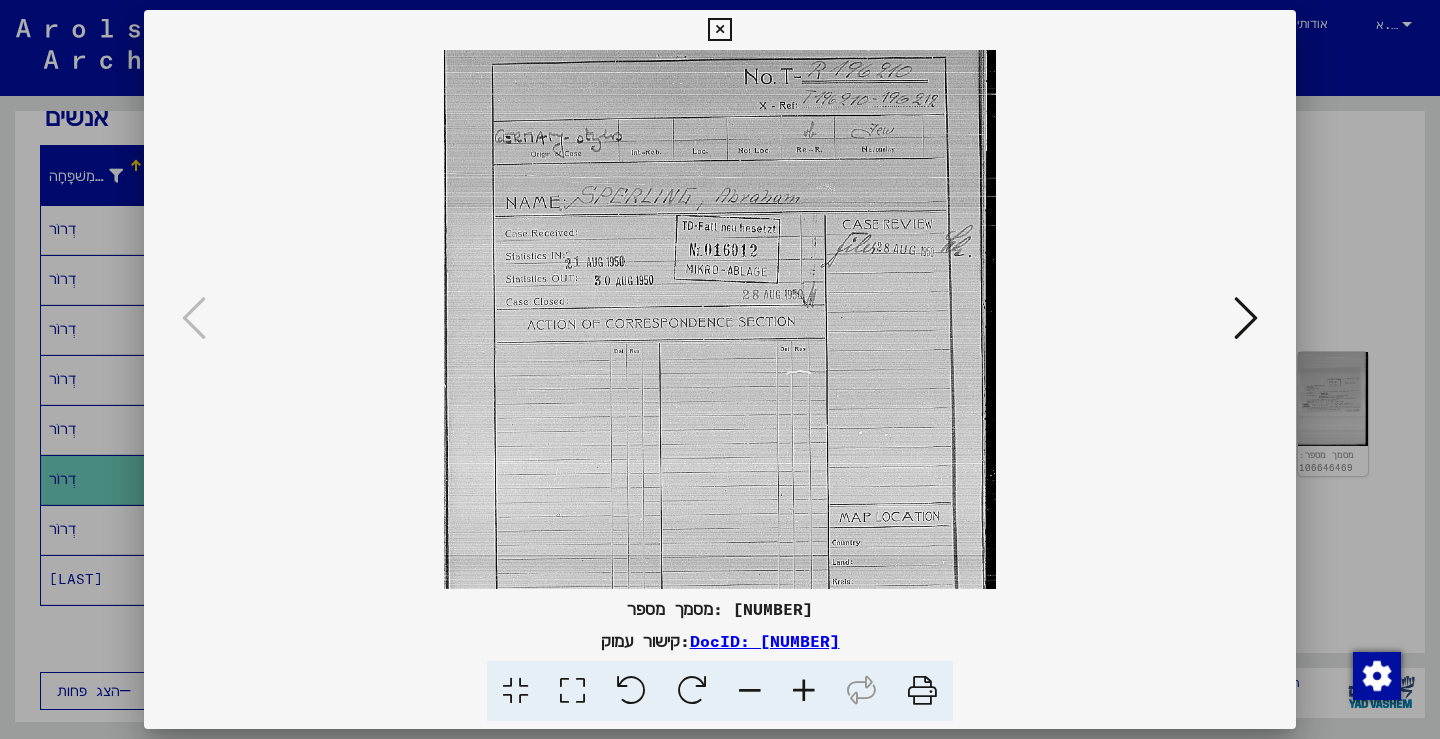 click at bounding box center (804, 691) 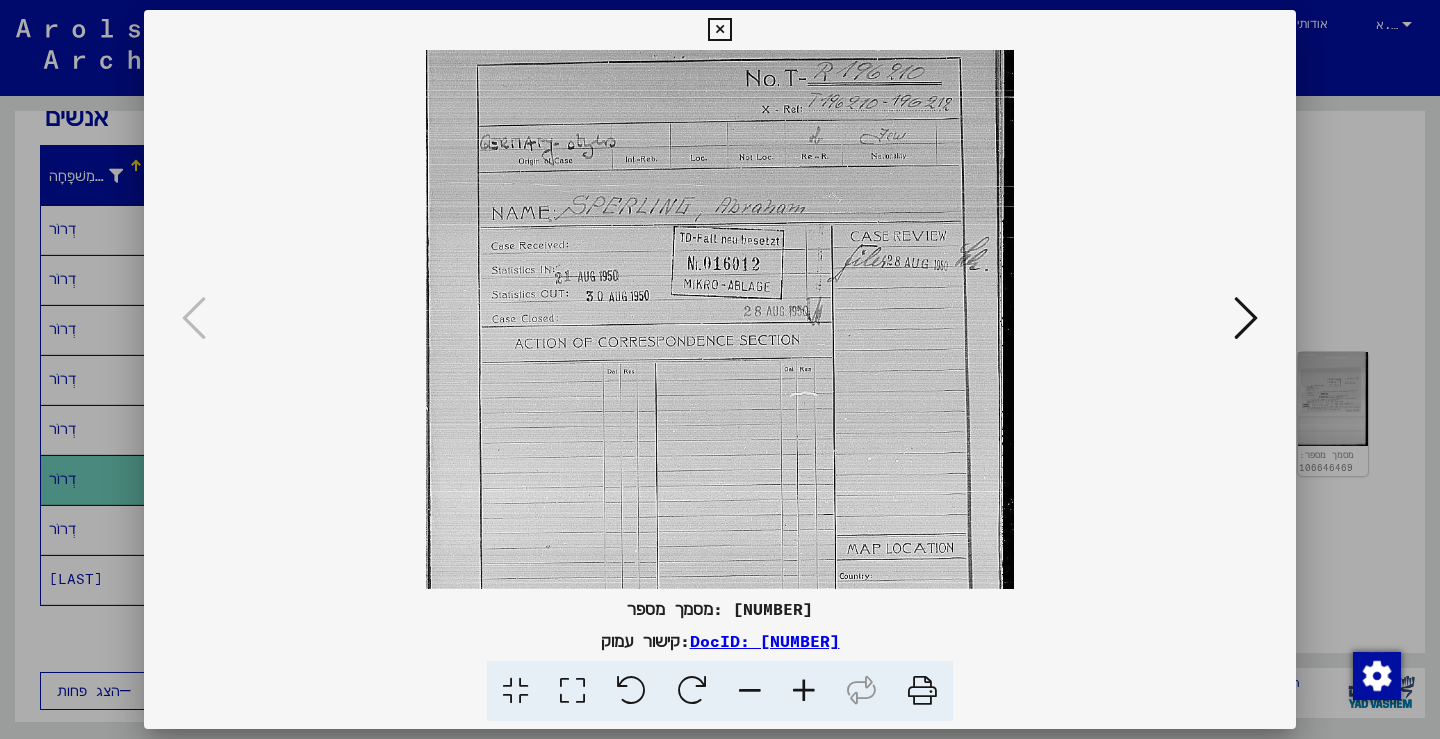 click at bounding box center [804, 691] 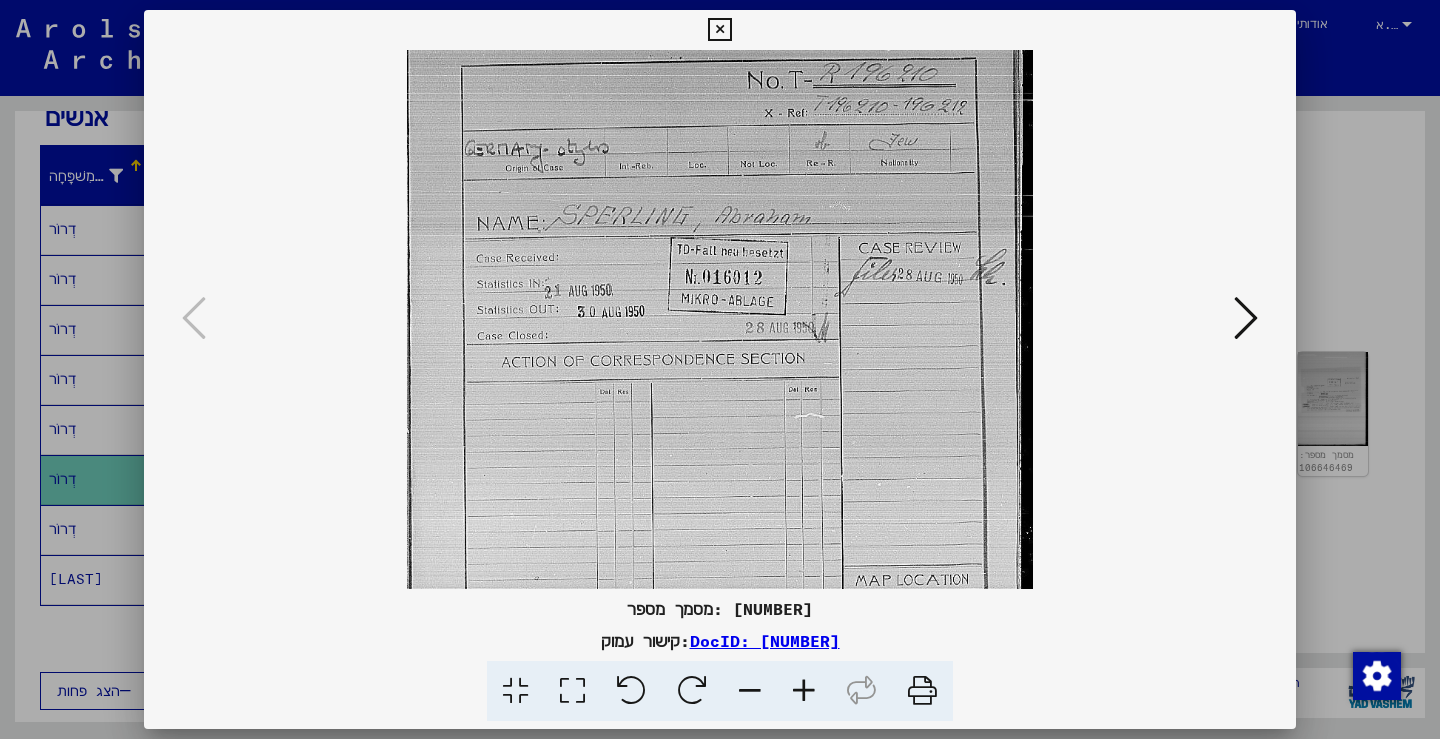 click at bounding box center (804, 691) 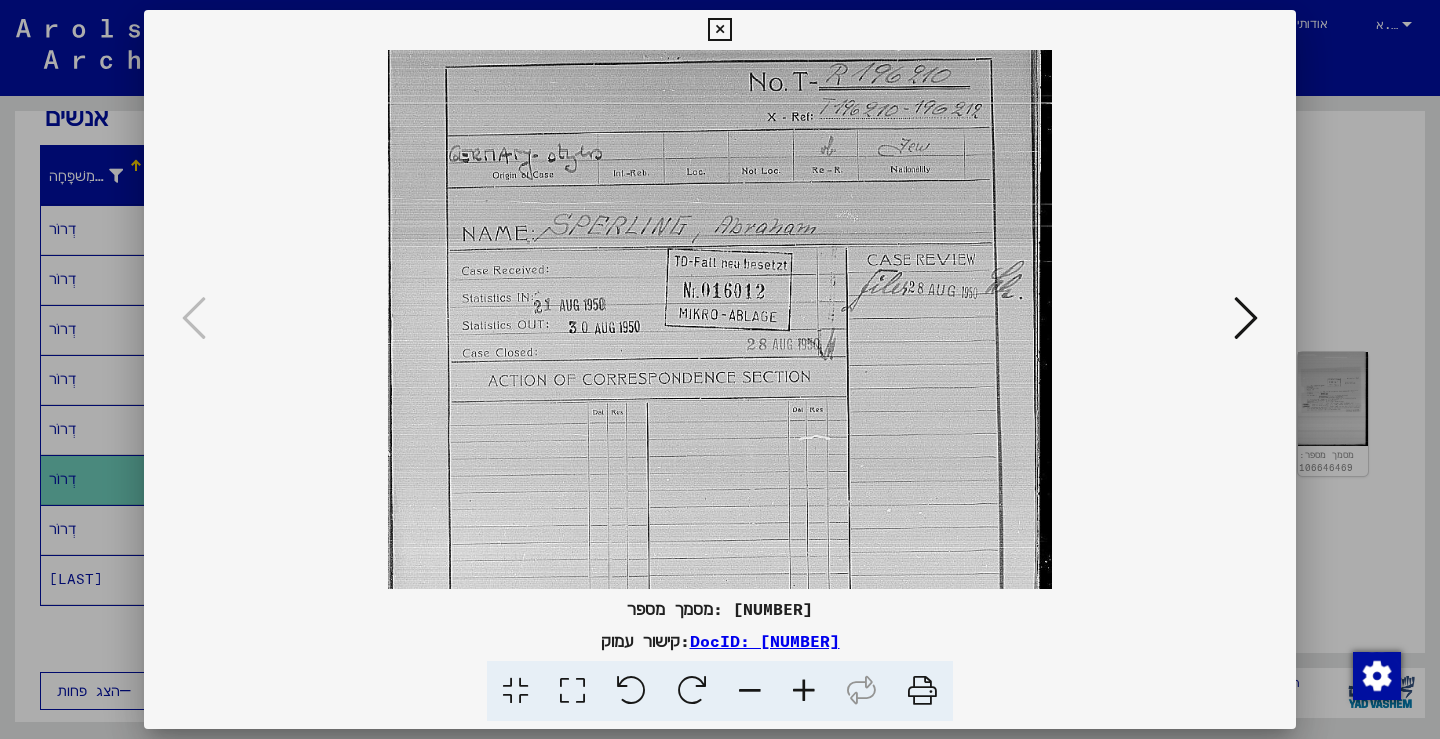 click at bounding box center (1246, 318) 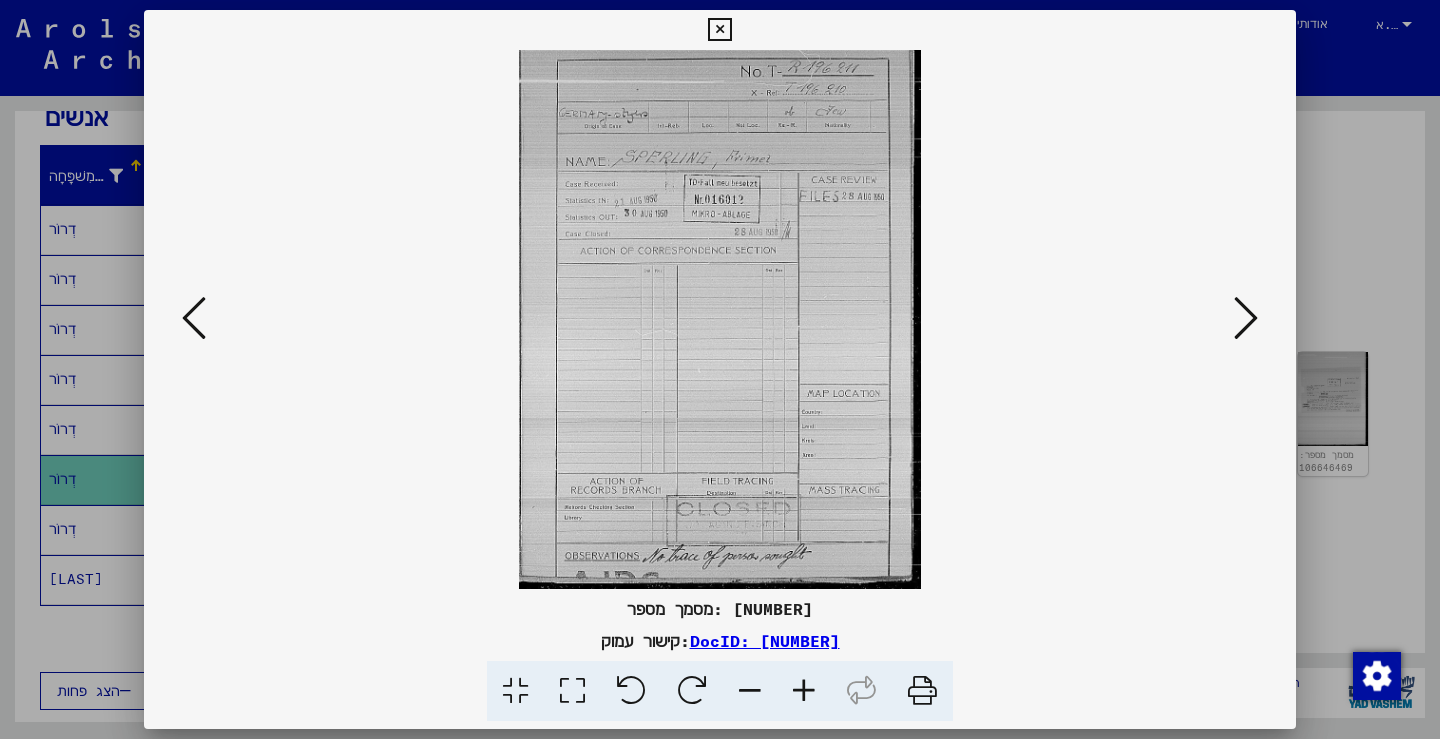 click at bounding box center (1246, 318) 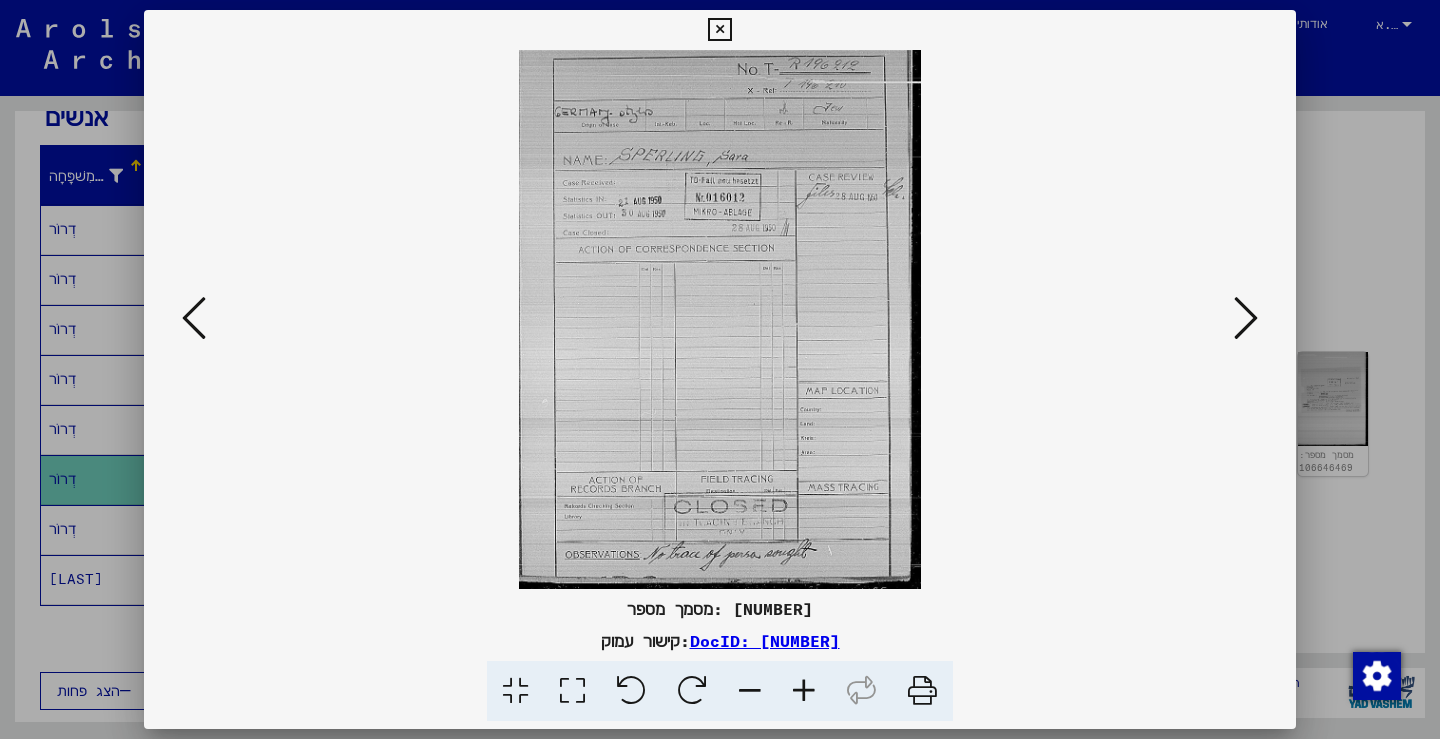click at bounding box center (1246, 318) 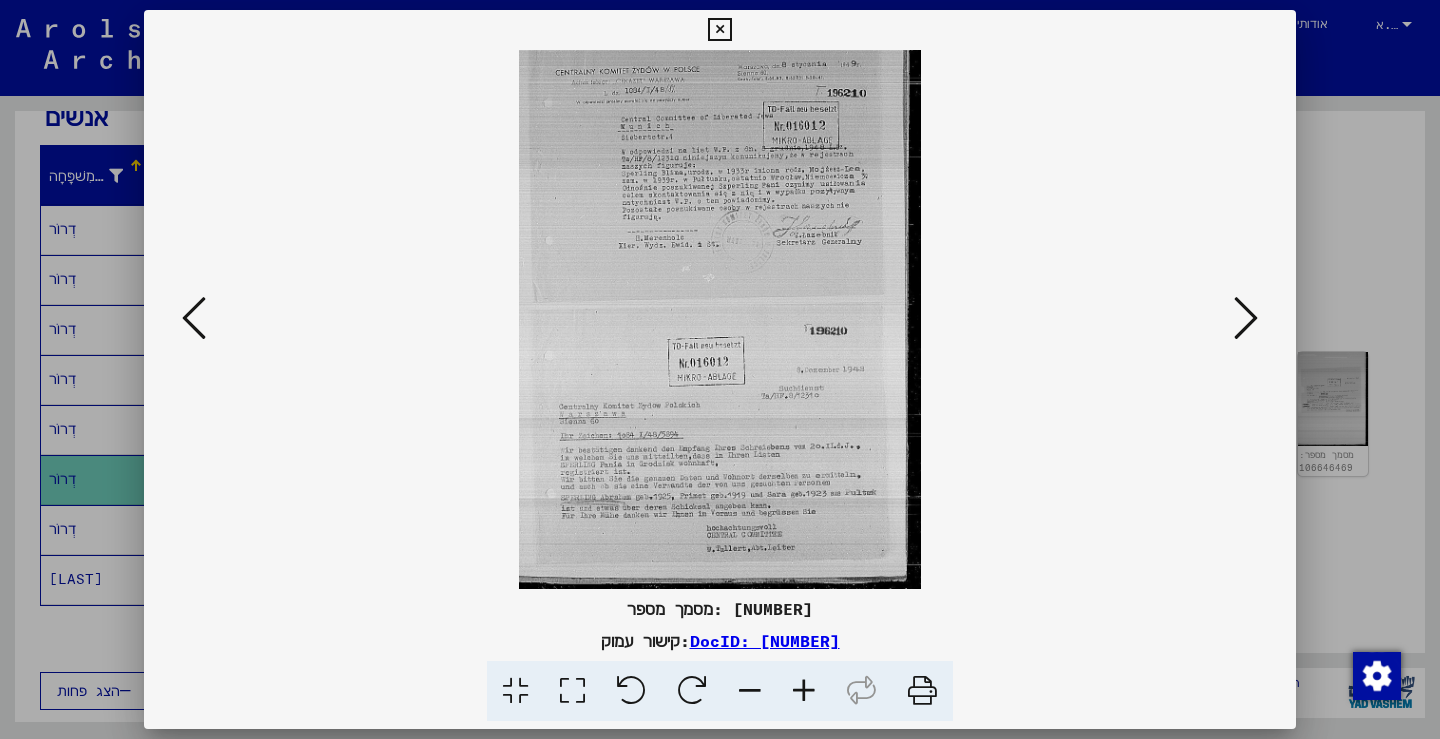 click at bounding box center [804, 691] 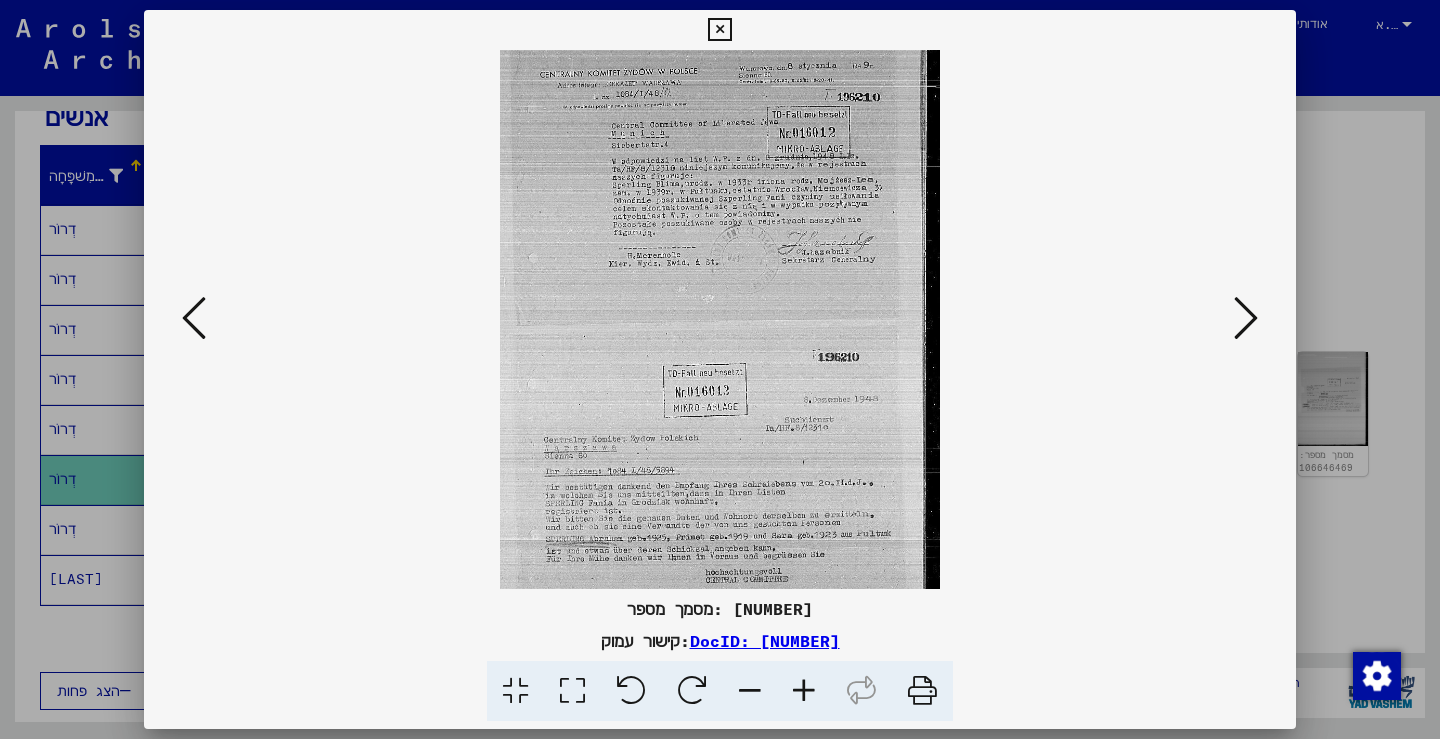 click at bounding box center [804, 691] 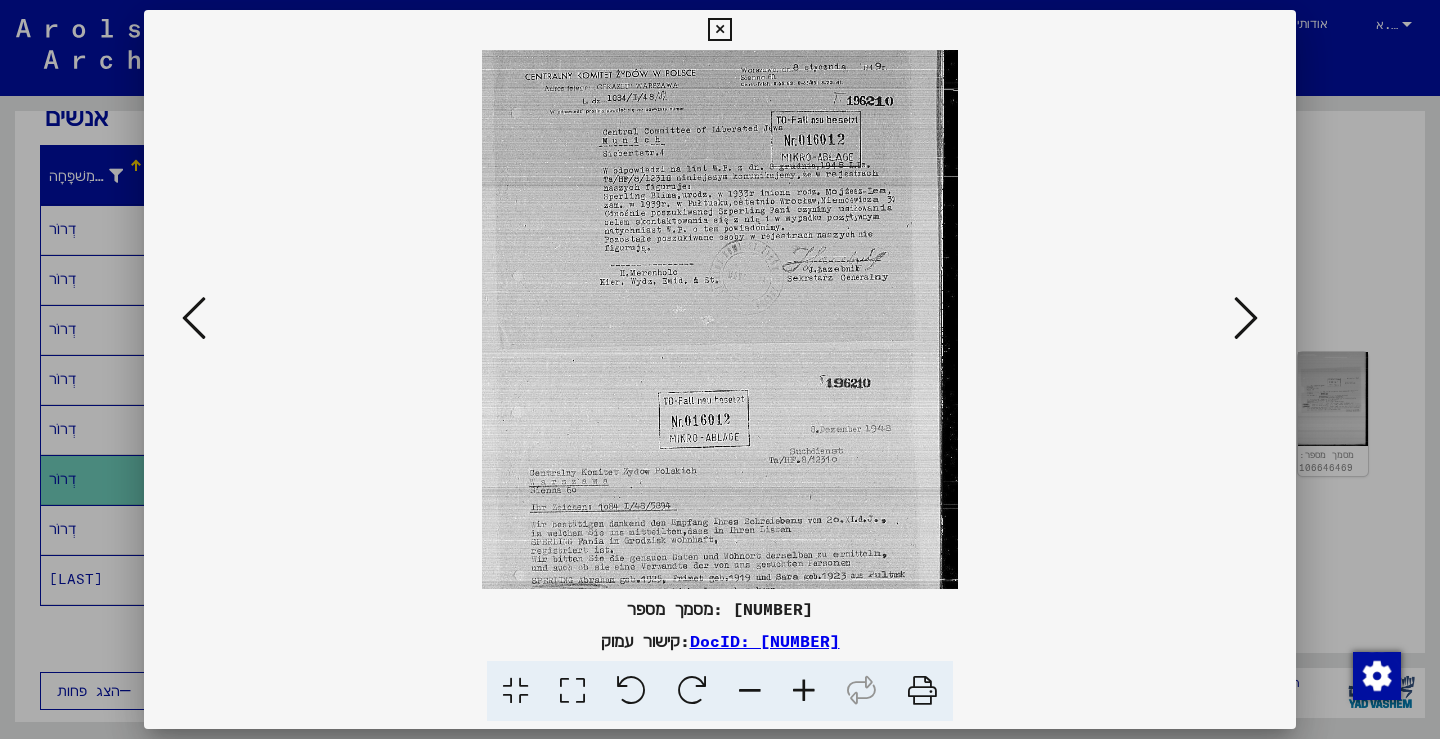 click at bounding box center (804, 691) 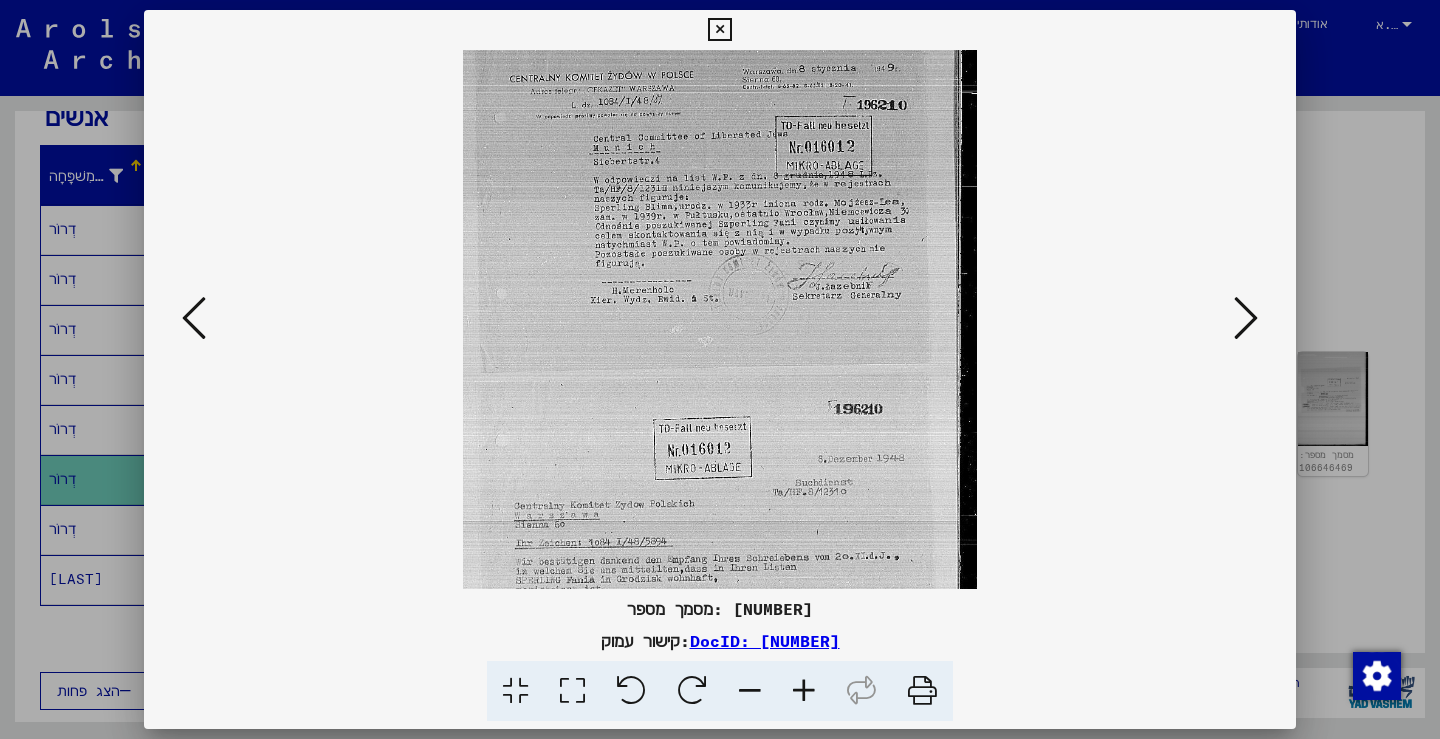 click at bounding box center (804, 691) 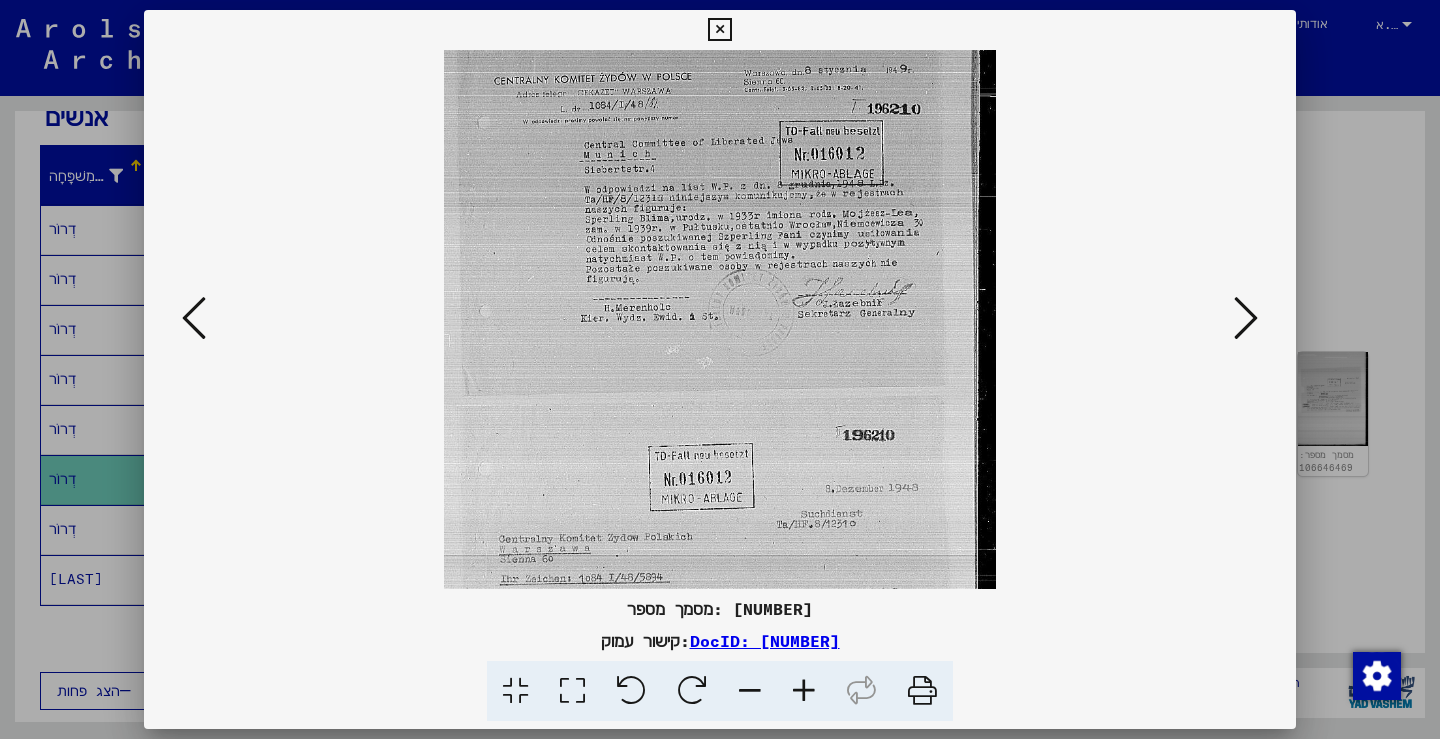 click at bounding box center (804, 691) 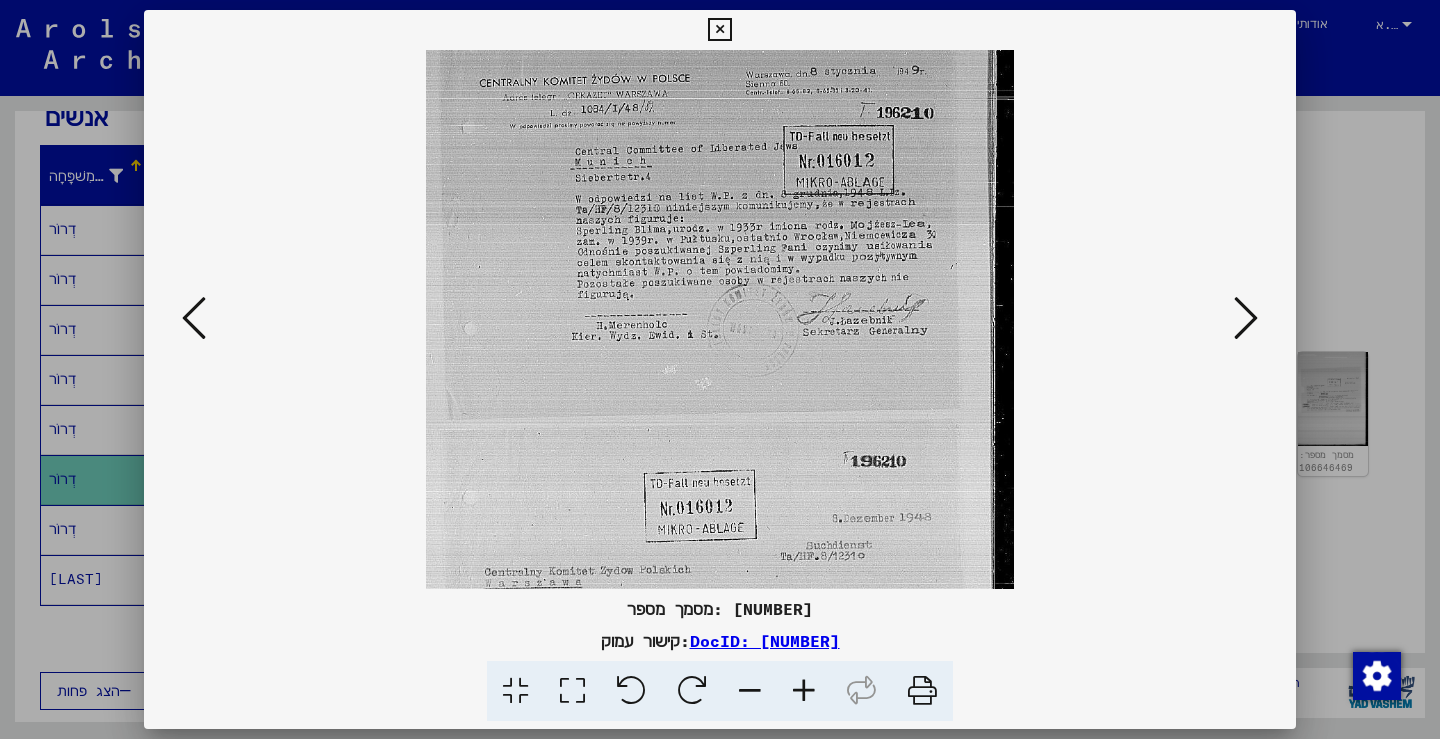 click at bounding box center [804, 691] 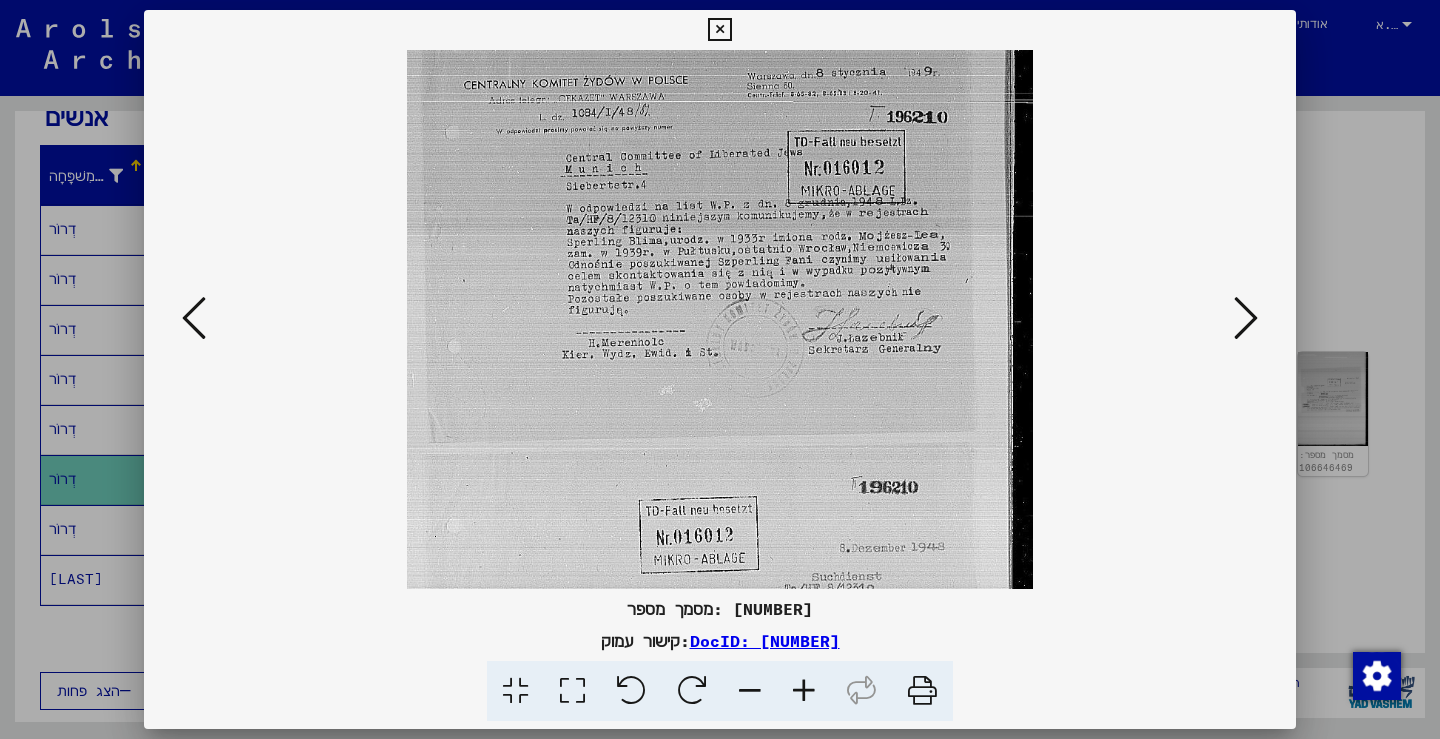 click at bounding box center (804, 691) 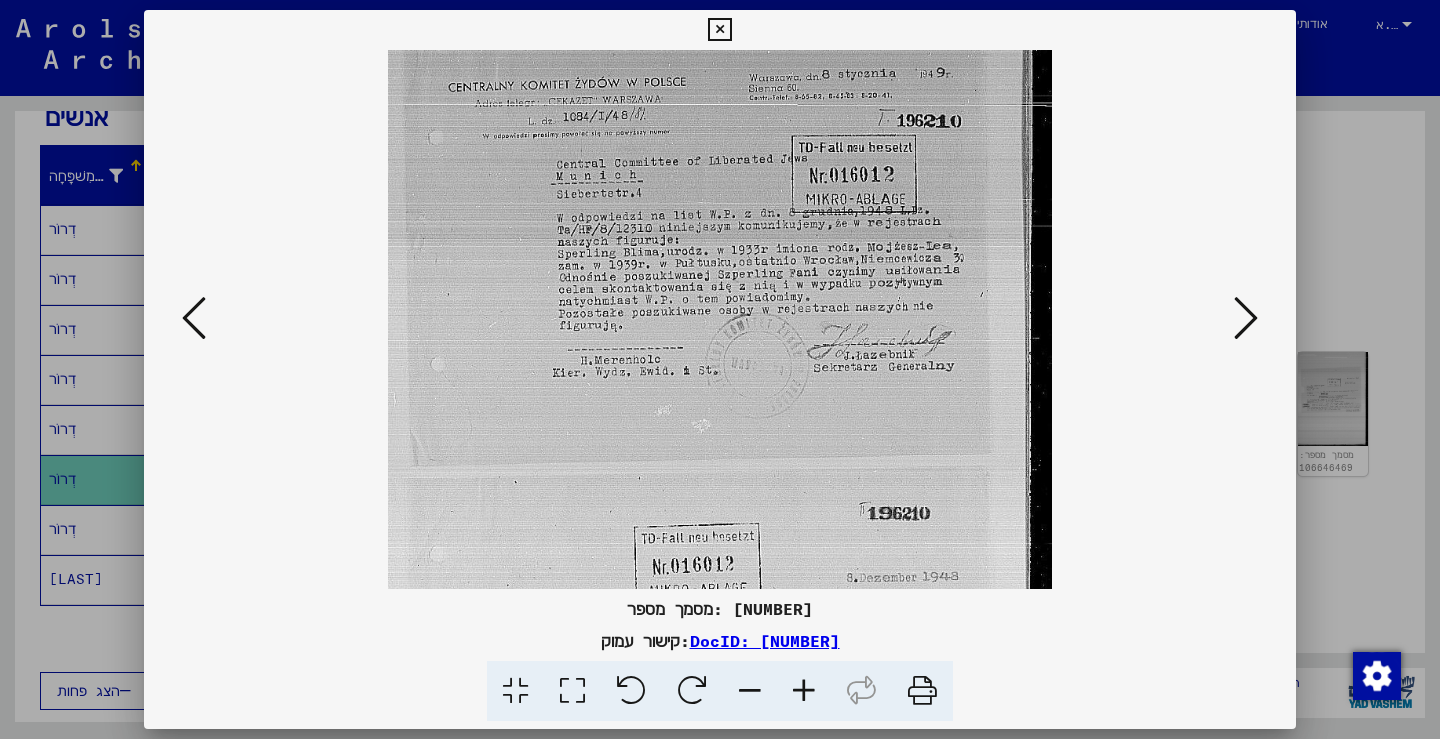 click at bounding box center [804, 691] 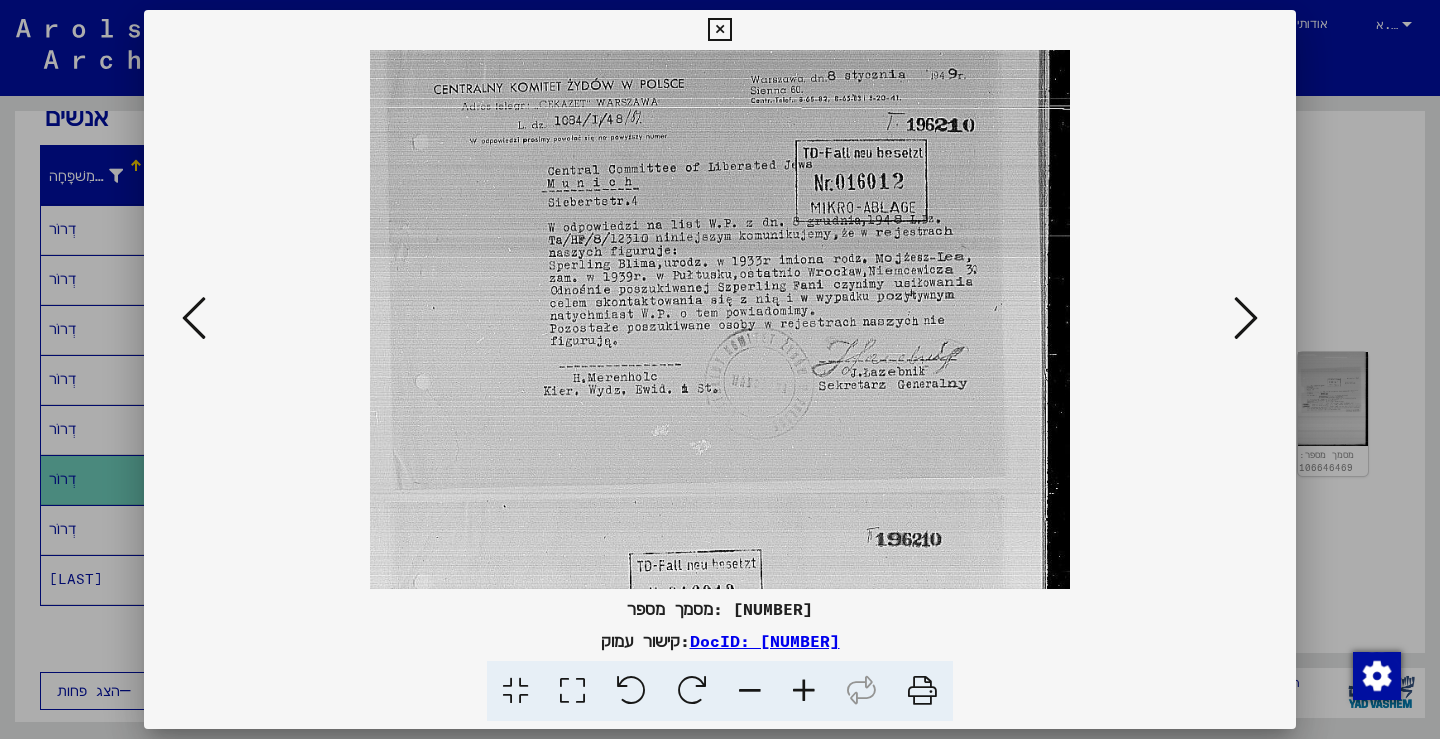 click at bounding box center (804, 691) 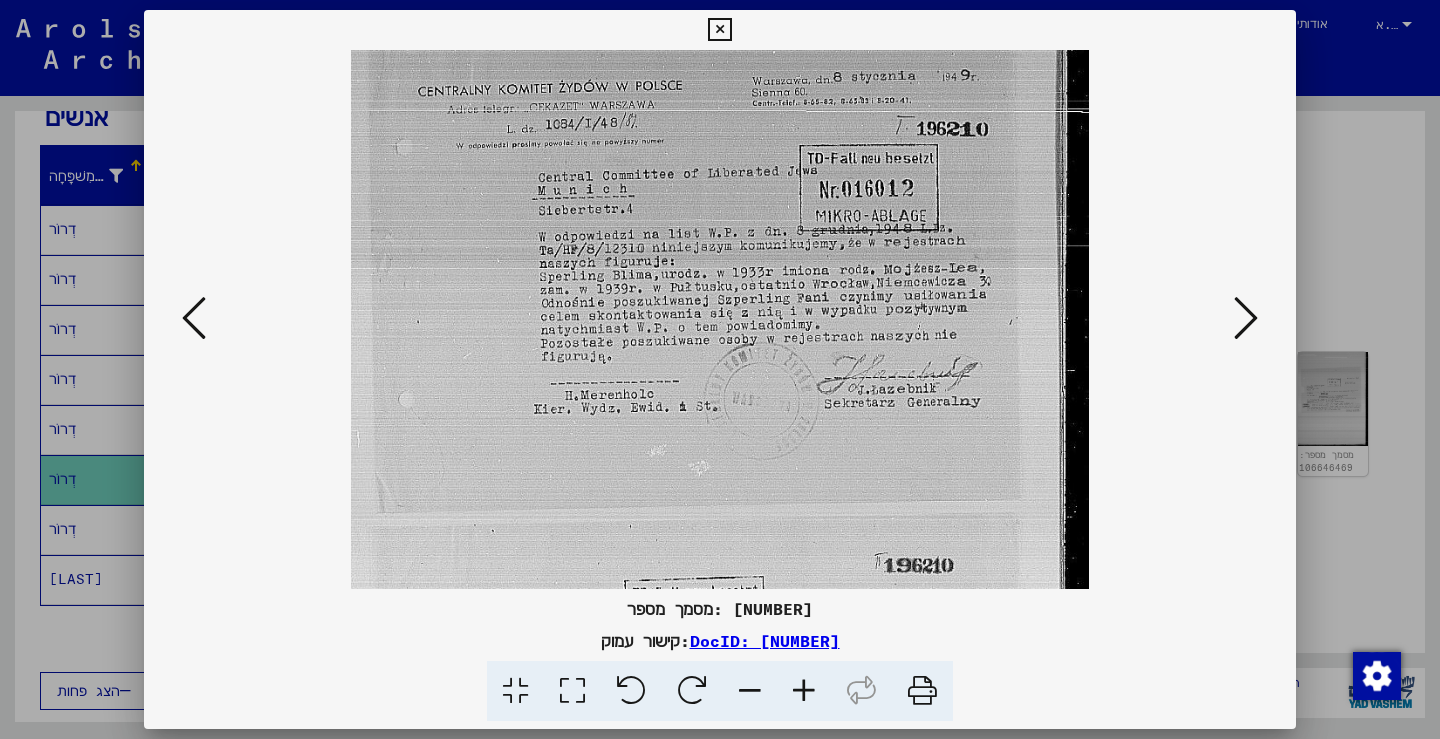 click at bounding box center (804, 691) 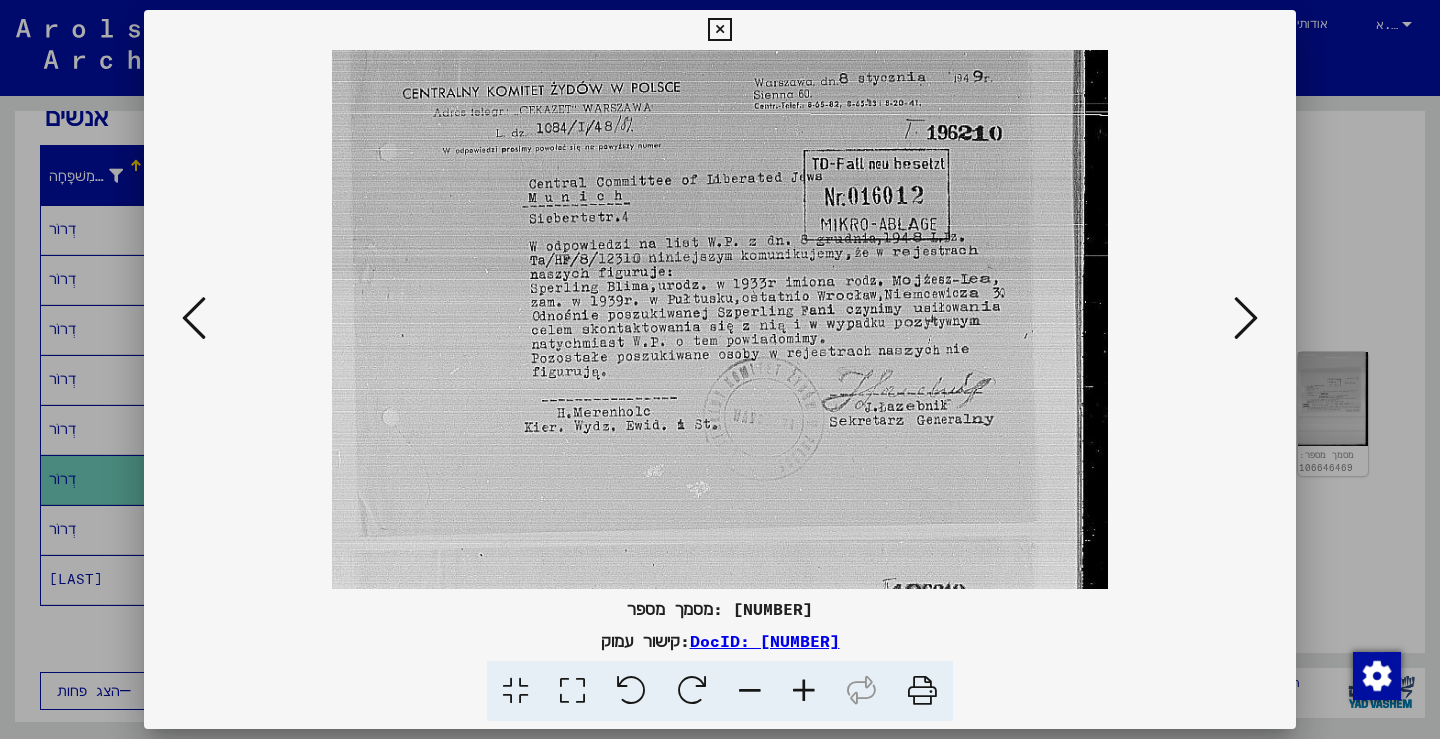 click at bounding box center [804, 691] 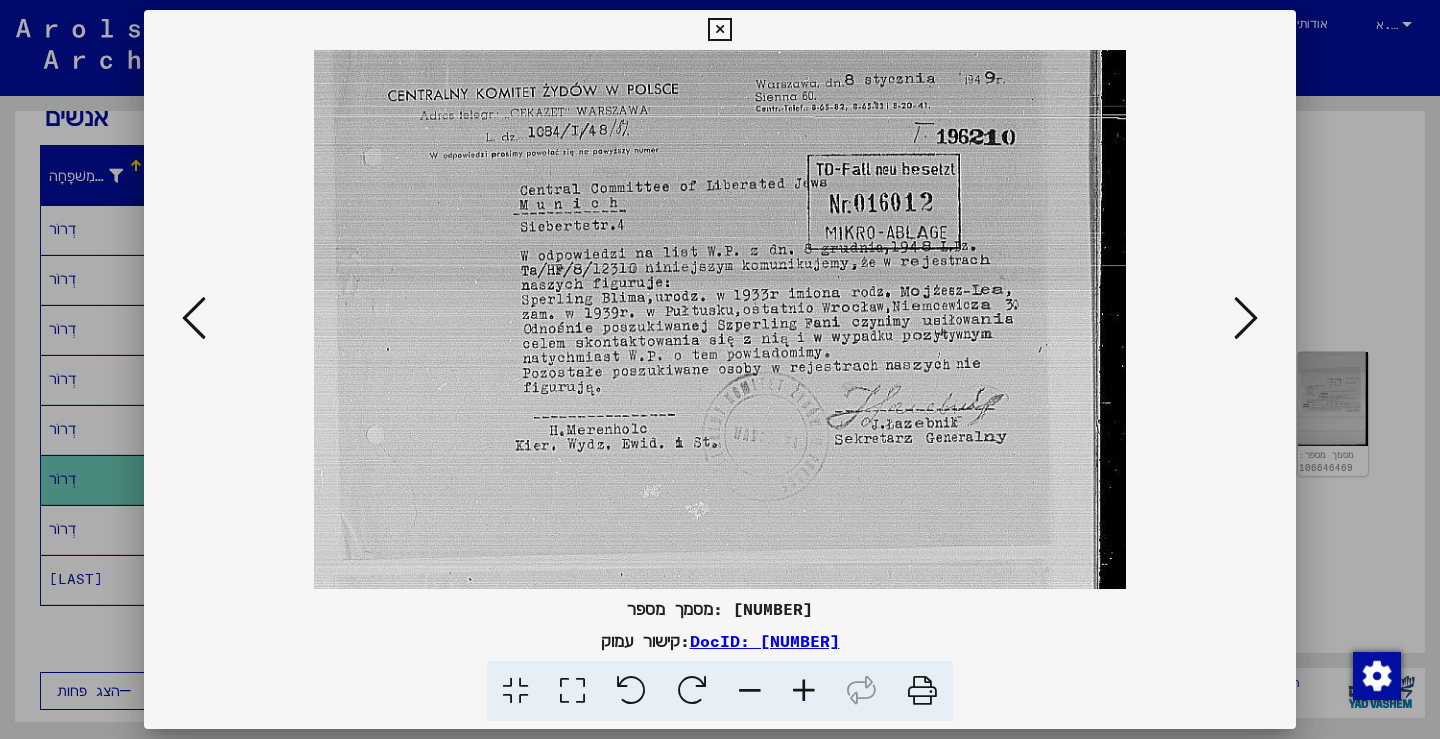 click at bounding box center [804, 691] 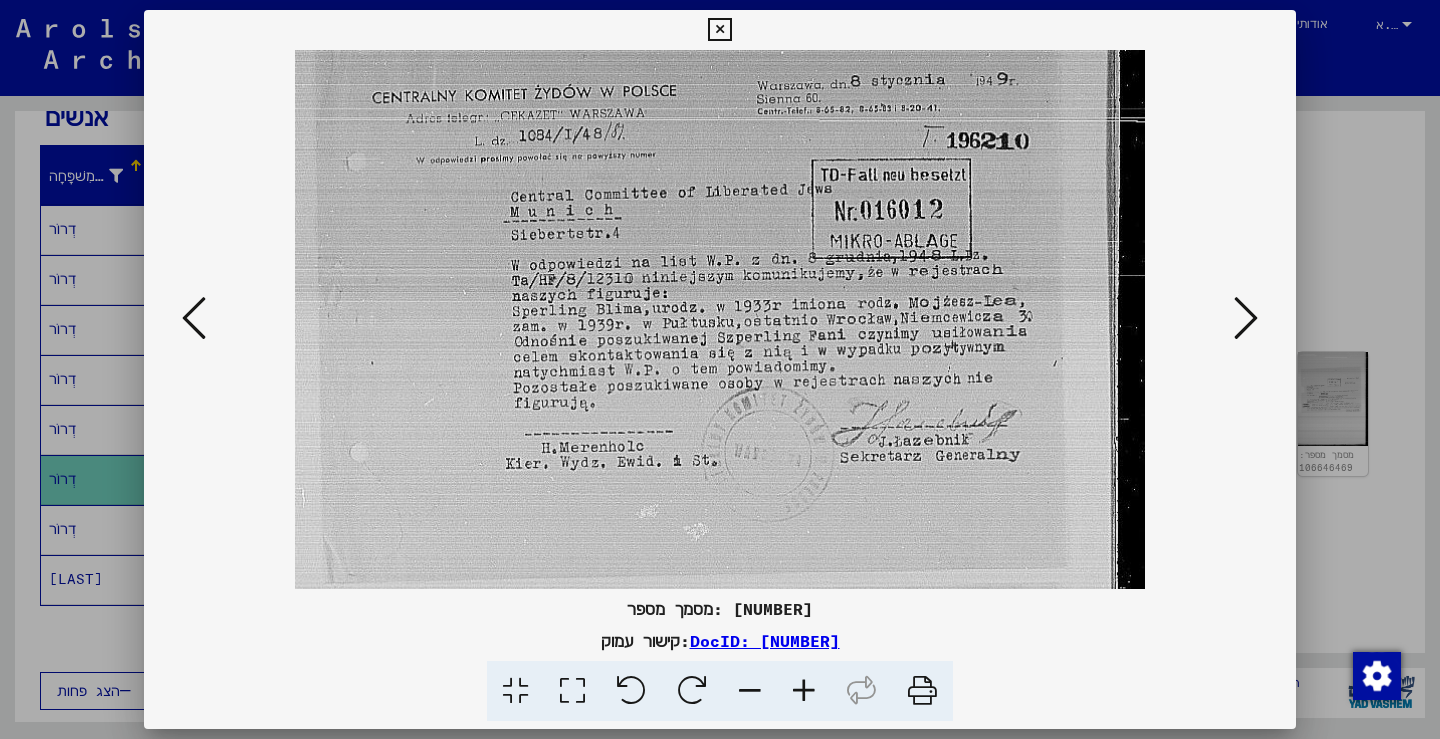 click at bounding box center [1246, 318] 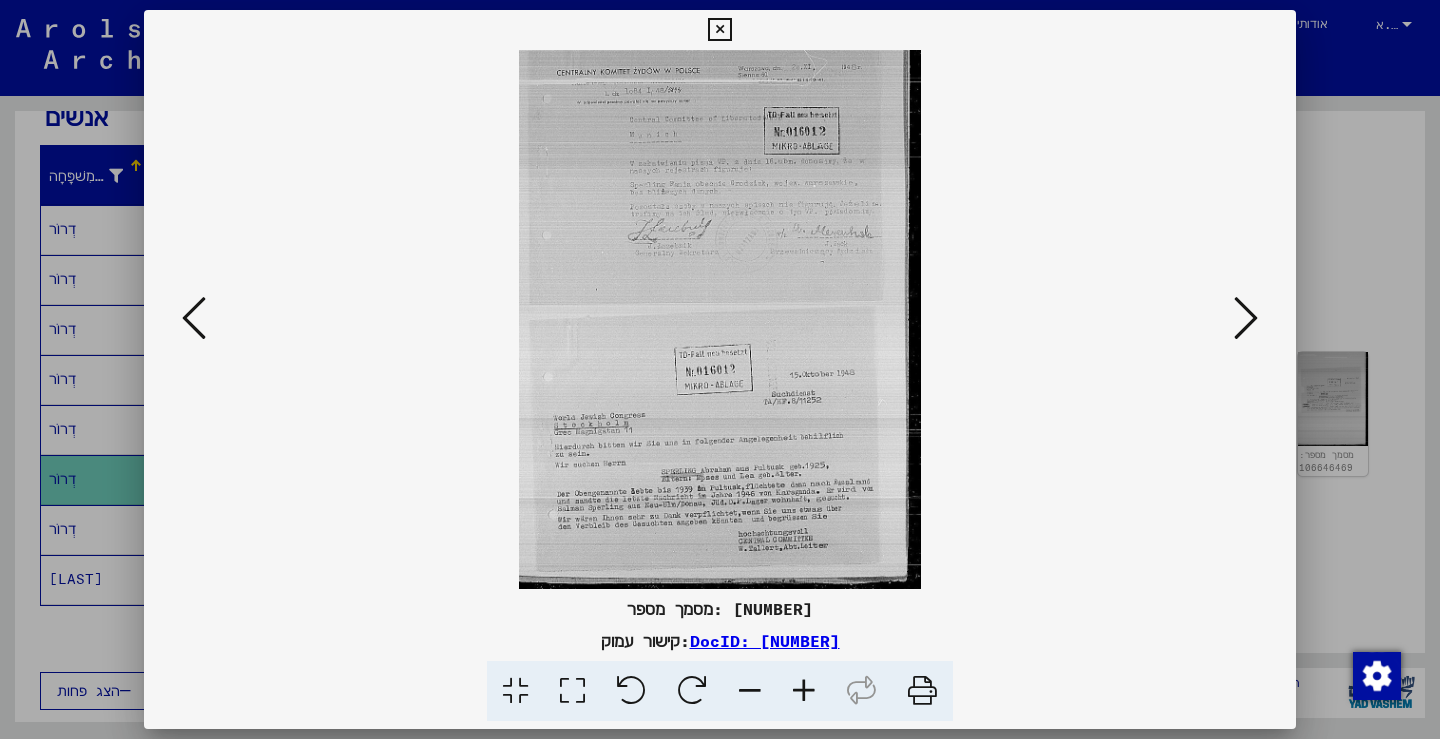 click at bounding box center (804, 691) 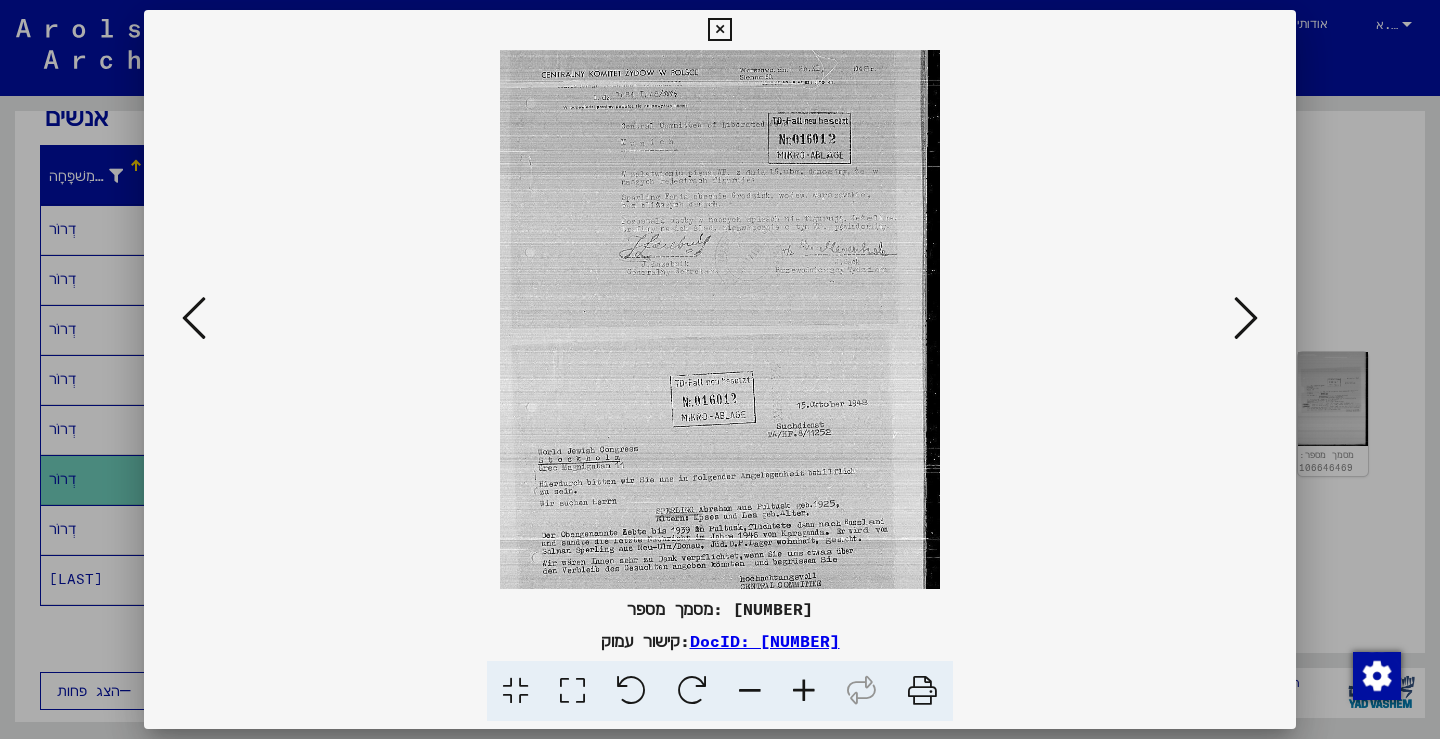 click at bounding box center [804, 691] 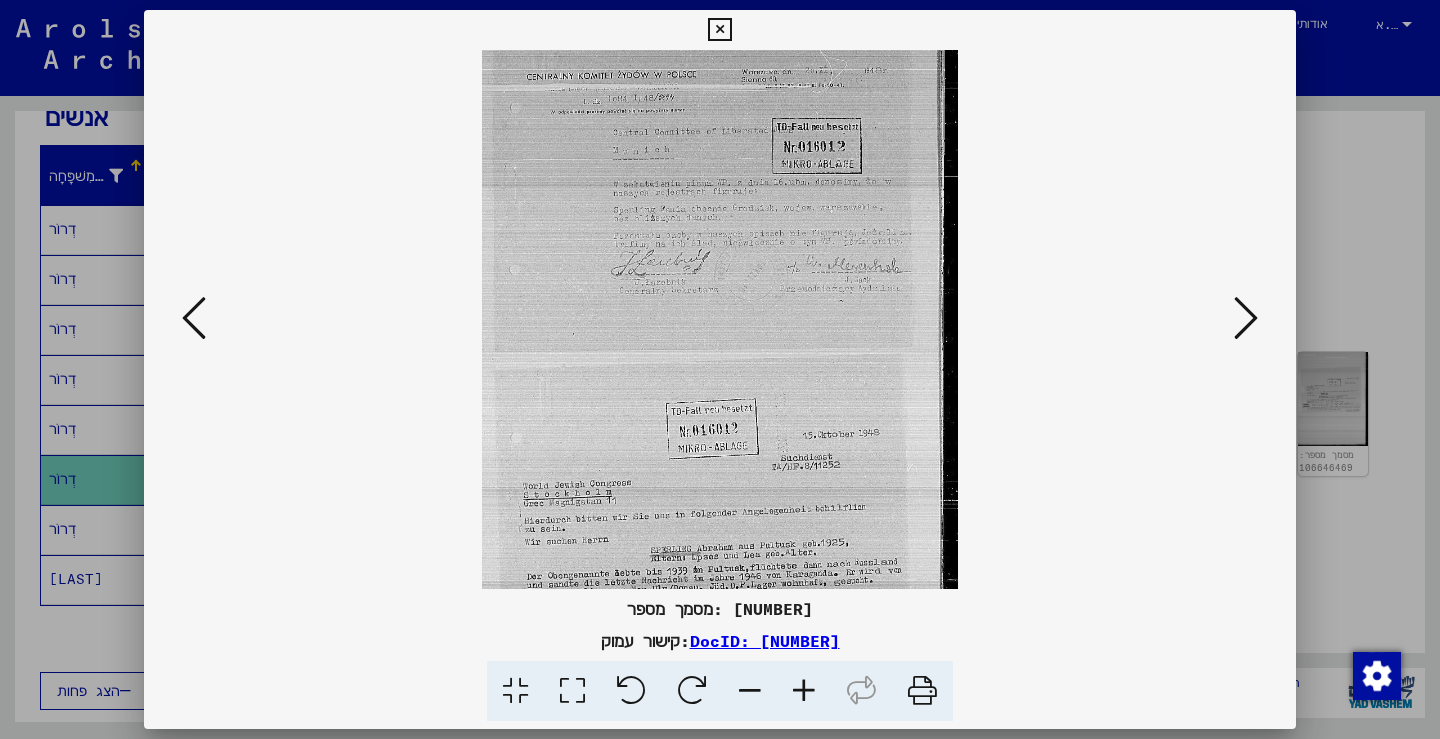 click at bounding box center (804, 691) 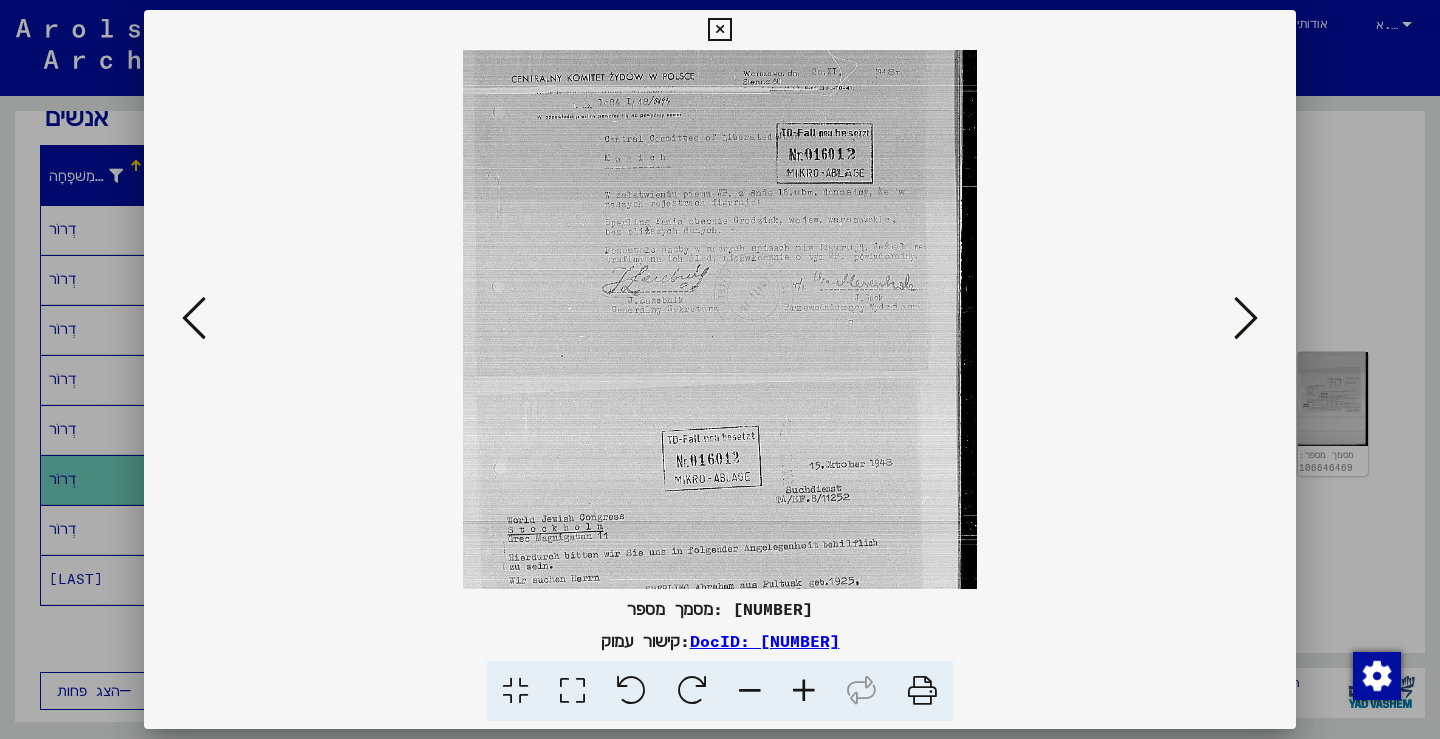 click at bounding box center [804, 691] 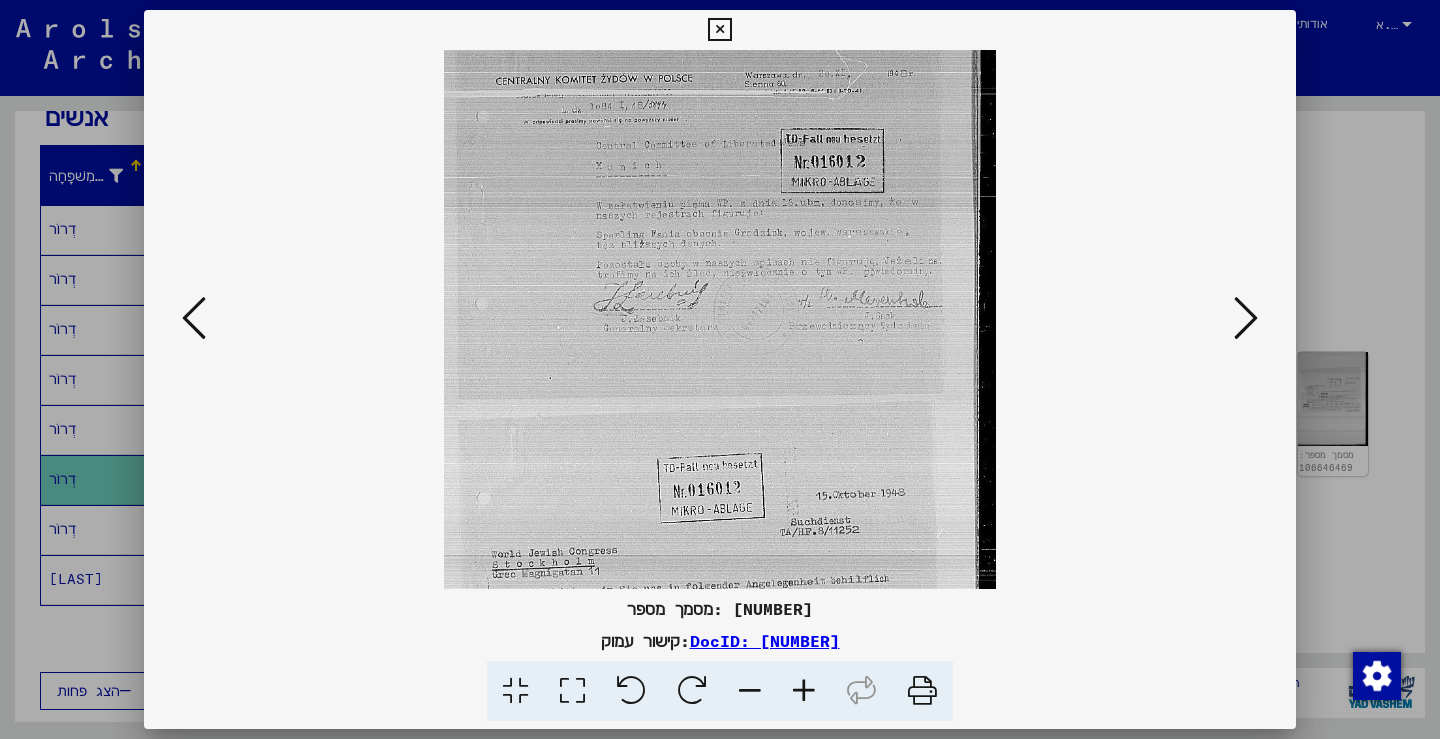 click at bounding box center [804, 691] 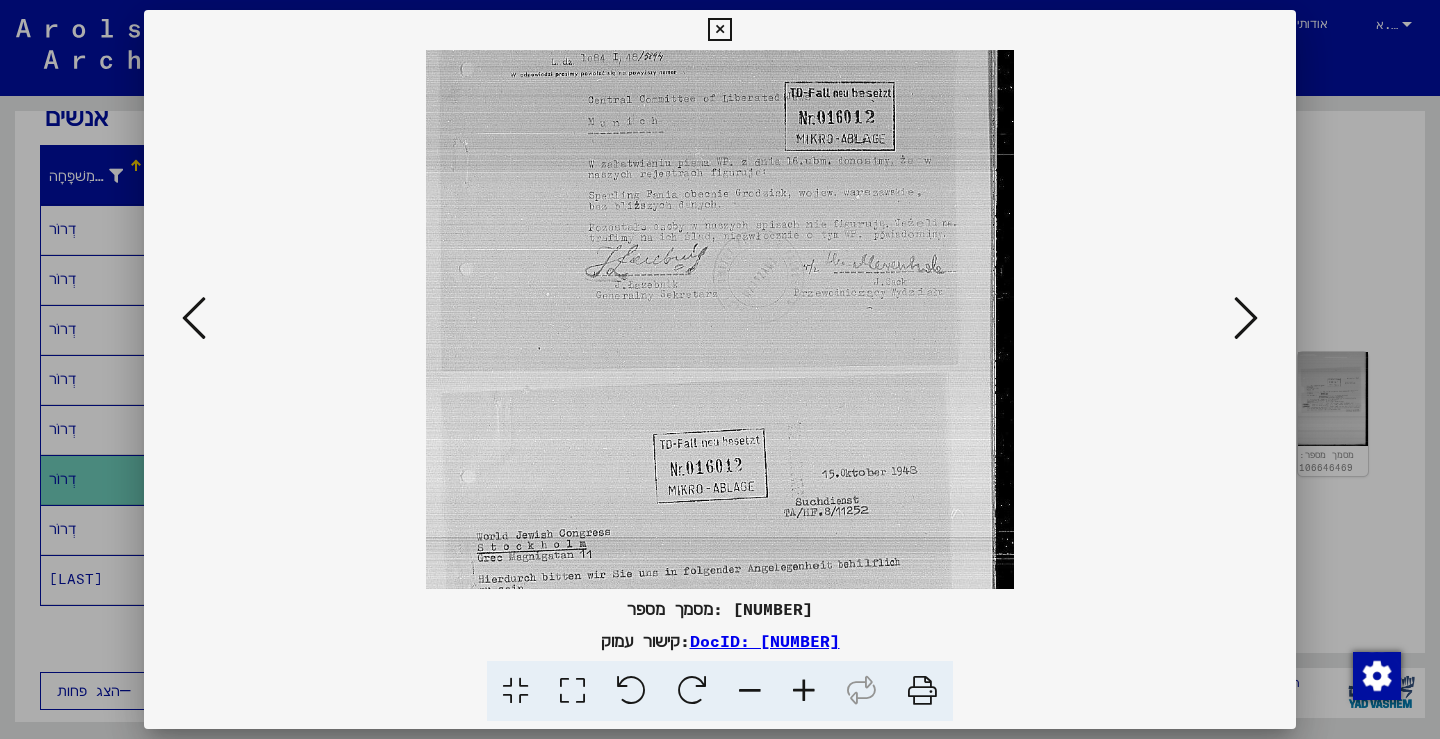 drag, startPoint x: 561, startPoint y: 420, endPoint x: 576, endPoint y: 347, distance: 74.52516 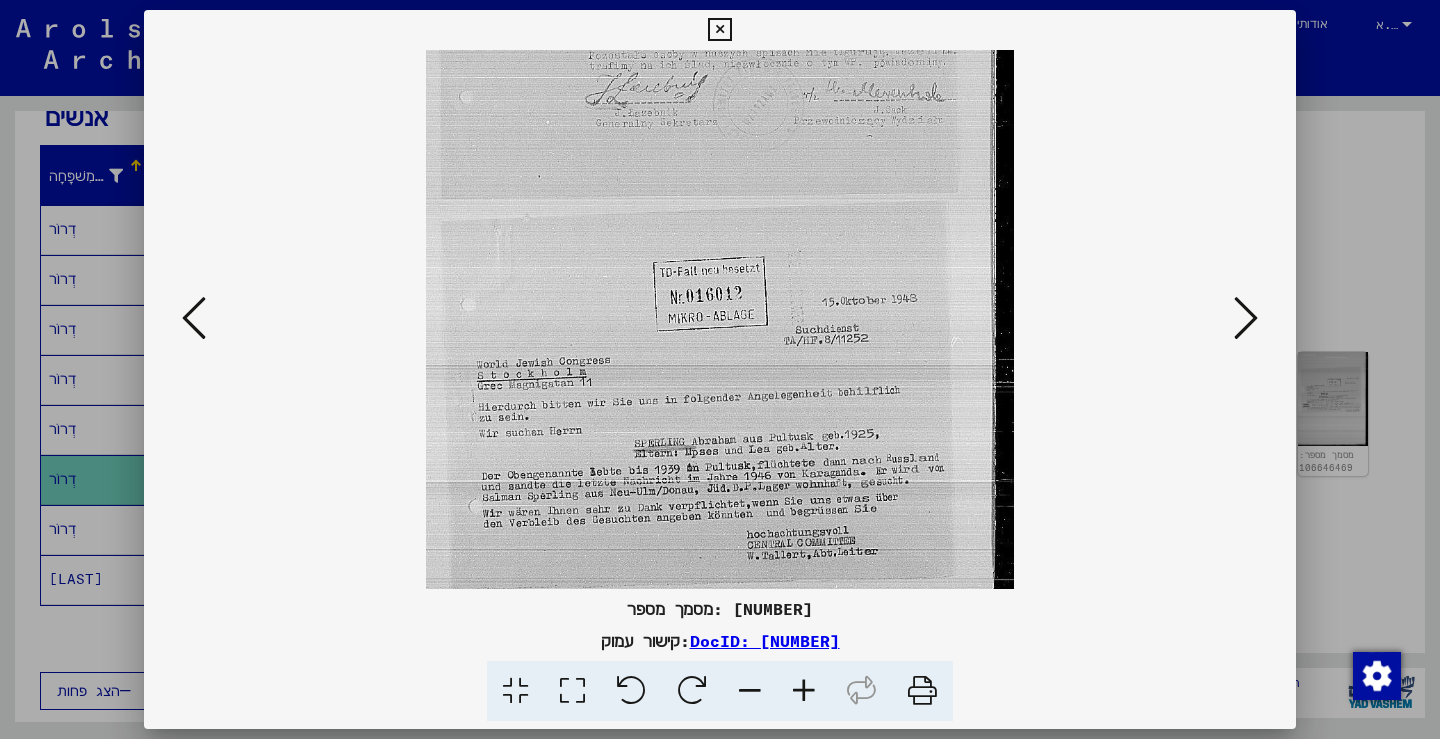drag, startPoint x: 562, startPoint y: 396, endPoint x: 624, endPoint y: 221, distance: 185.6583 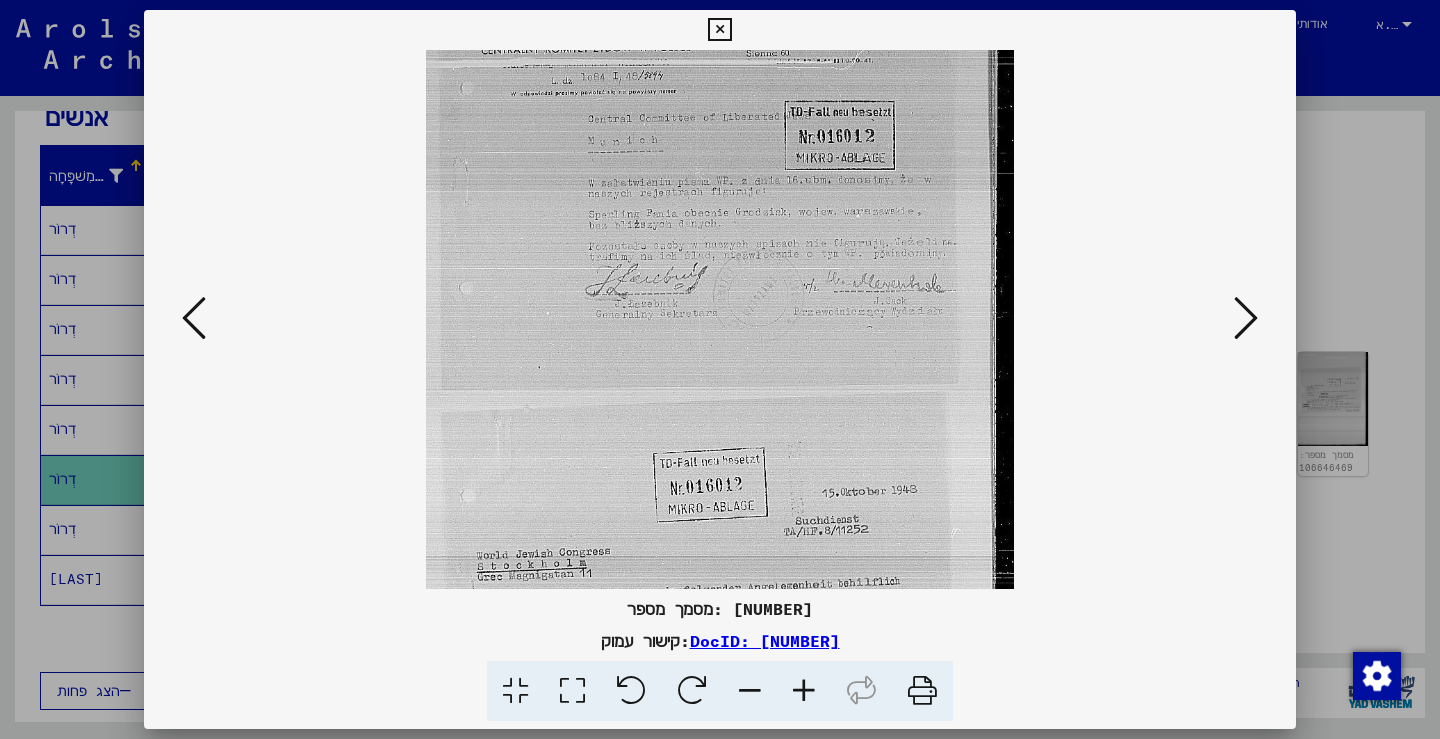 scroll, scrollTop: 0, scrollLeft: 0, axis: both 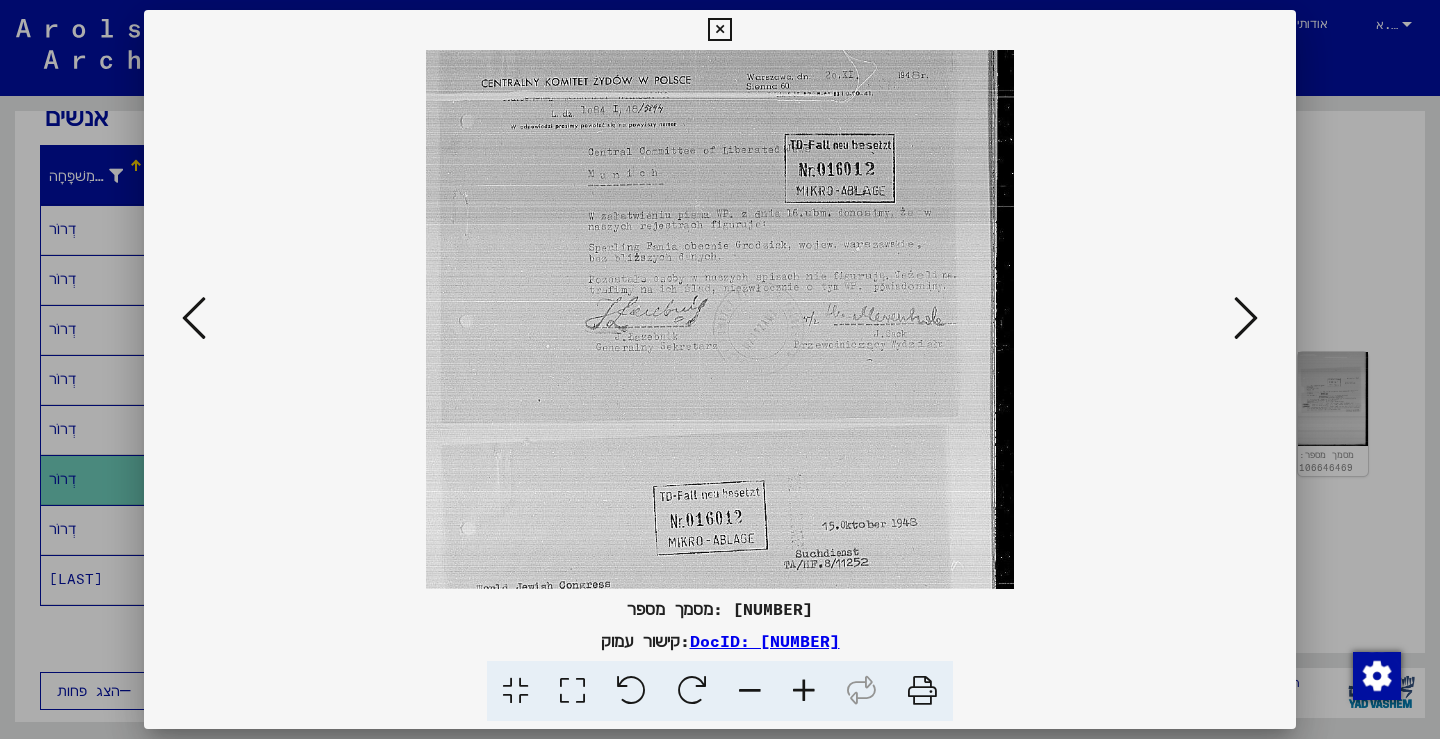 drag, startPoint x: 677, startPoint y: 219, endPoint x: 656, endPoint y: 487, distance: 268.8215 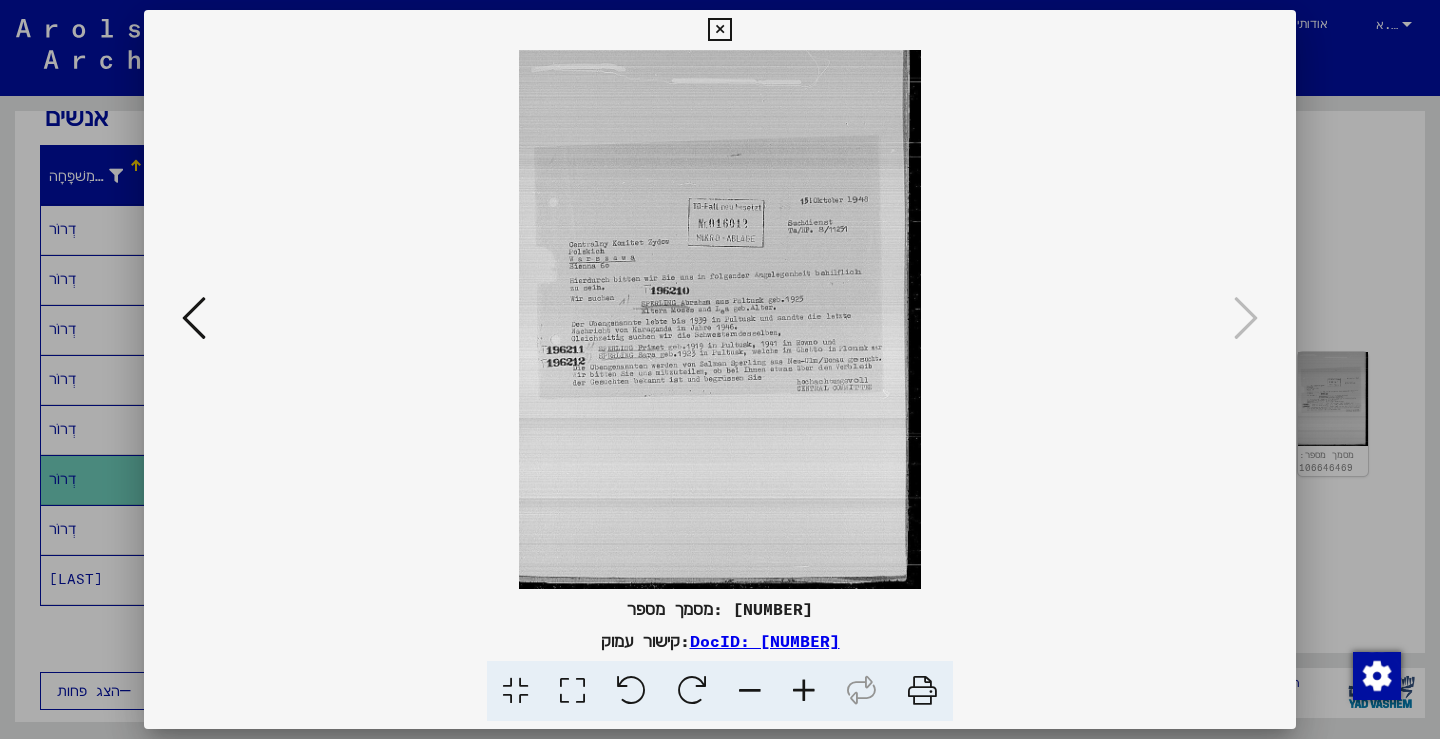 click at bounding box center (719, 30) 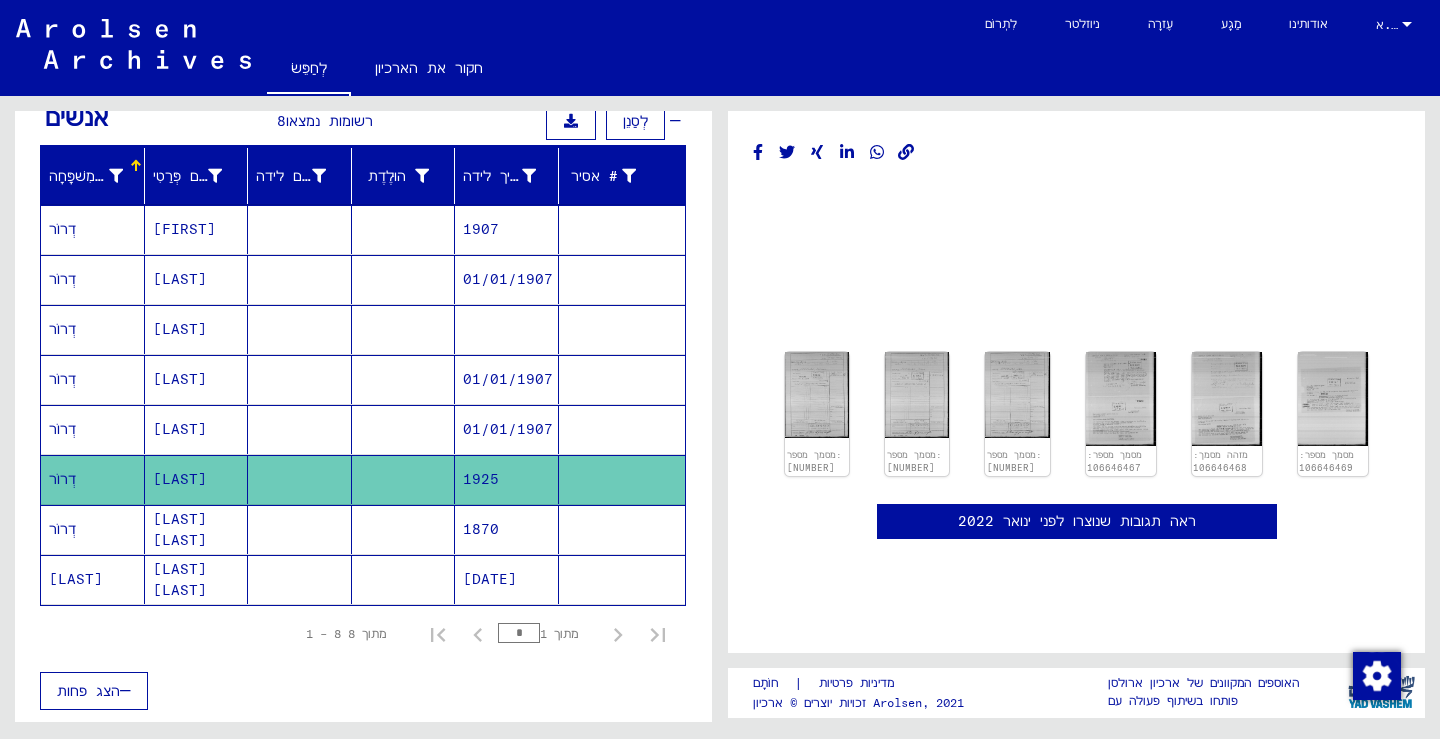 click on "[LAST]" at bounding box center (180, 379) 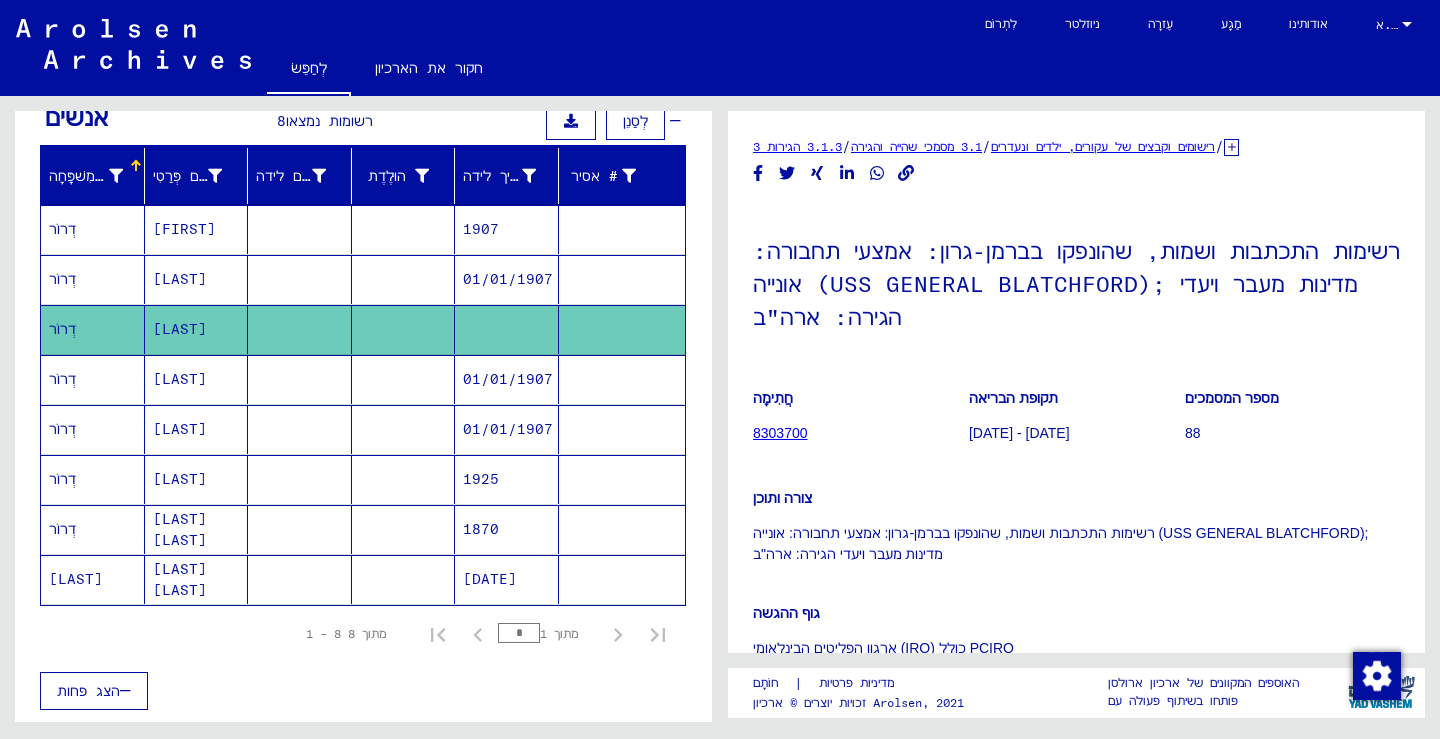 scroll, scrollTop: 0, scrollLeft: 0, axis: both 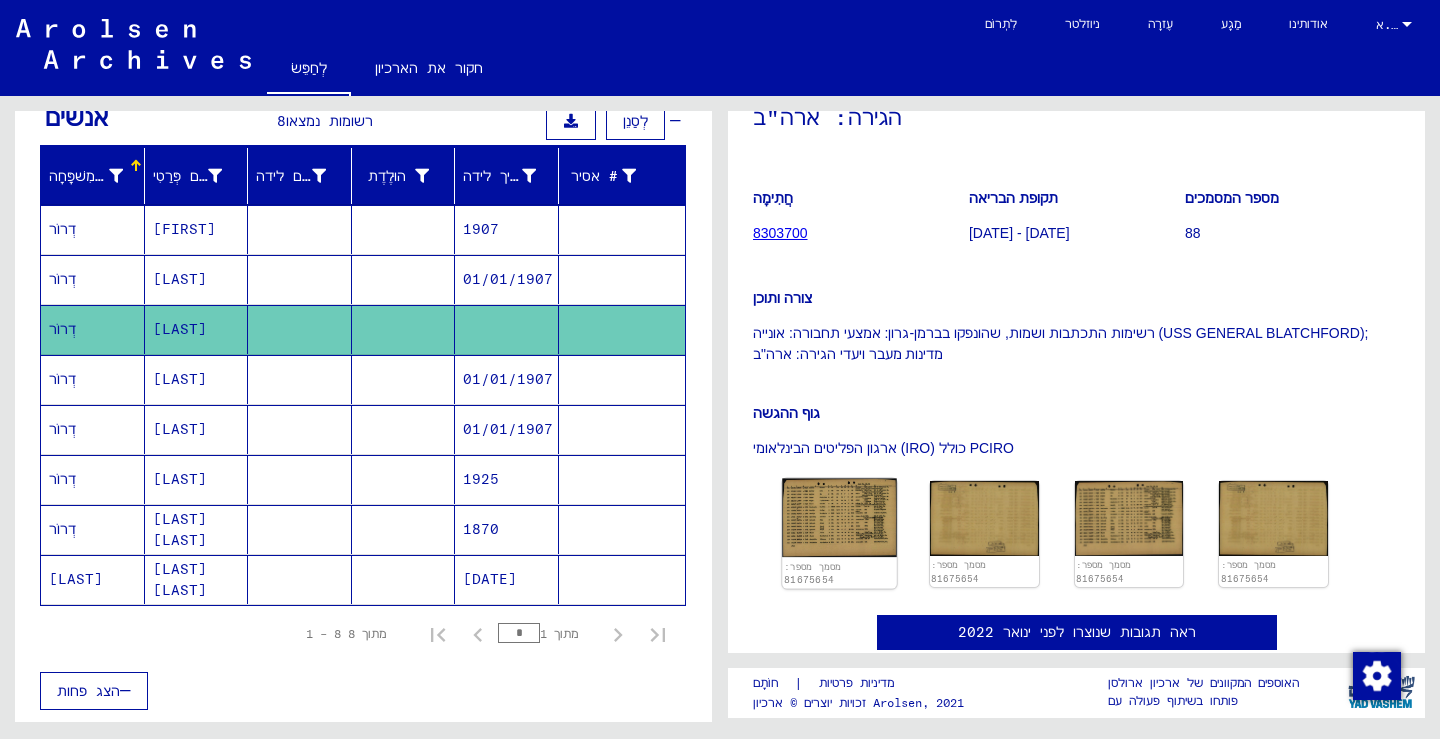 click 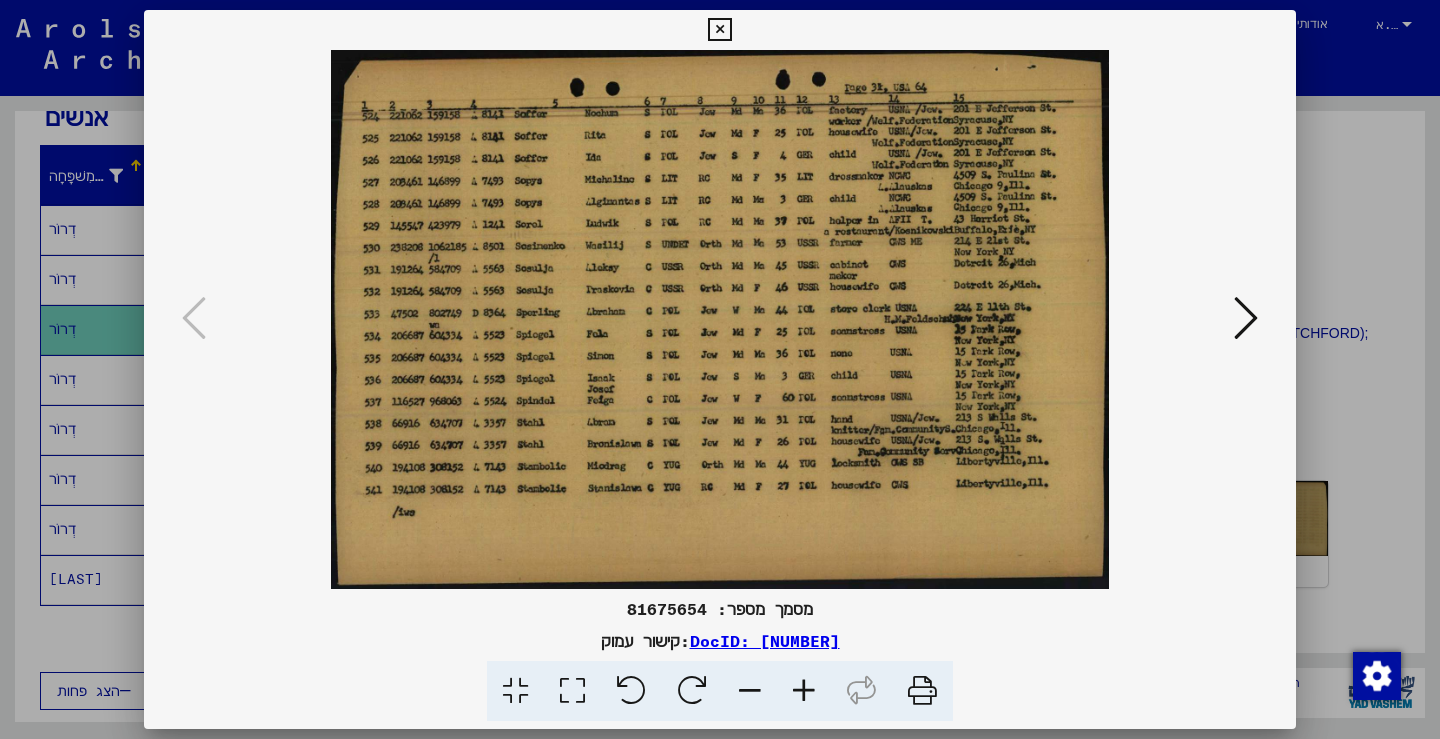 click at bounding box center (1246, 318) 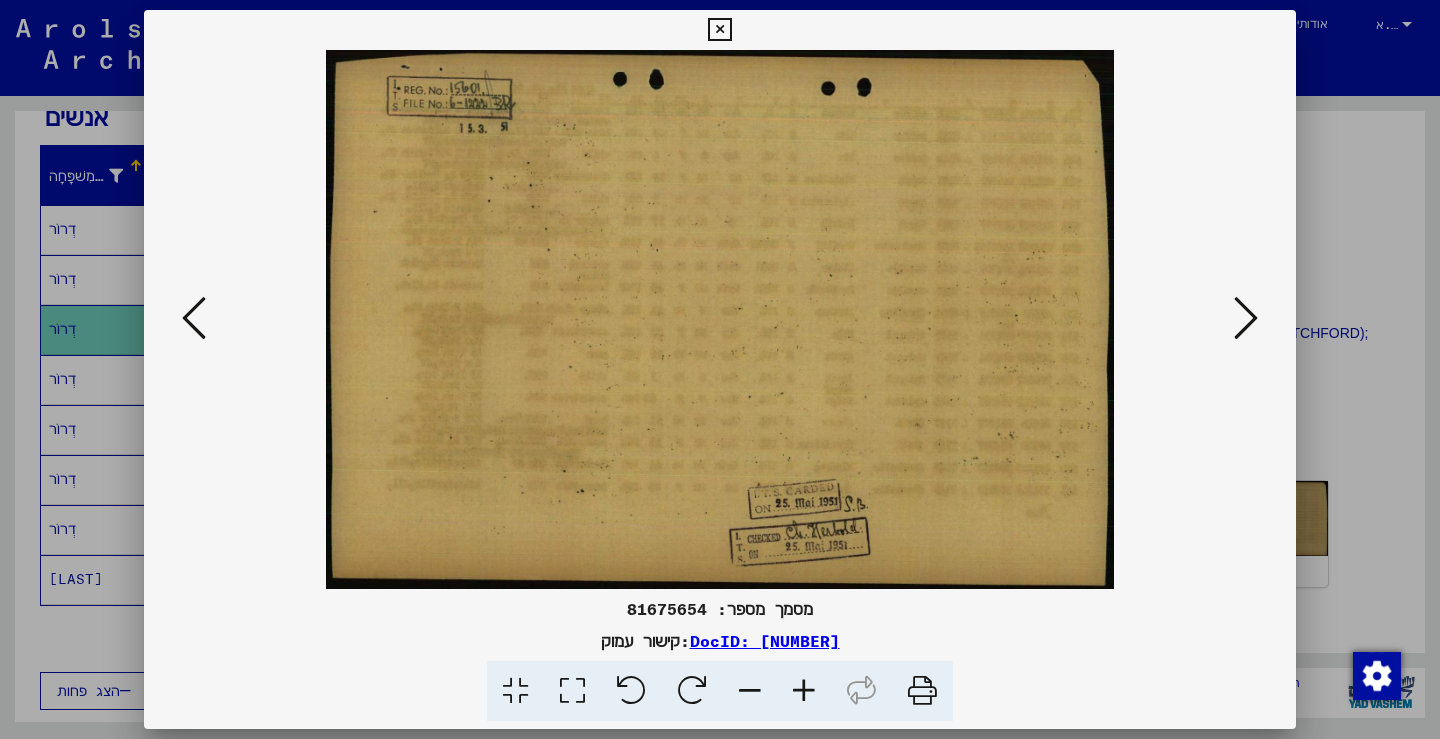 click at bounding box center (1246, 318) 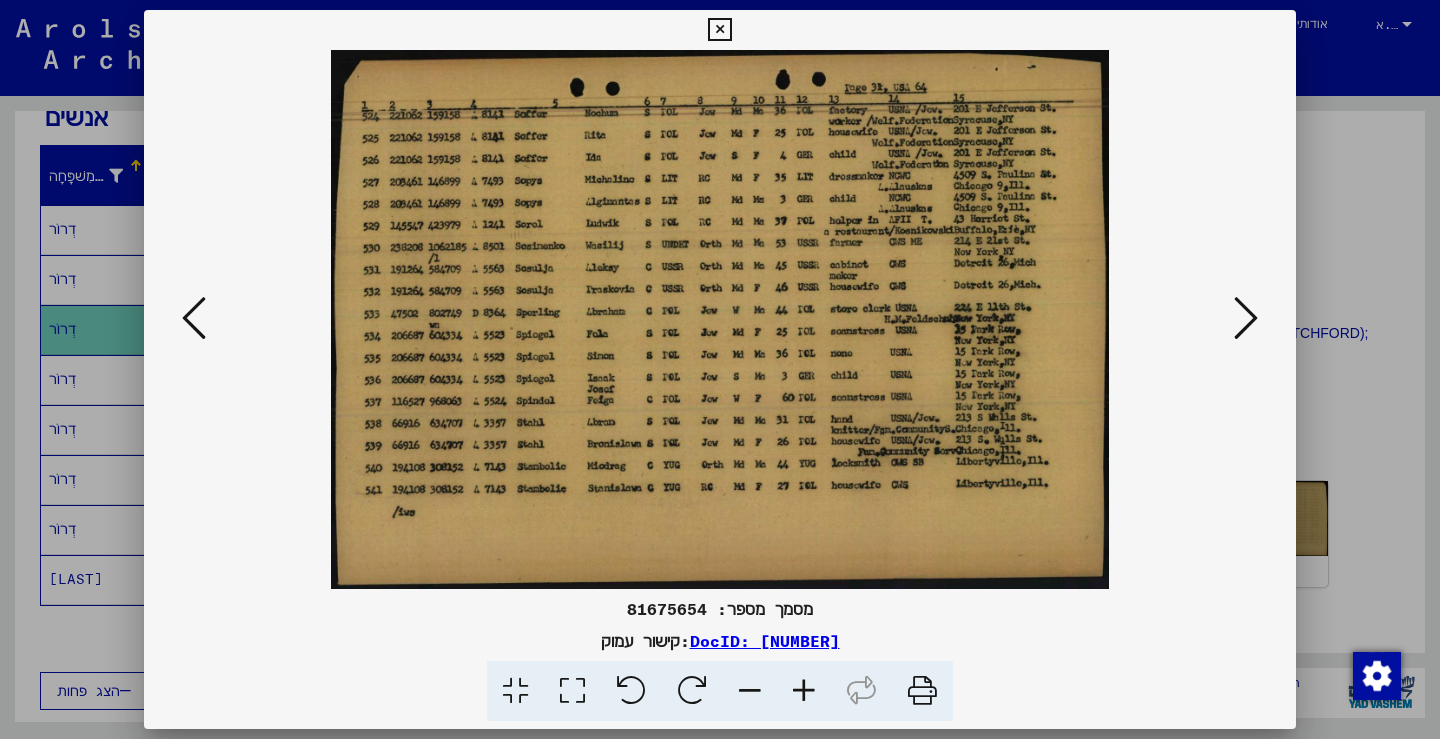 click at bounding box center [1246, 318] 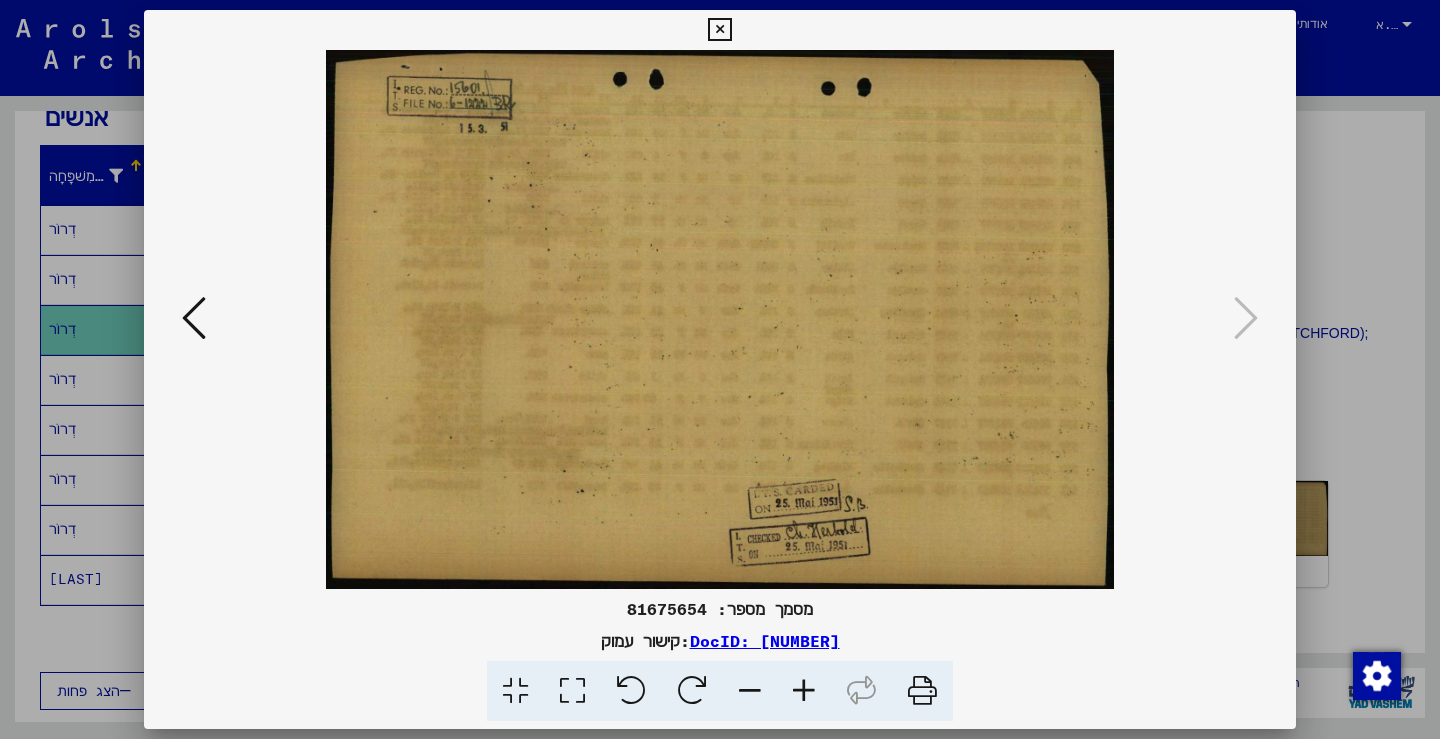 click at bounding box center (719, 30) 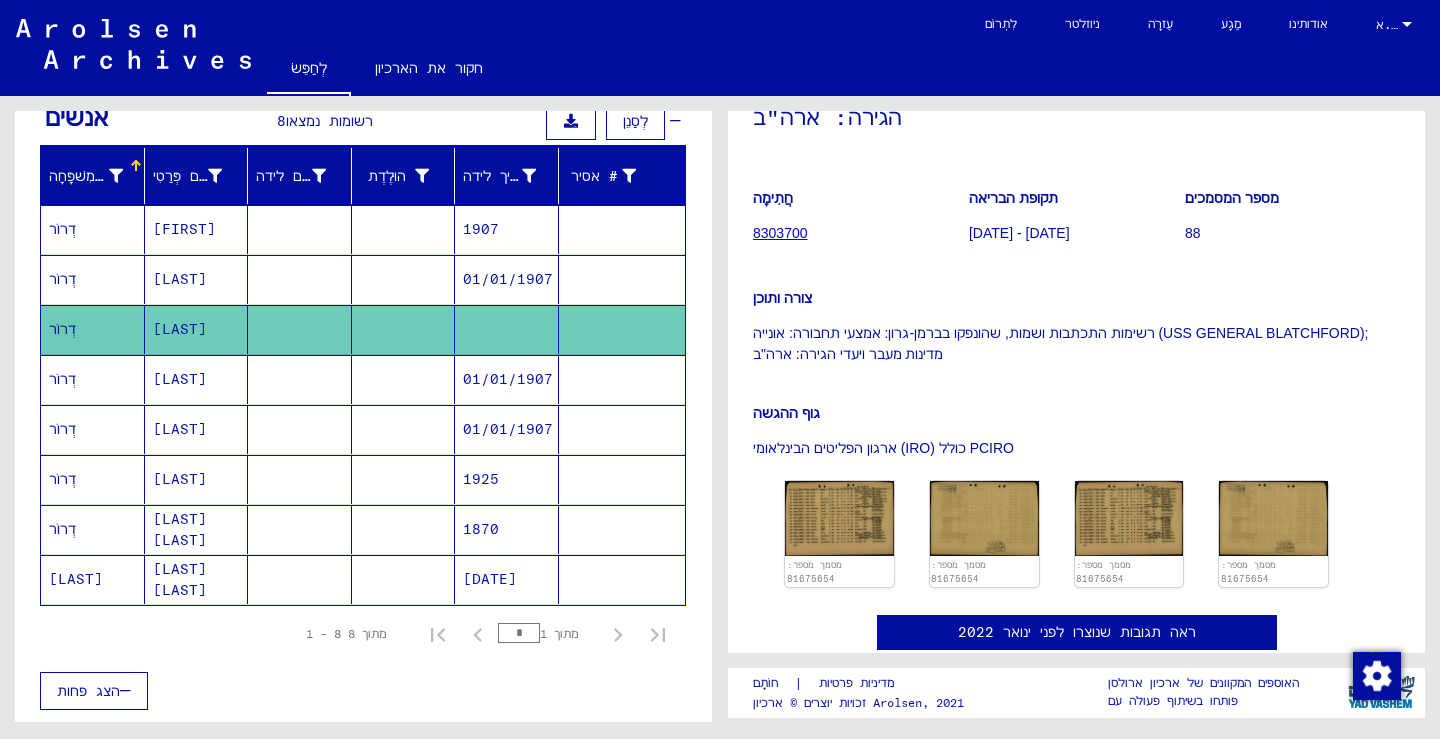 click on "1925" at bounding box center [481, 529] 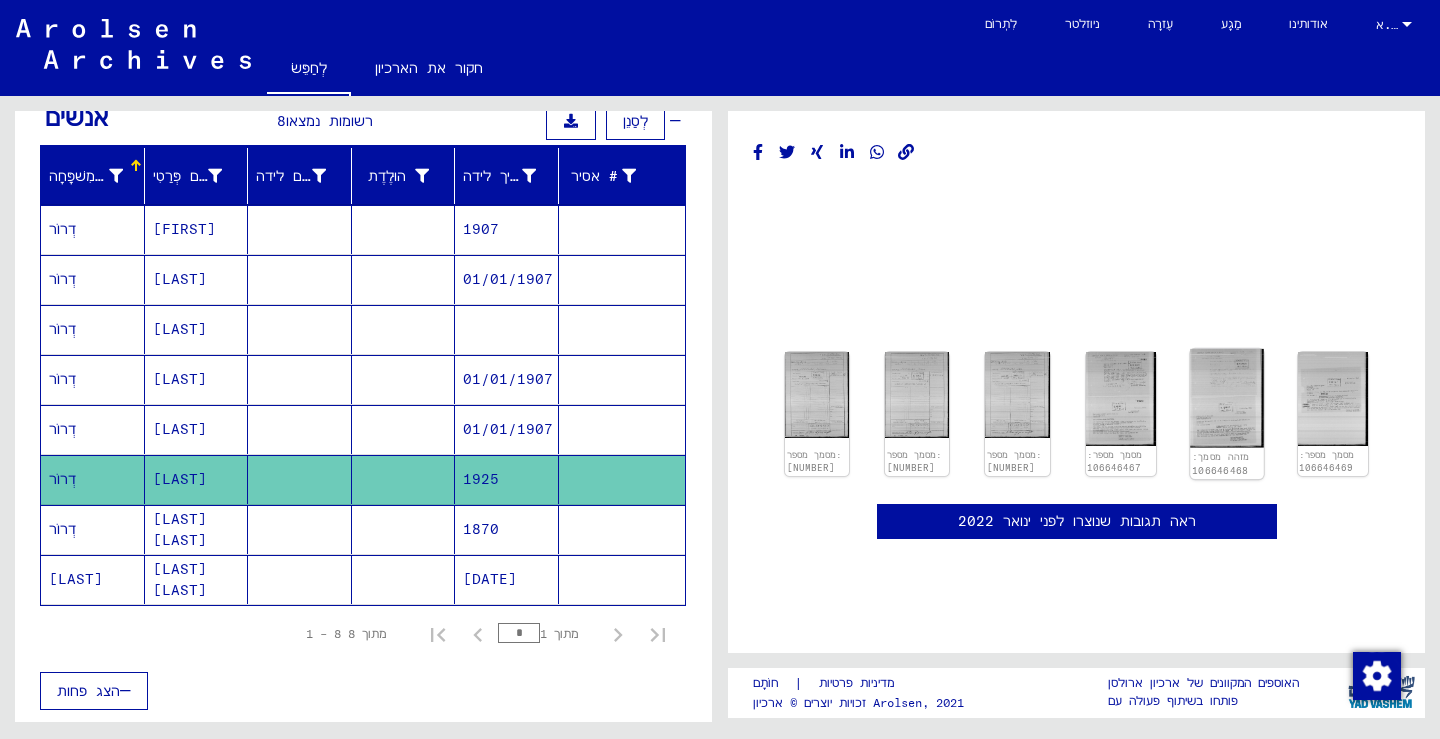 click 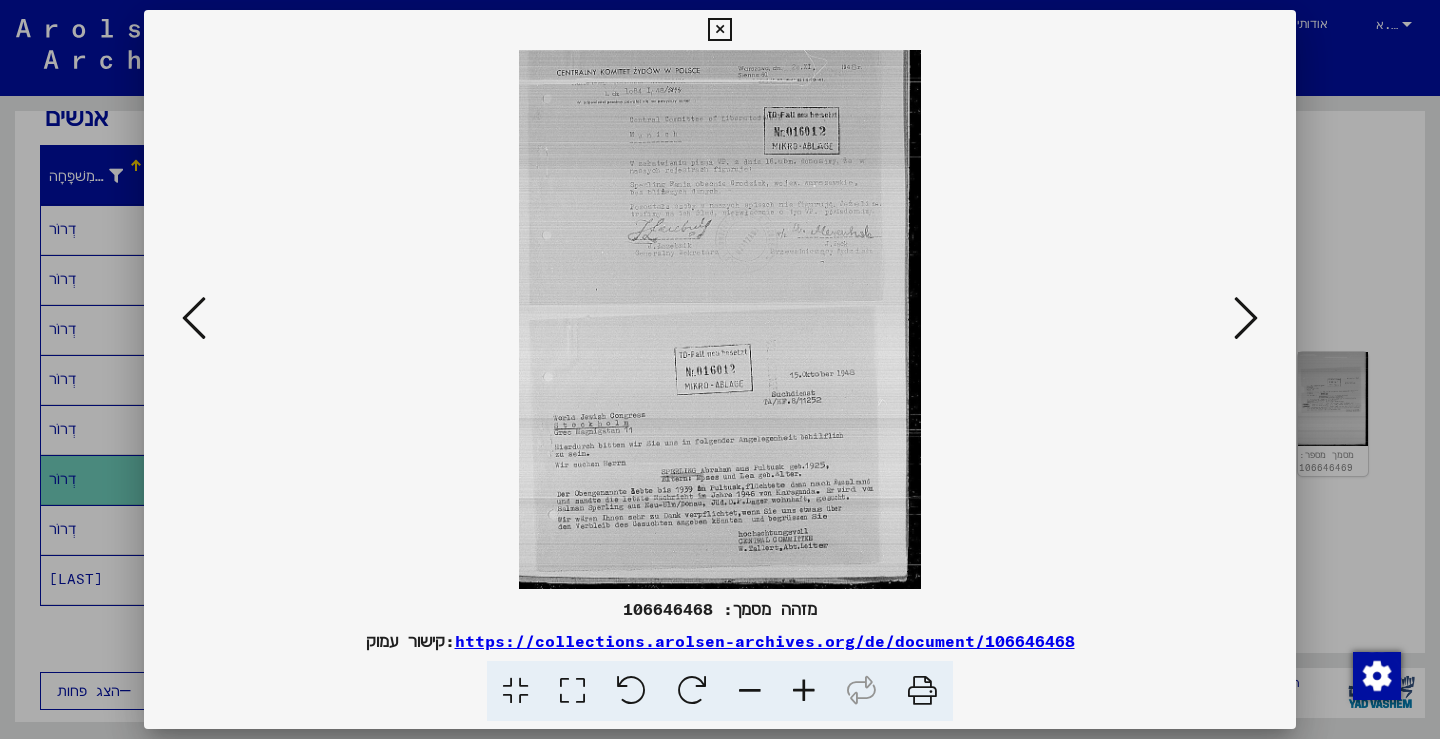 click at bounding box center (1246, 319) 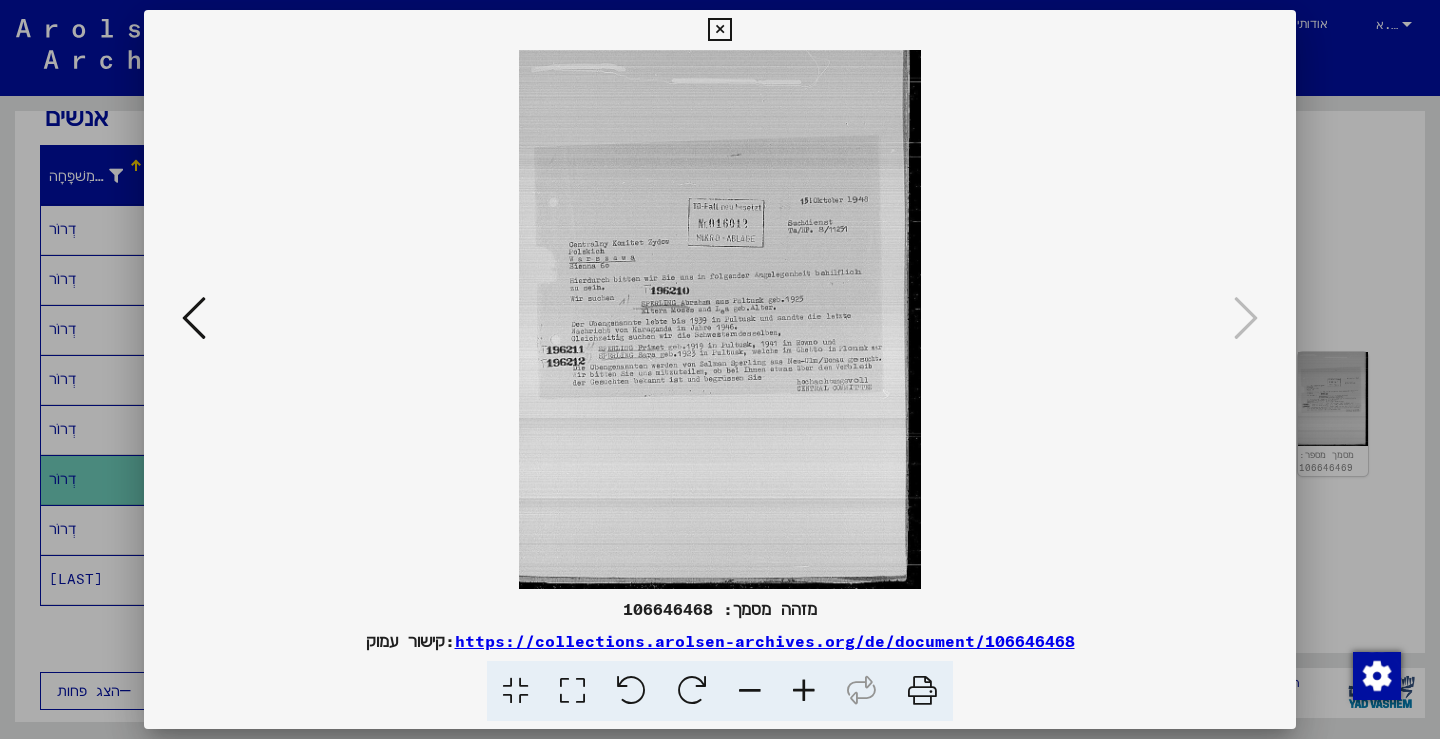 click at bounding box center [720, 319] 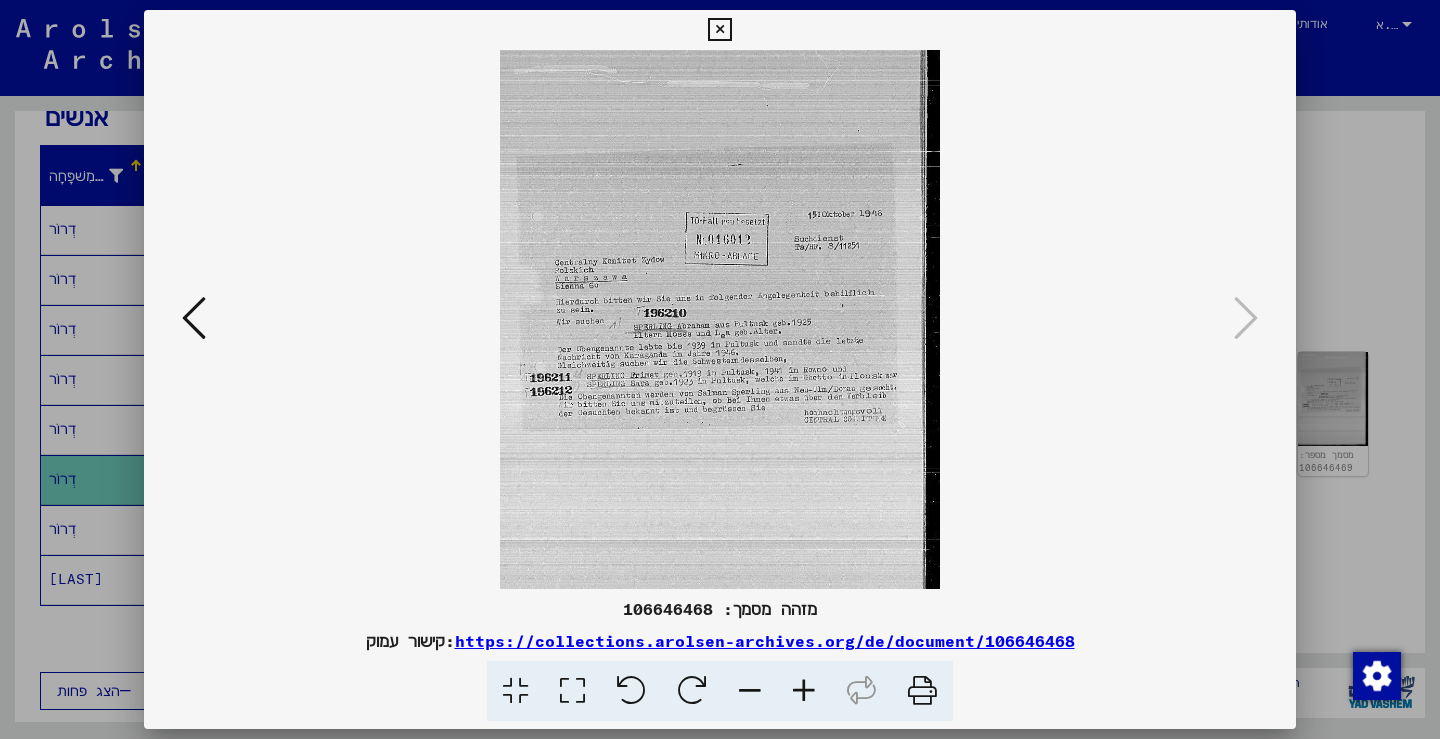 click at bounding box center (804, 691) 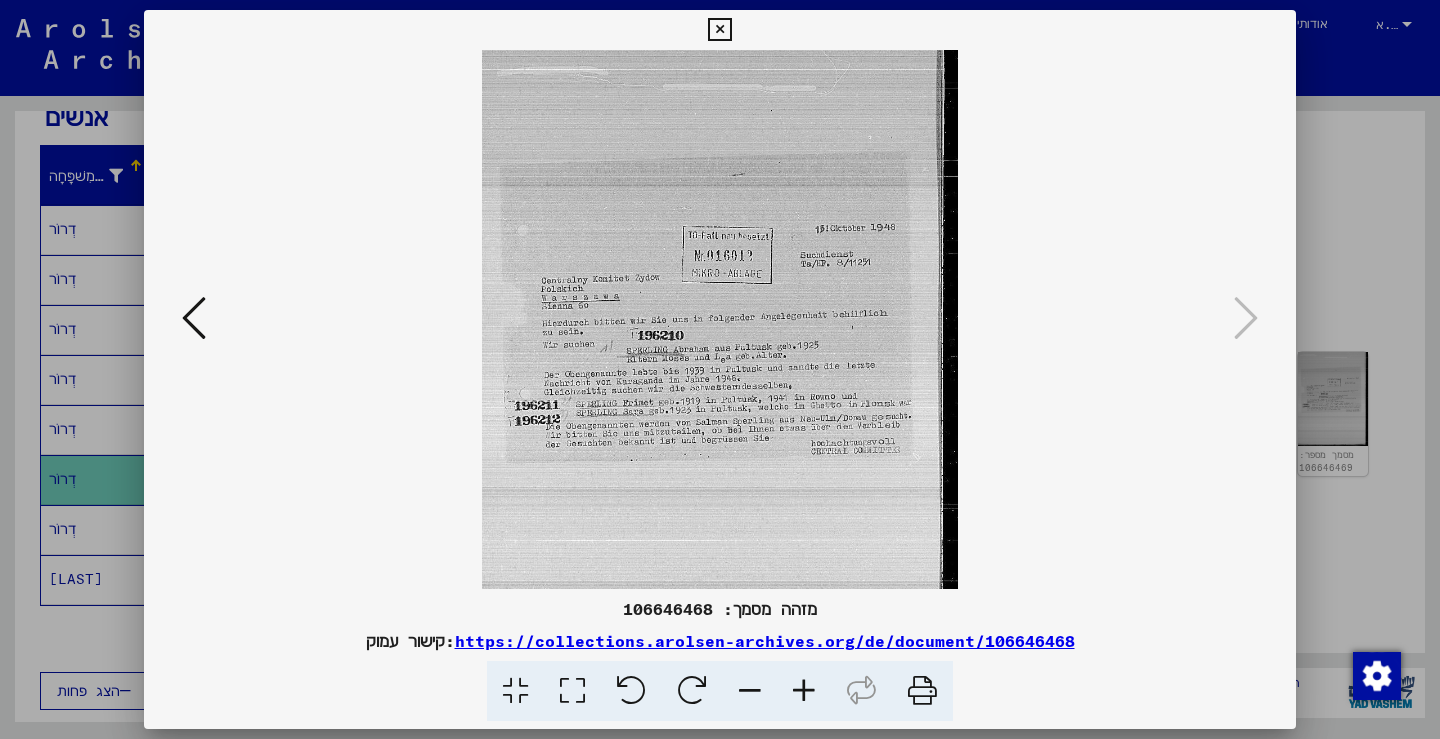 click at bounding box center [804, 691] 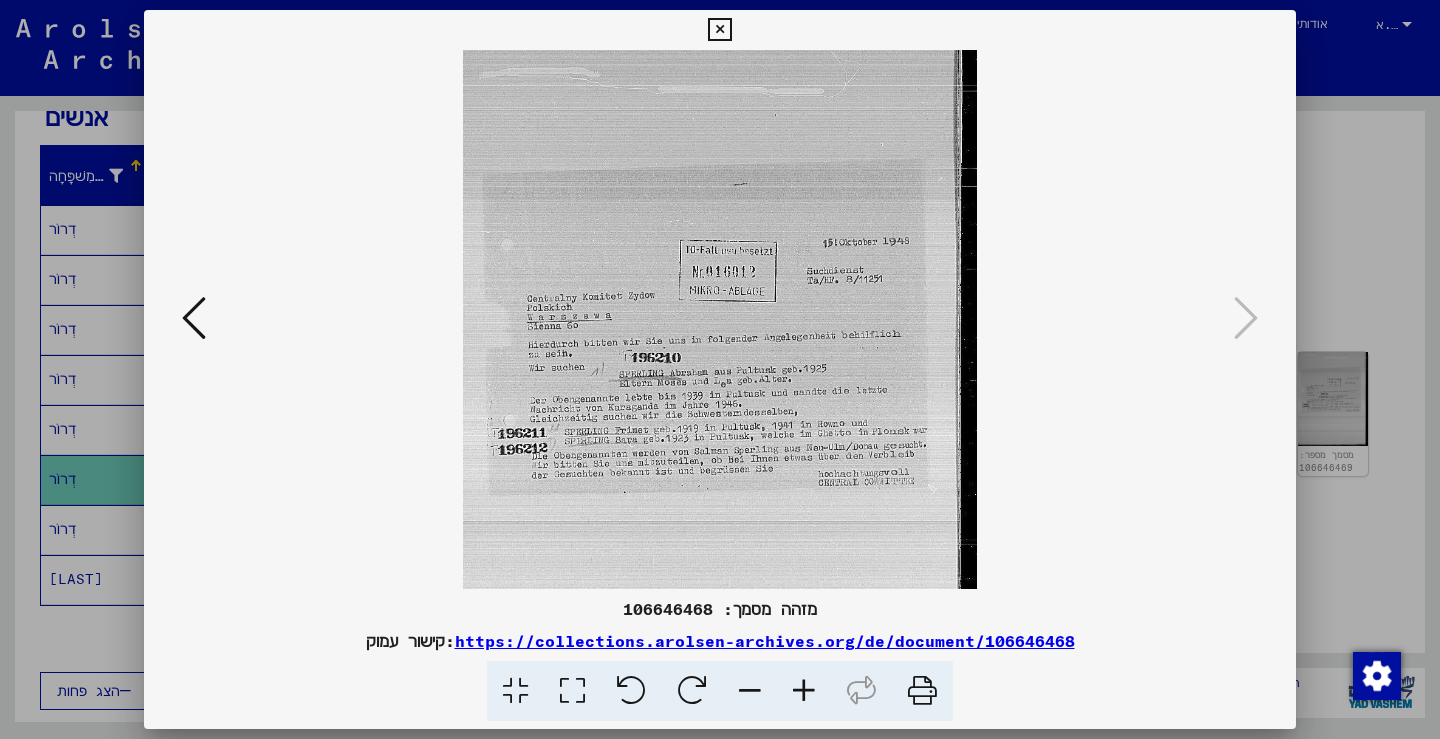 click at bounding box center (804, 691) 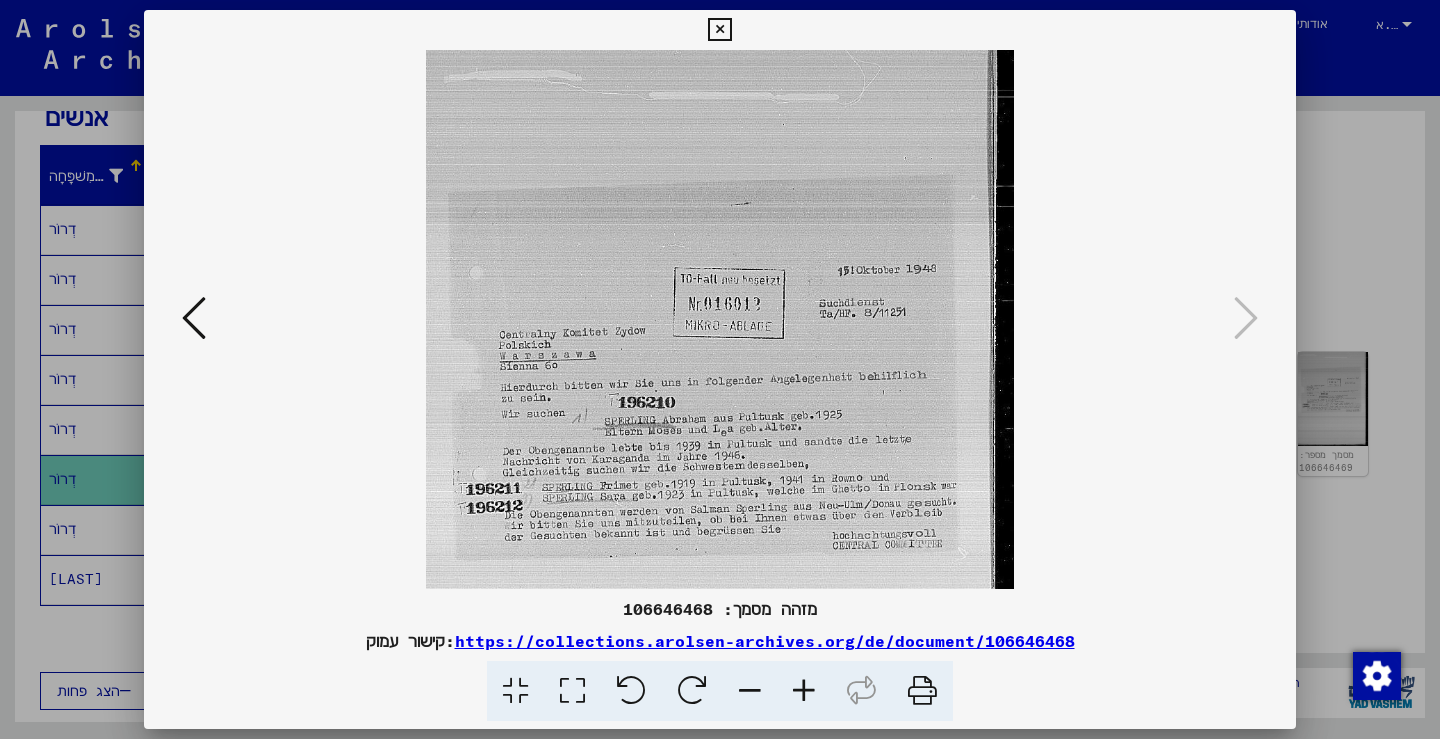 click at bounding box center (804, 691) 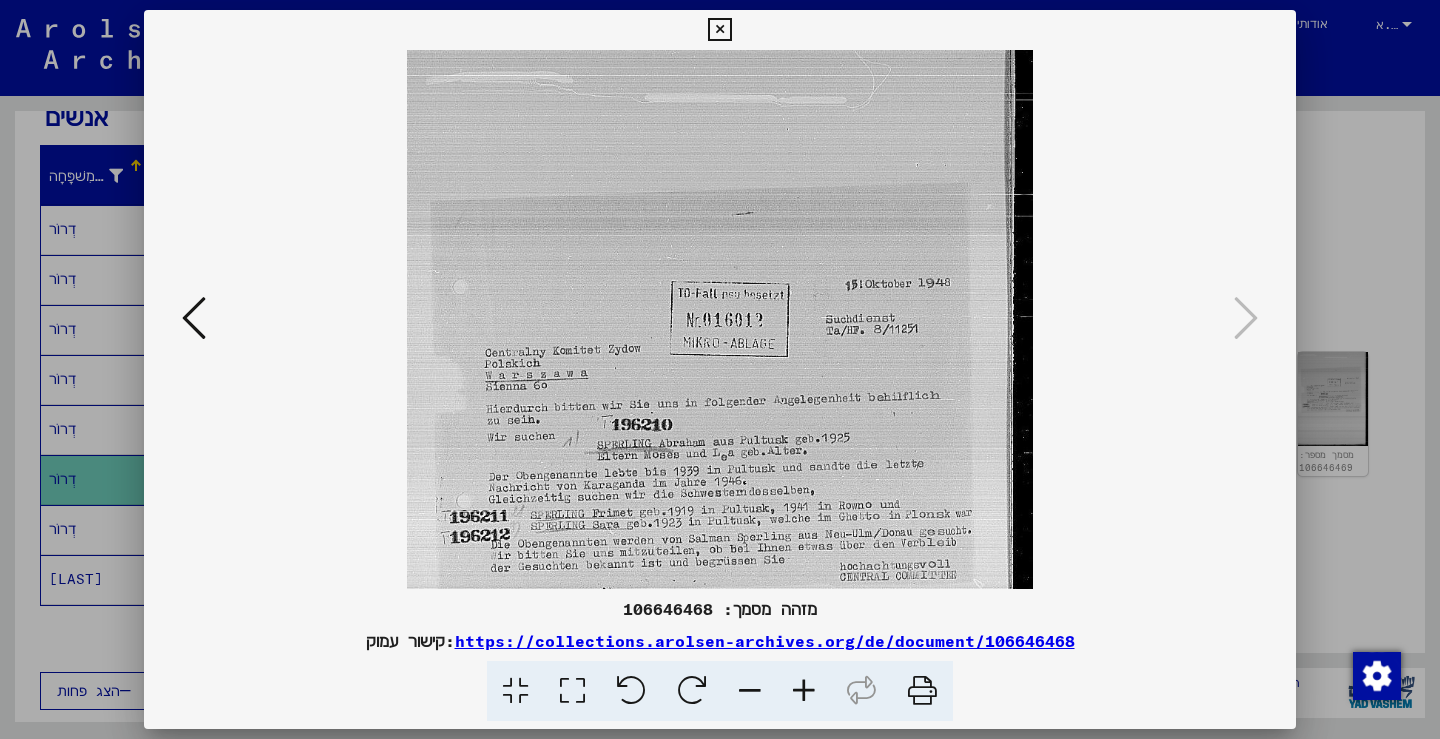 click at bounding box center (804, 691) 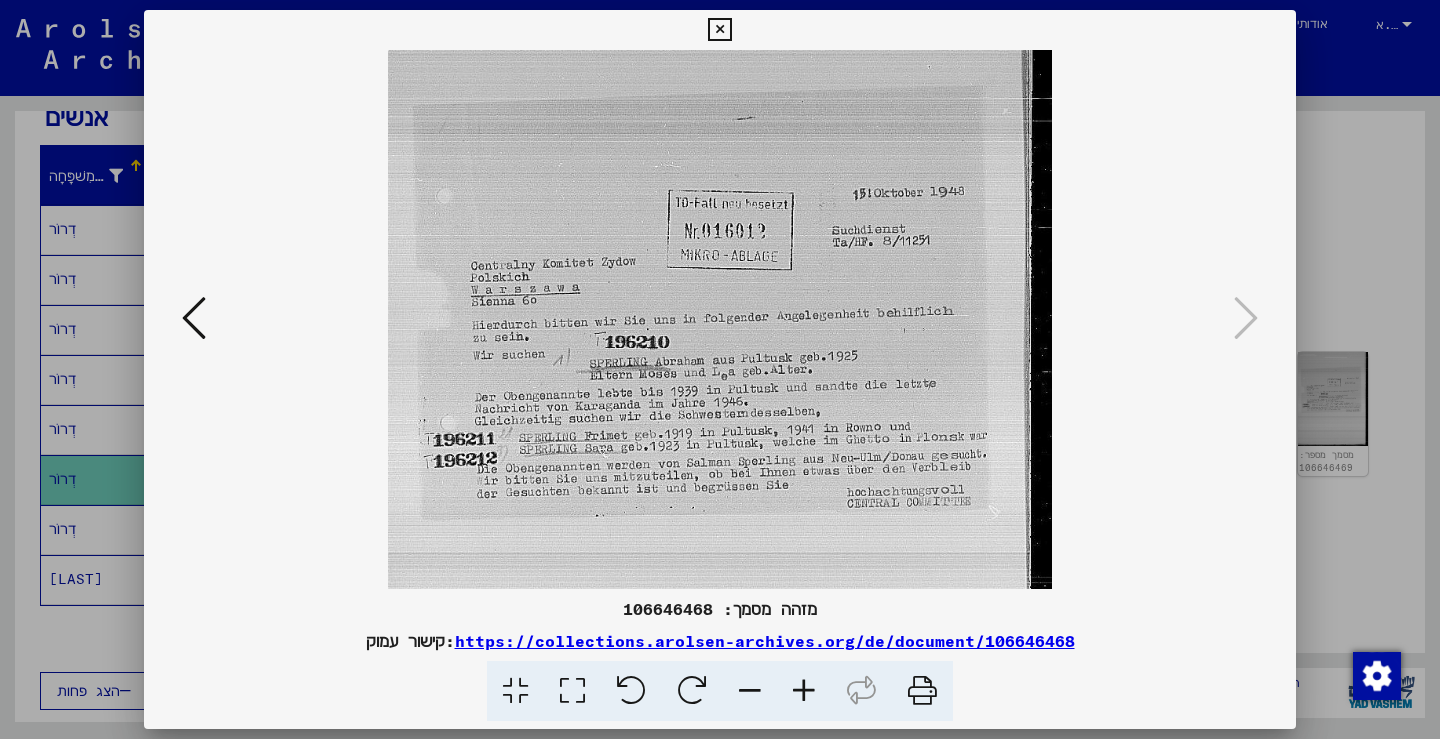drag, startPoint x: 713, startPoint y: 480, endPoint x: 753, endPoint y: 277, distance: 206.90337 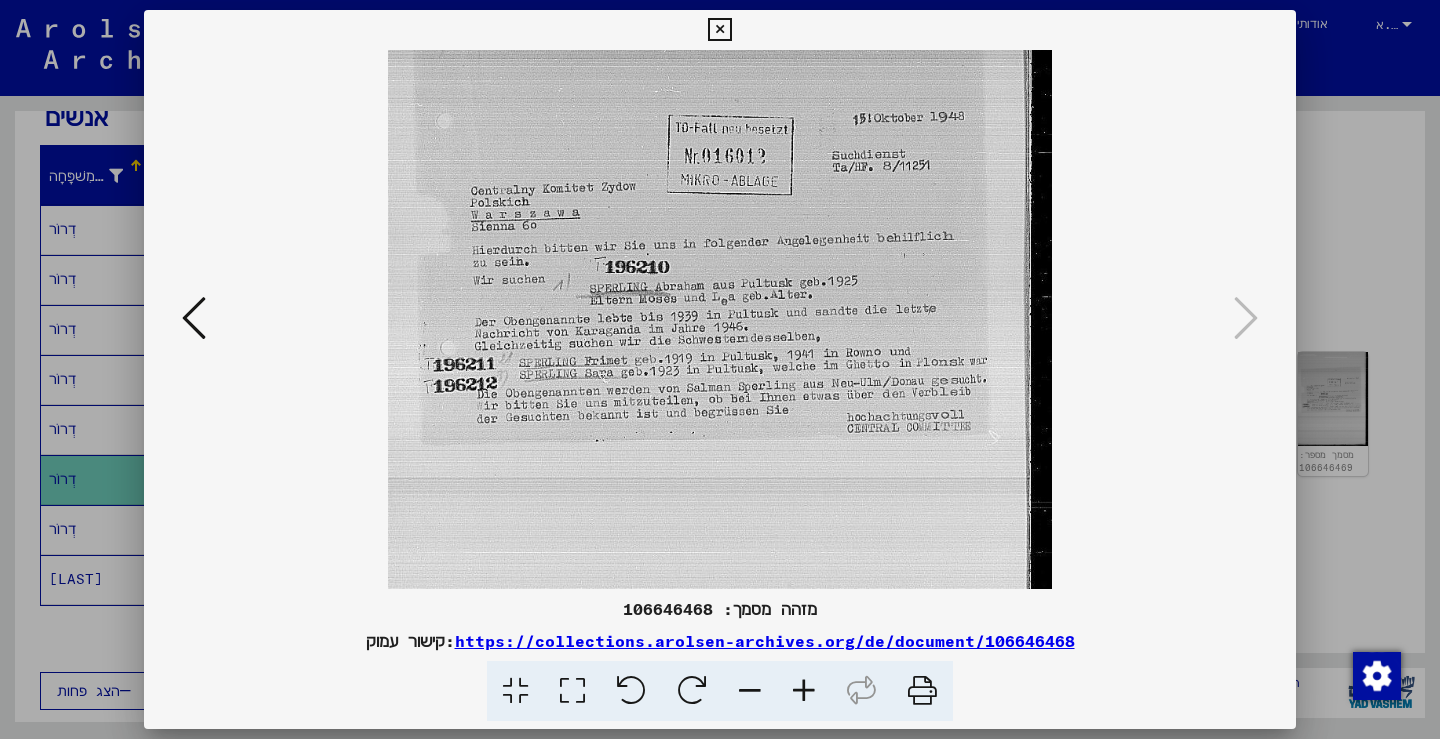 drag, startPoint x: 664, startPoint y: 468, endPoint x: 682, endPoint y: 372, distance: 97.67292 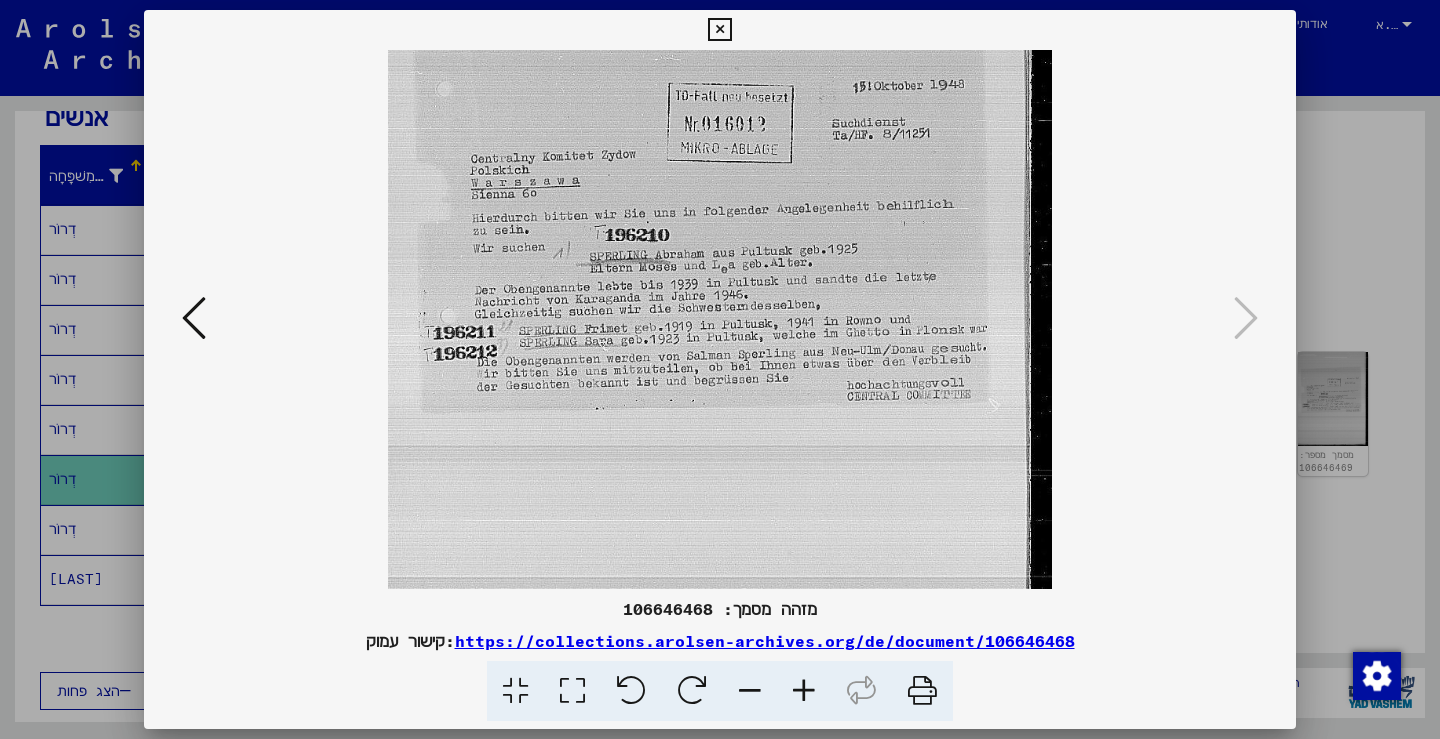 click at bounding box center [720, 319] 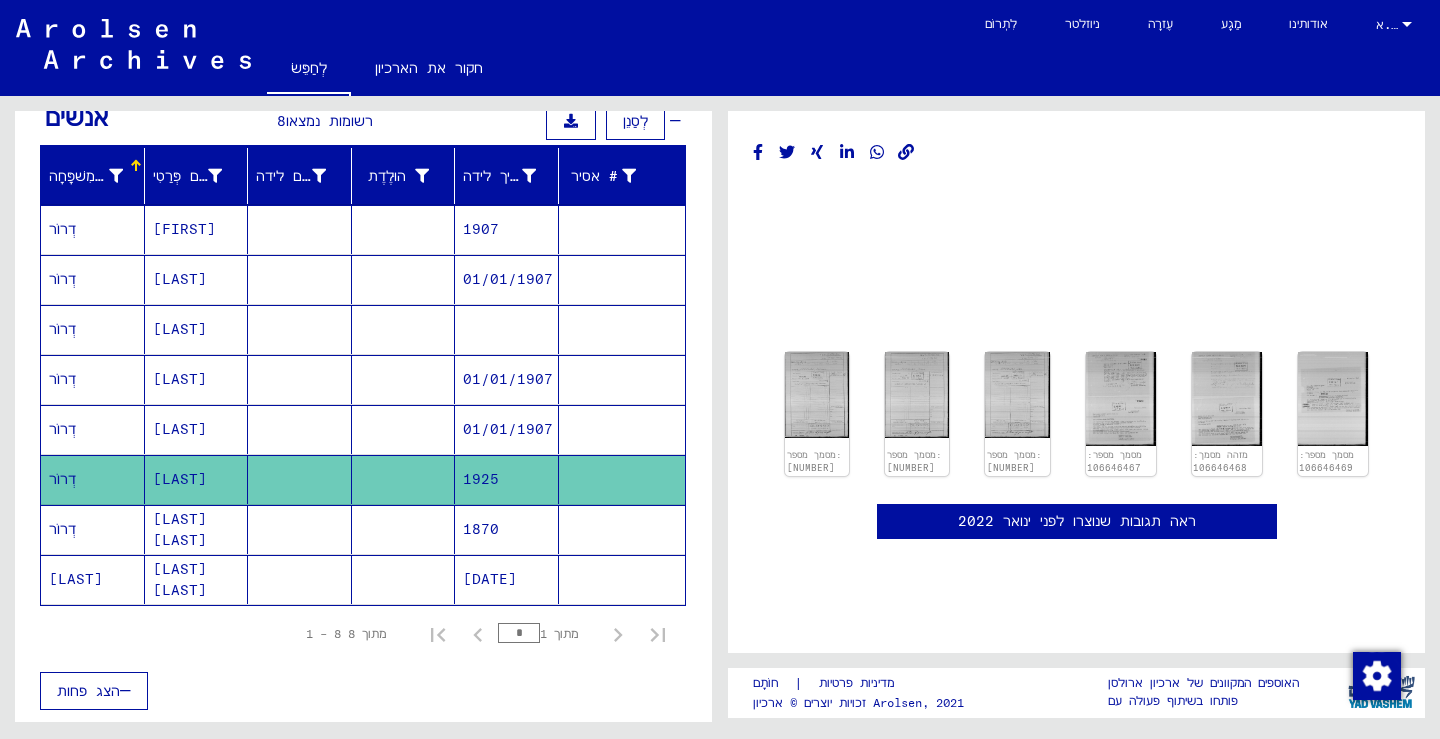 drag, startPoint x: 547, startPoint y: 660, endPoint x: 167, endPoint y: 551, distance: 395.3239 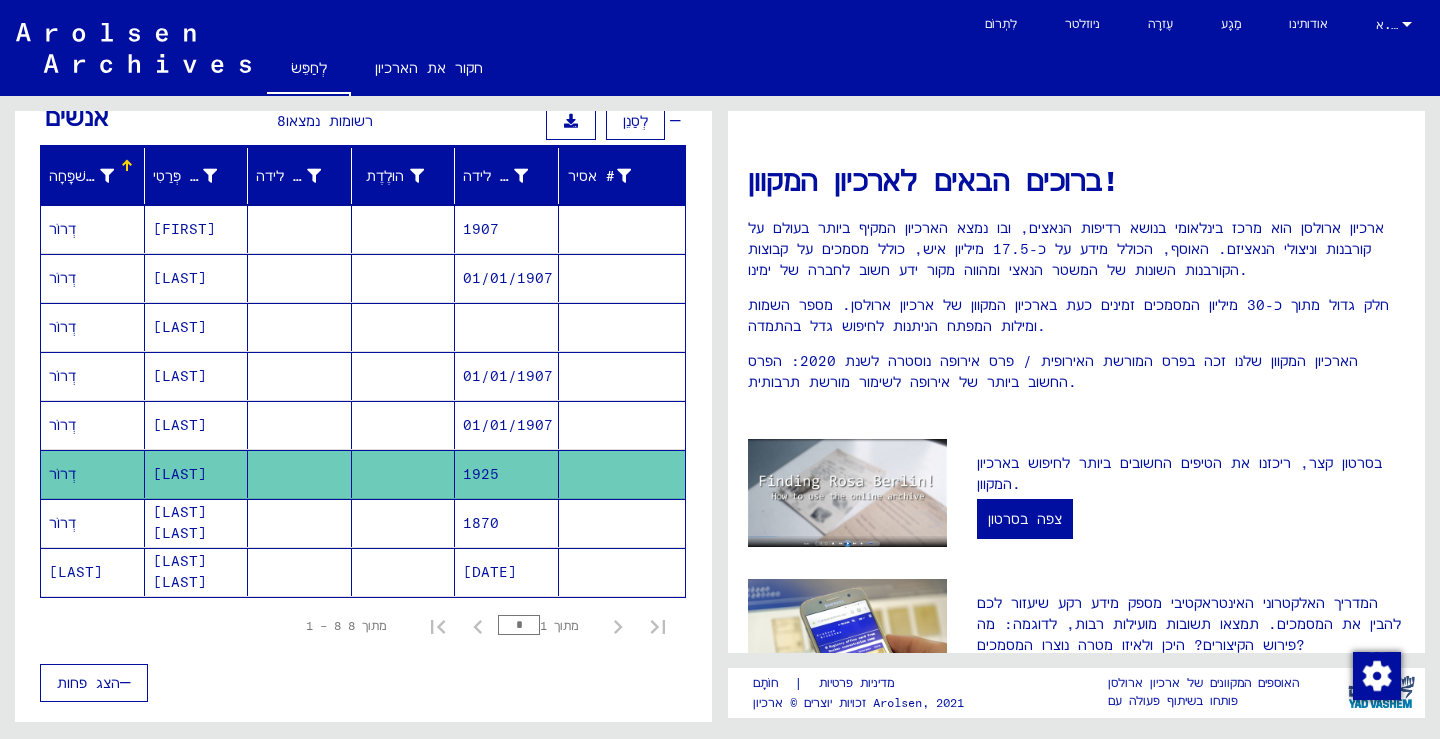 click on "לְחַפֵּשׂ" 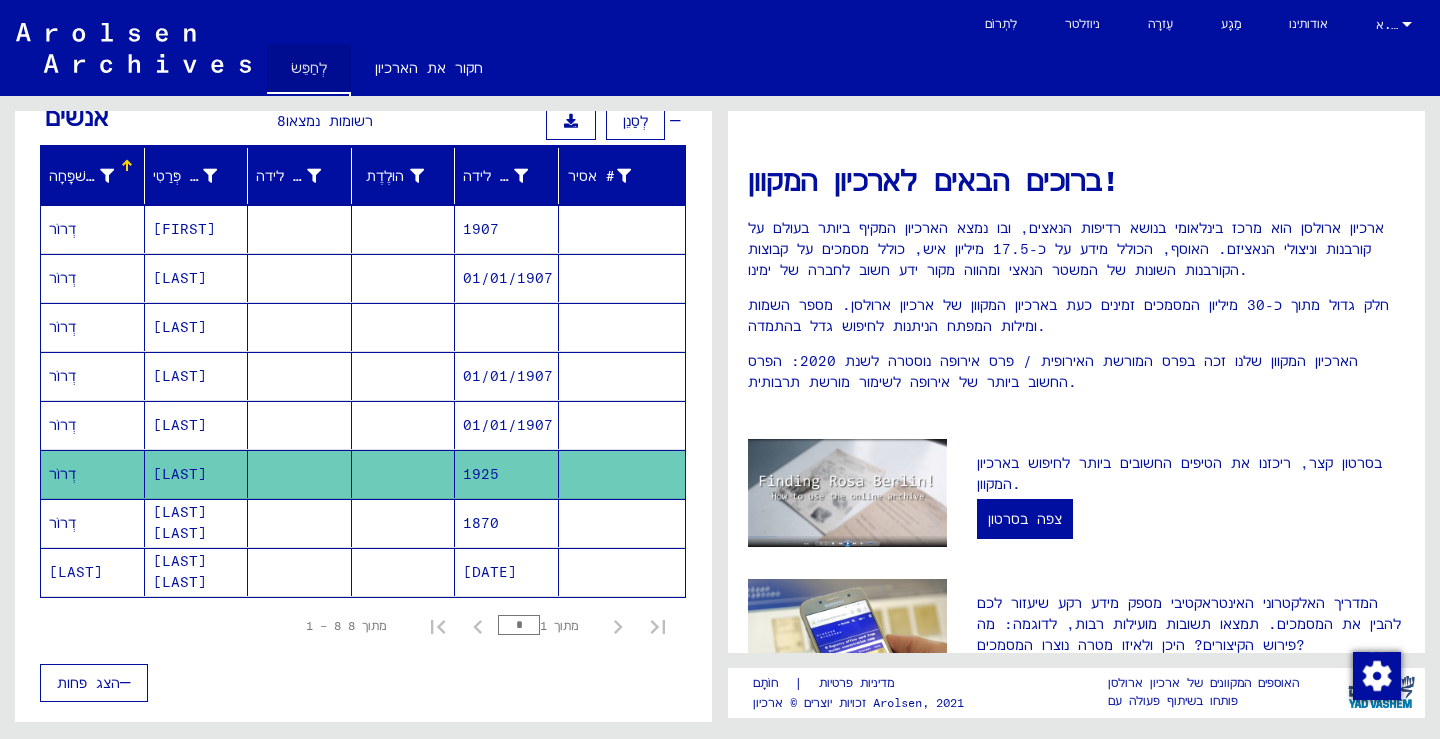 scroll, scrollTop: 0, scrollLeft: 0, axis: both 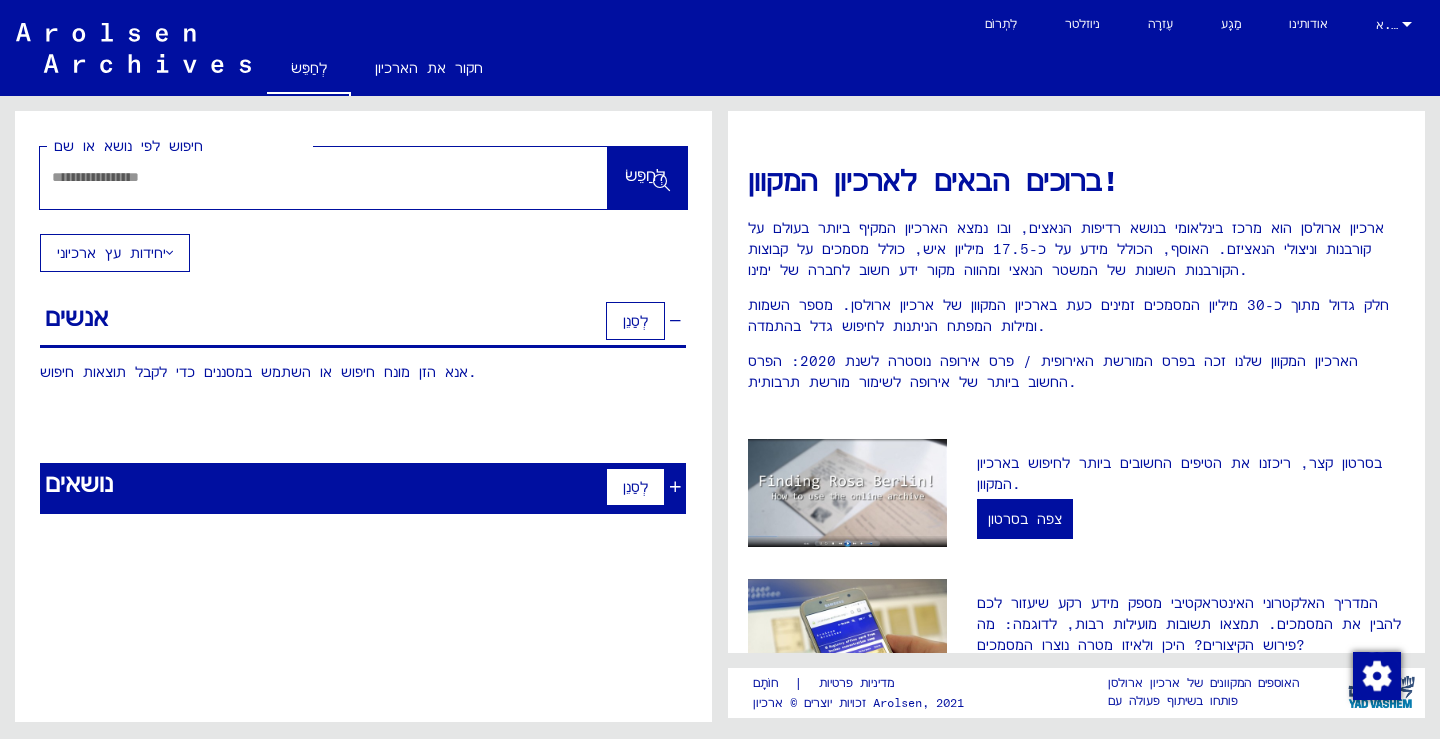 click at bounding box center [300, 177] 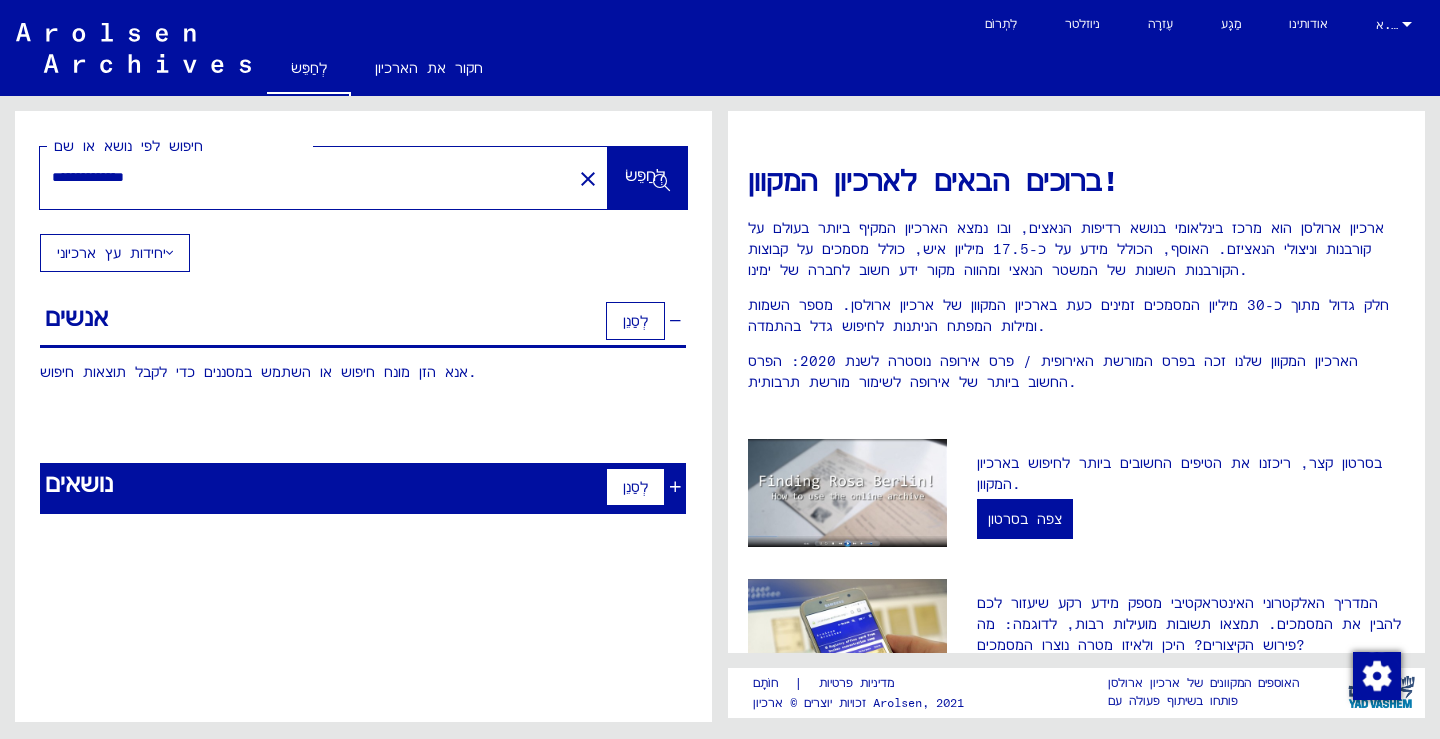 type on "**********" 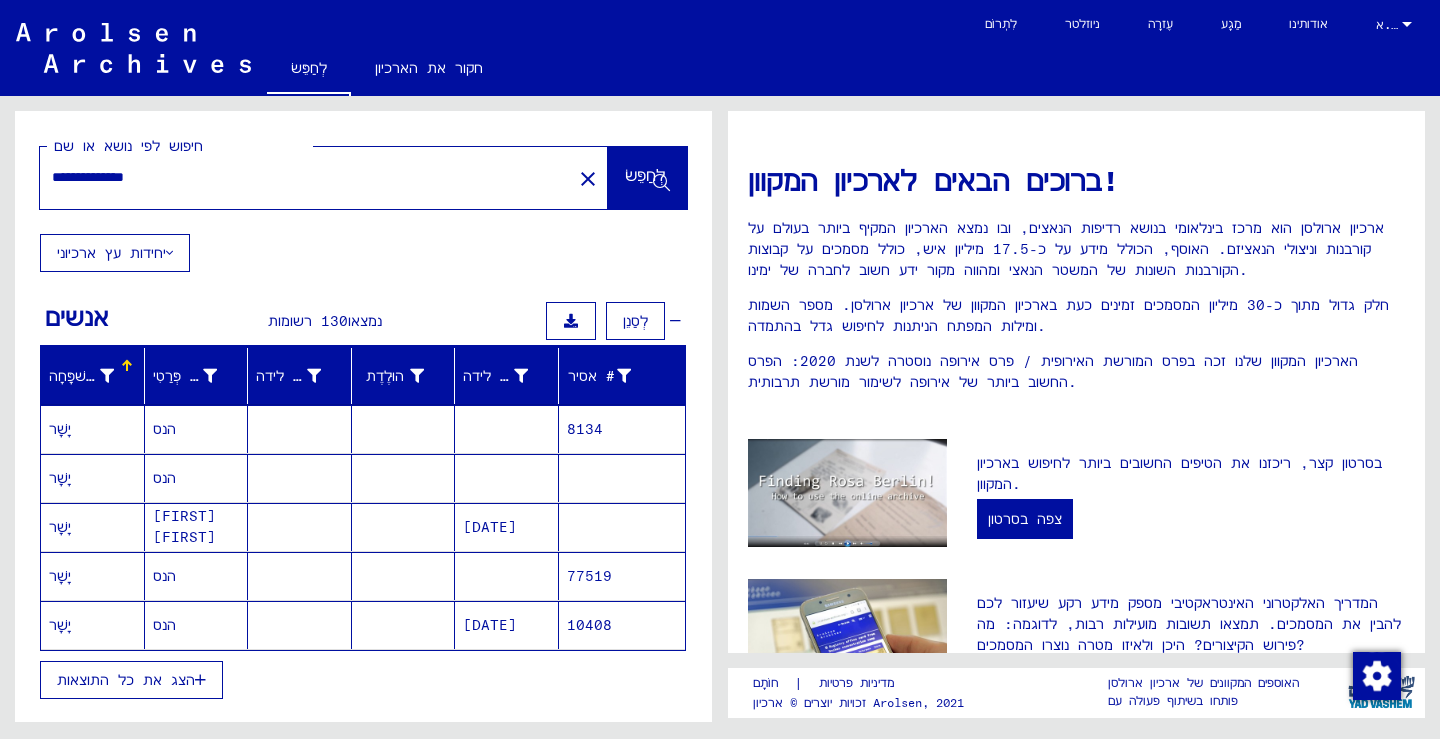 scroll, scrollTop: 100, scrollLeft: 0, axis: vertical 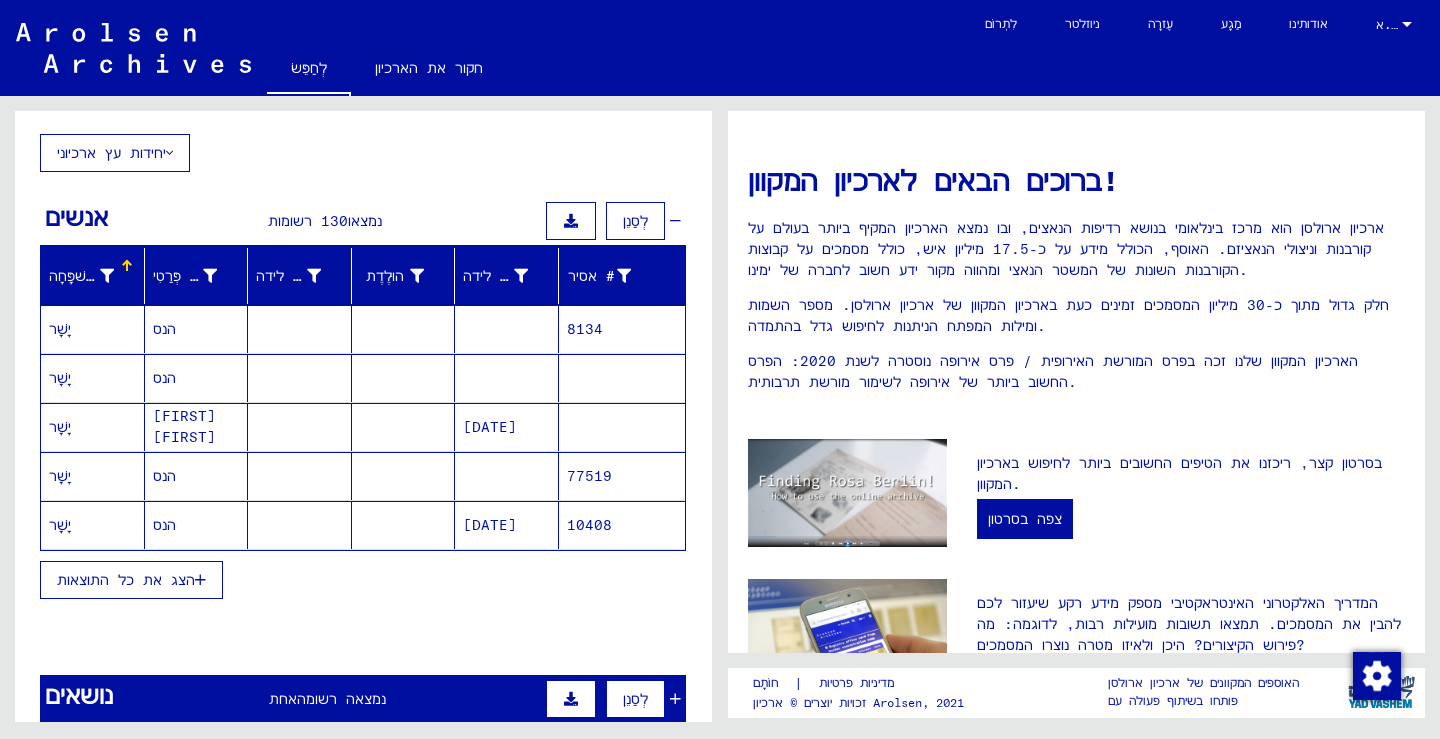 click on "הצג את כל התוצאות" at bounding box center (126, 580) 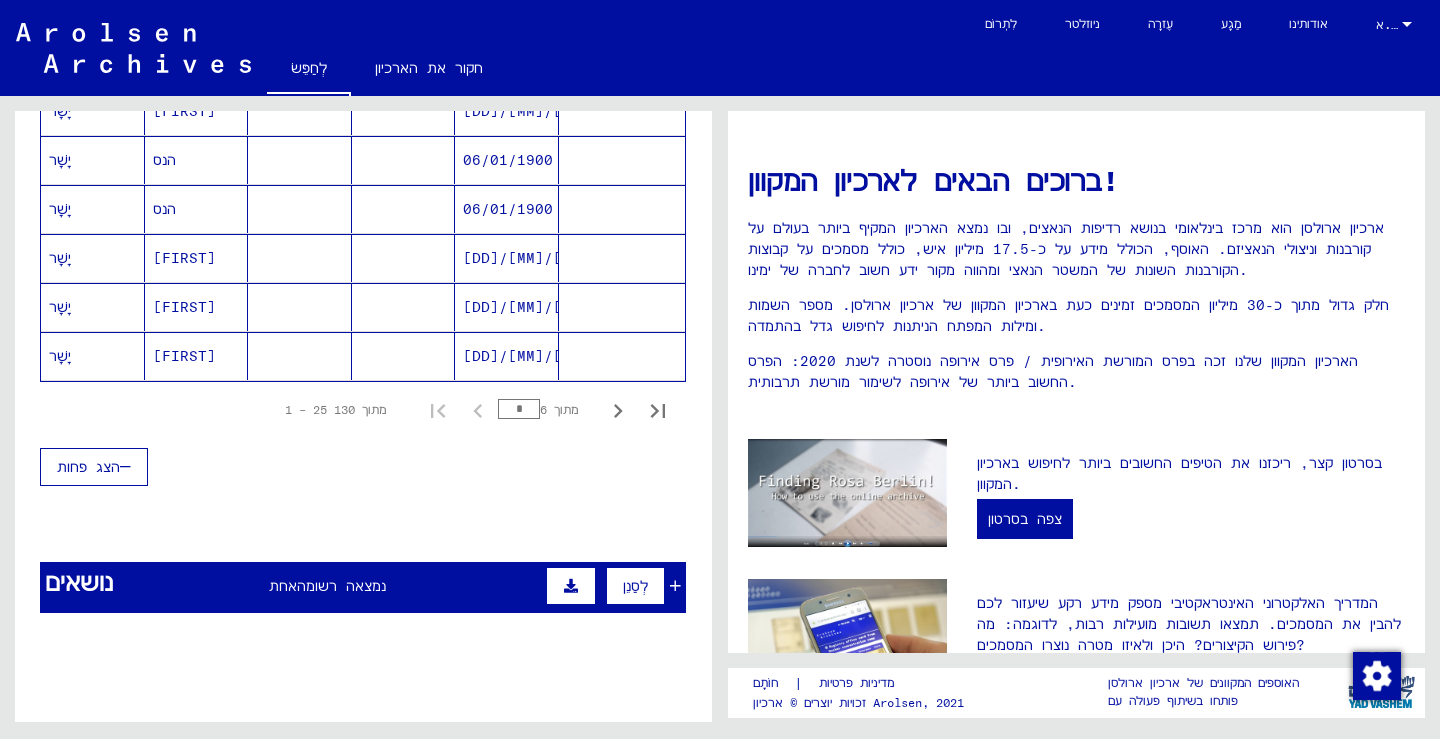 scroll, scrollTop: 1300, scrollLeft: 0, axis: vertical 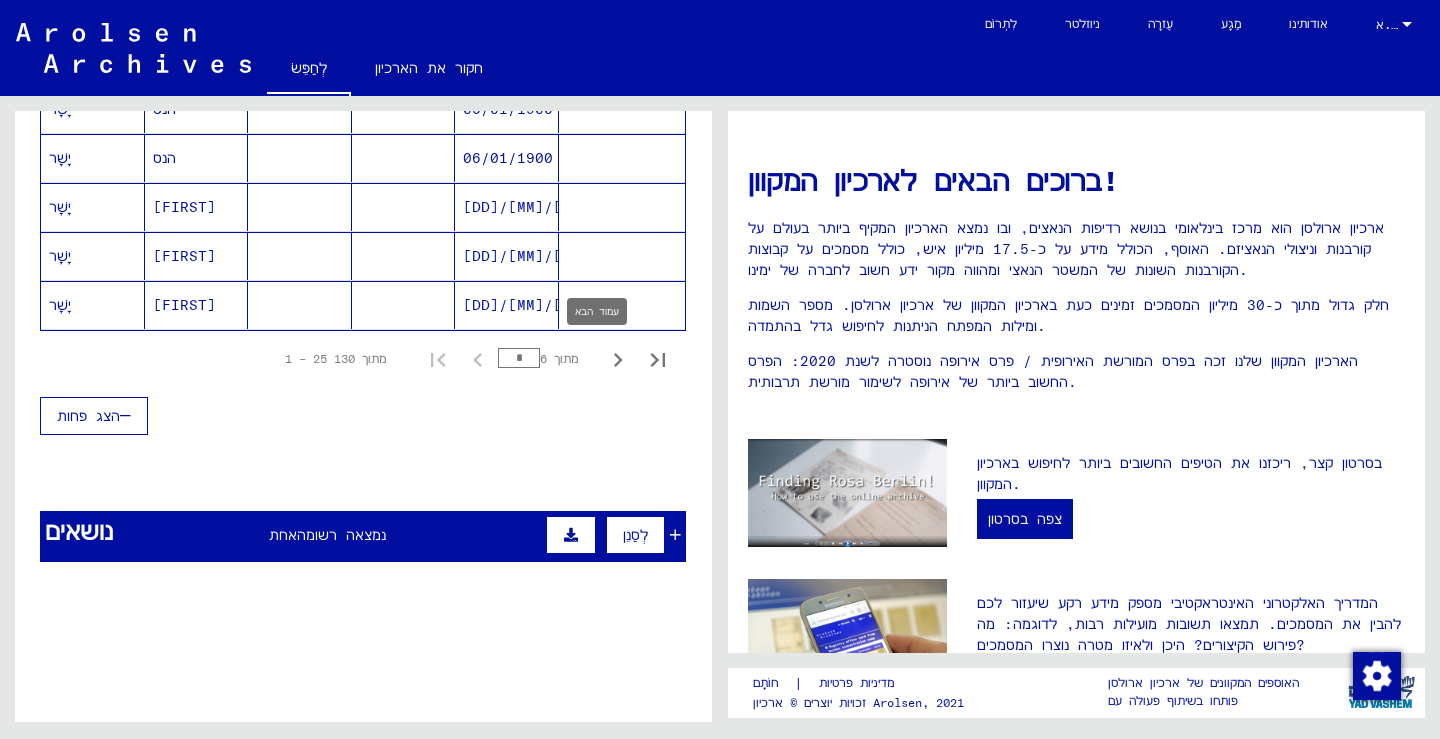 click 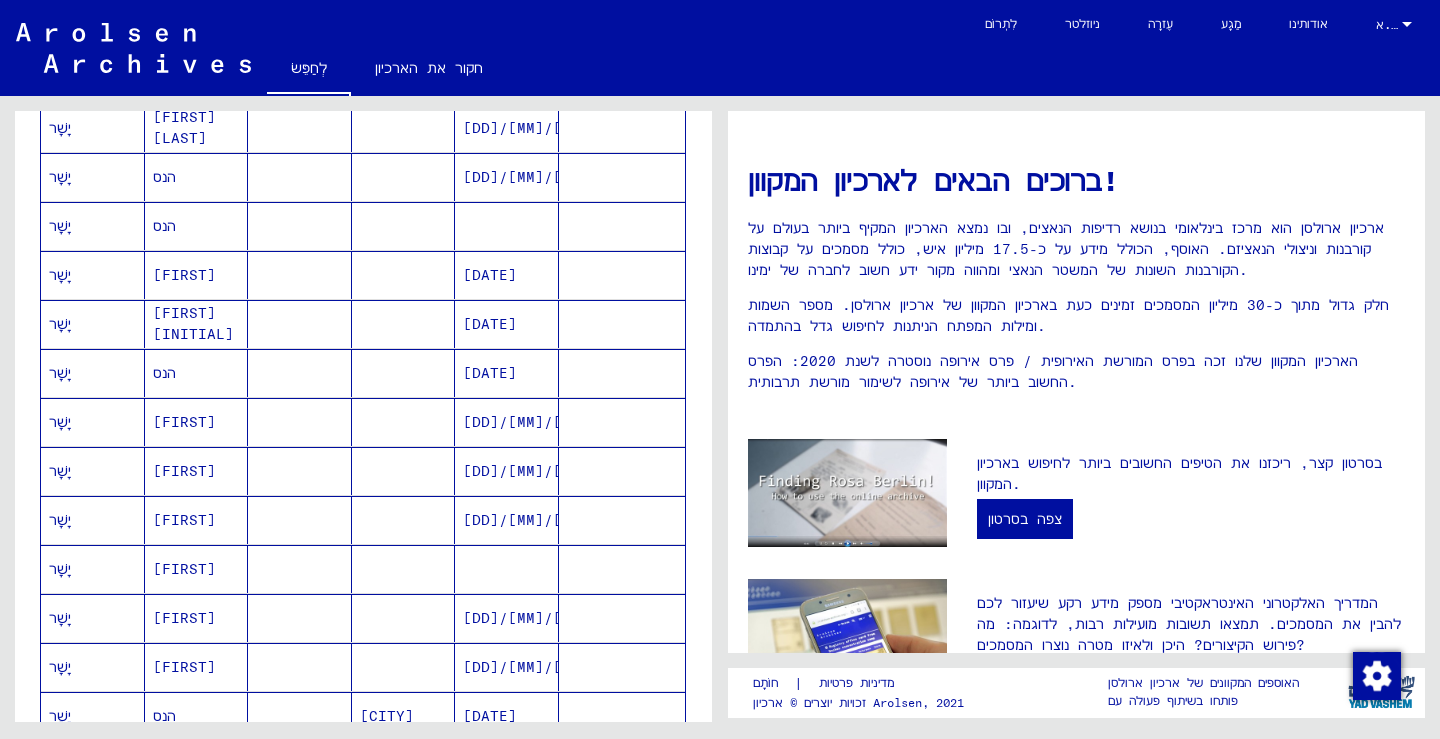 scroll, scrollTop: 700, scrollLeft: 0, axis: vertical 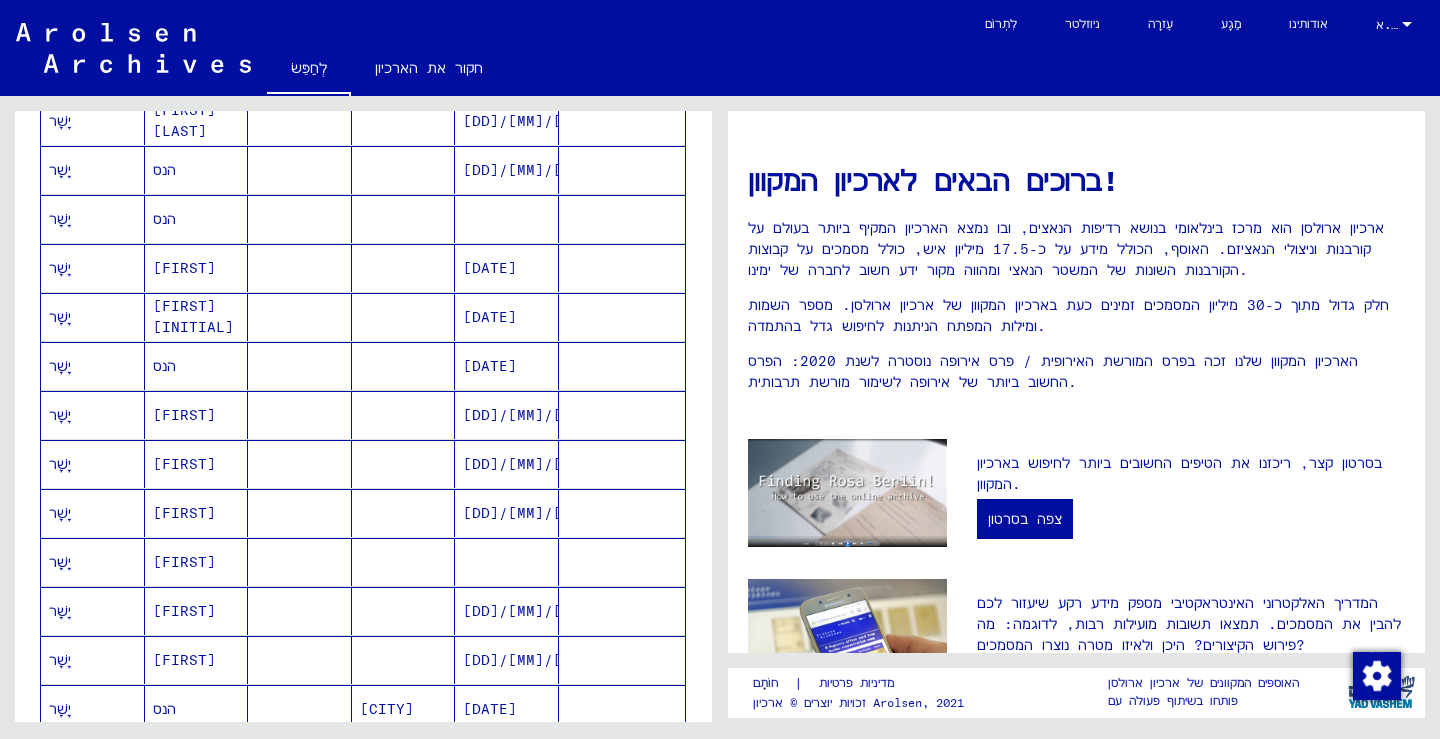 click on "[FIRST]" at bounding box center (197, 464) 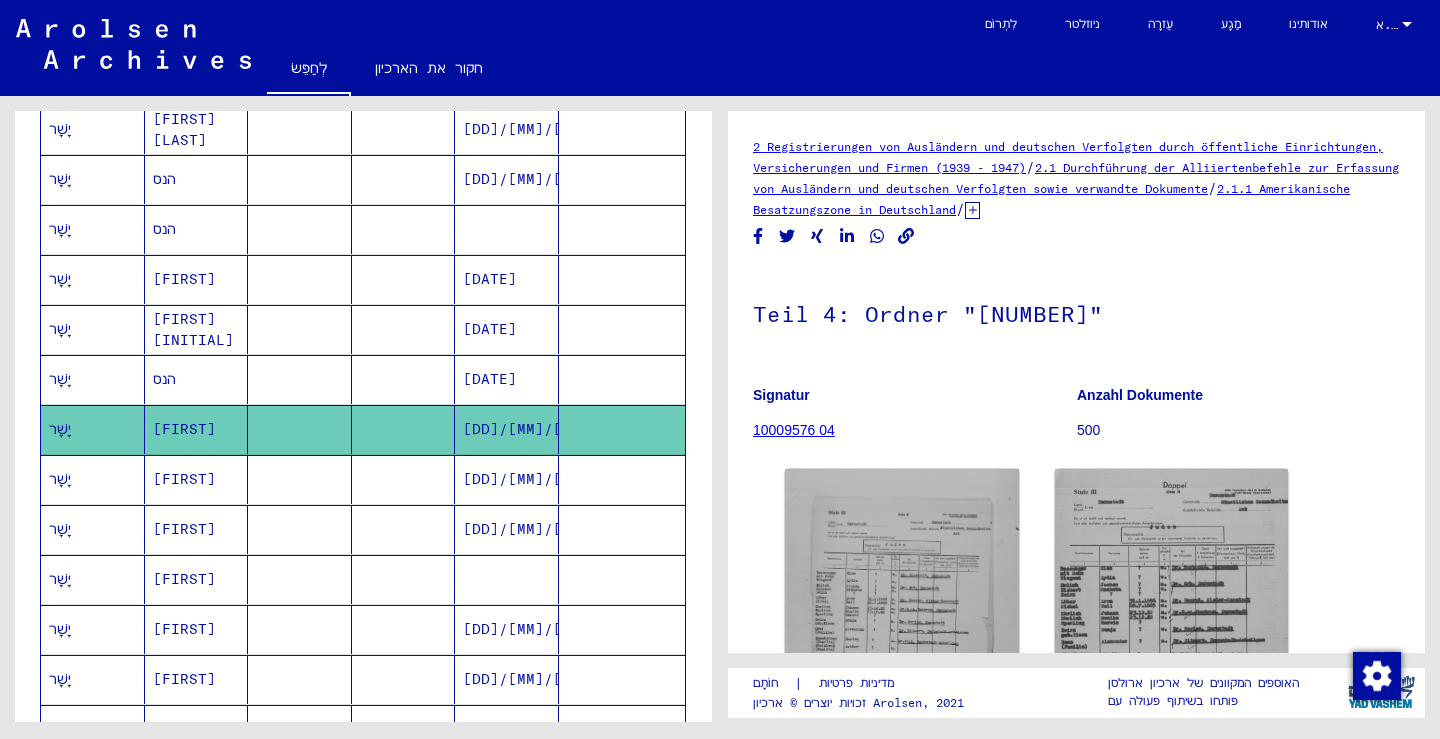 scroll, scrollTop: 708, scrollLeft: 0, axis: vertical 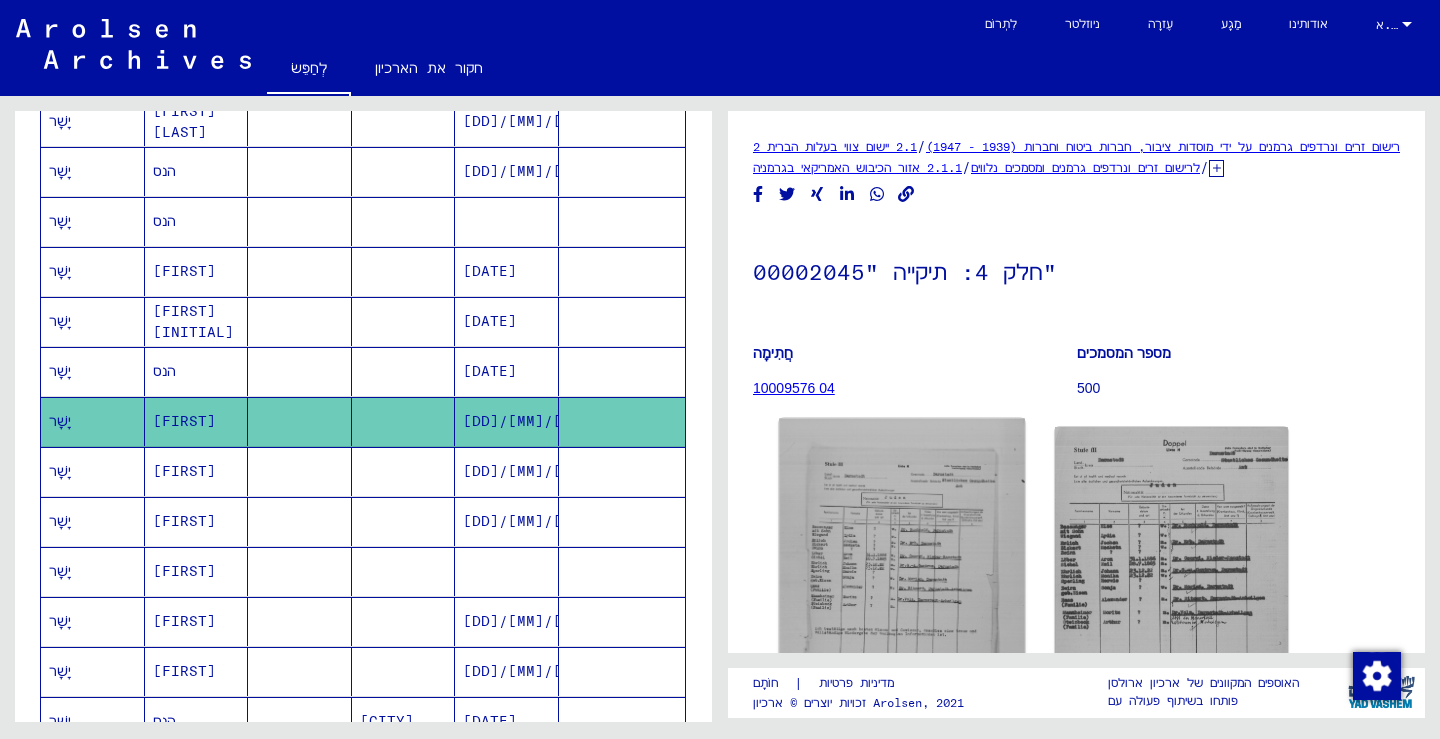 click 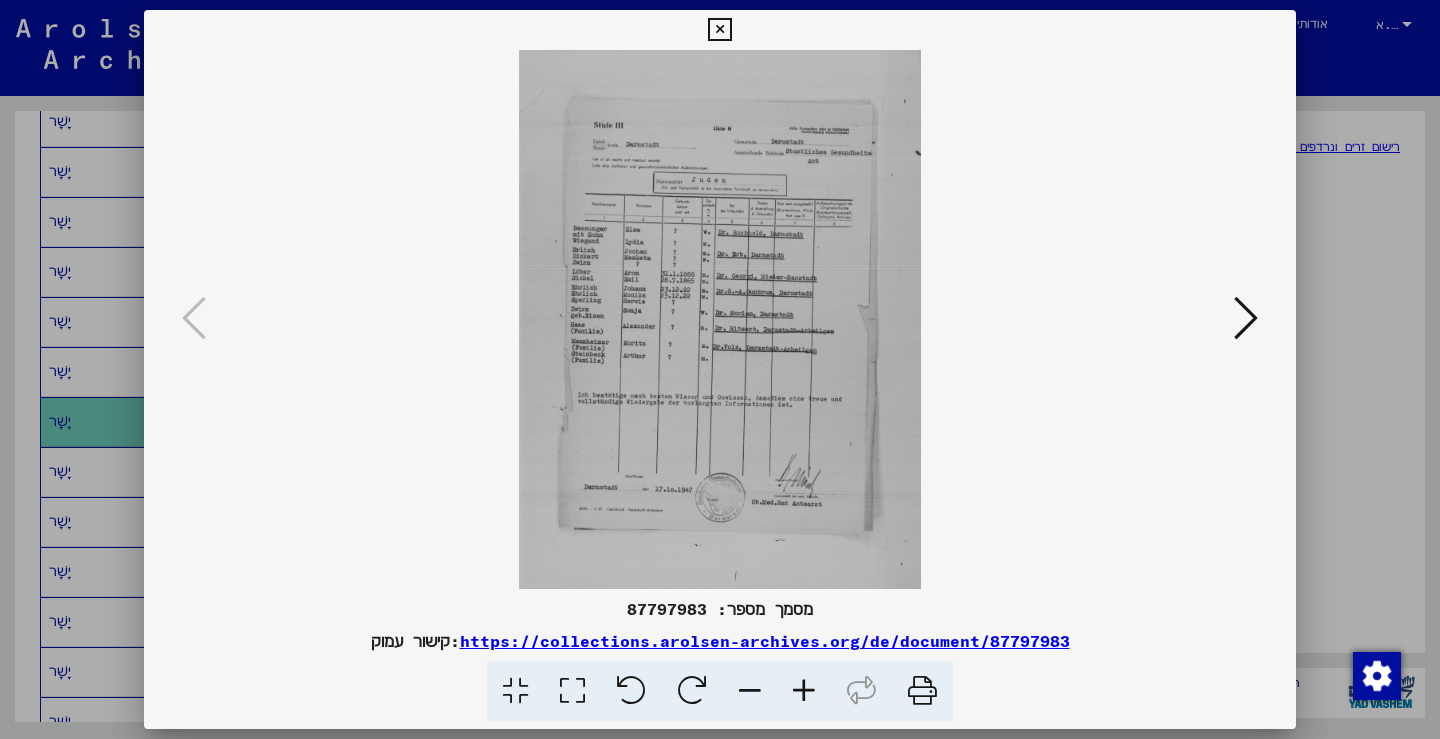 click at bounding box center [1246, 318] 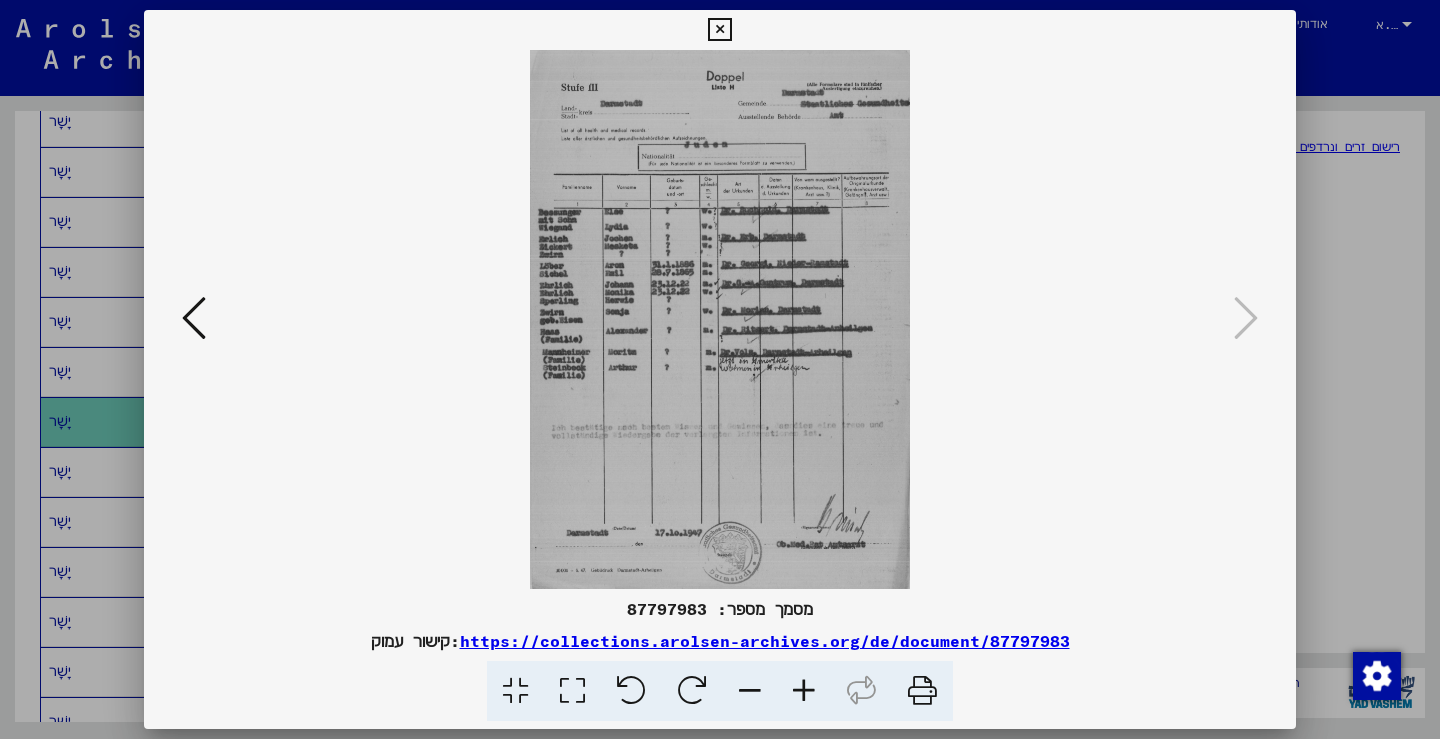 click at bounding box center (719, 30) 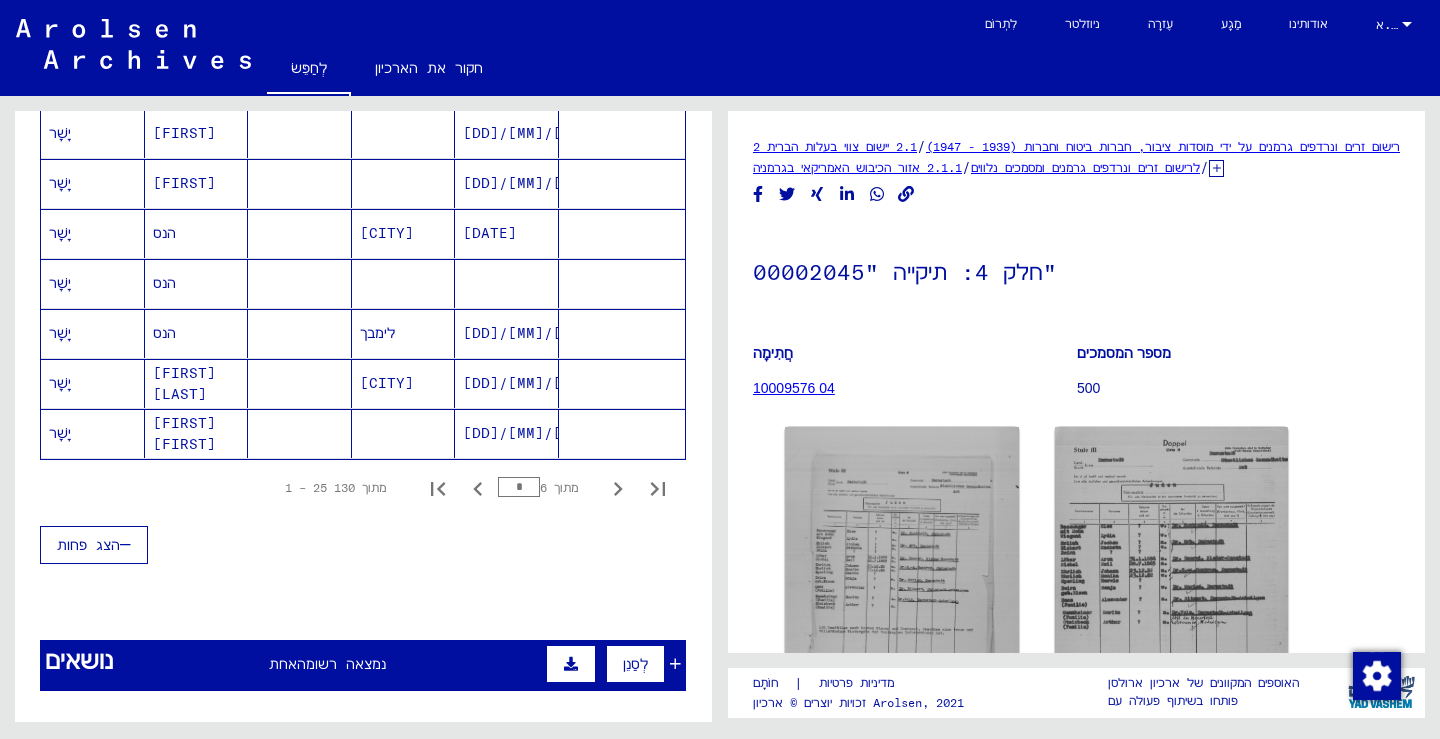 scroll, scrollTop: 1308, scrollLeft: 0, axis: vertical 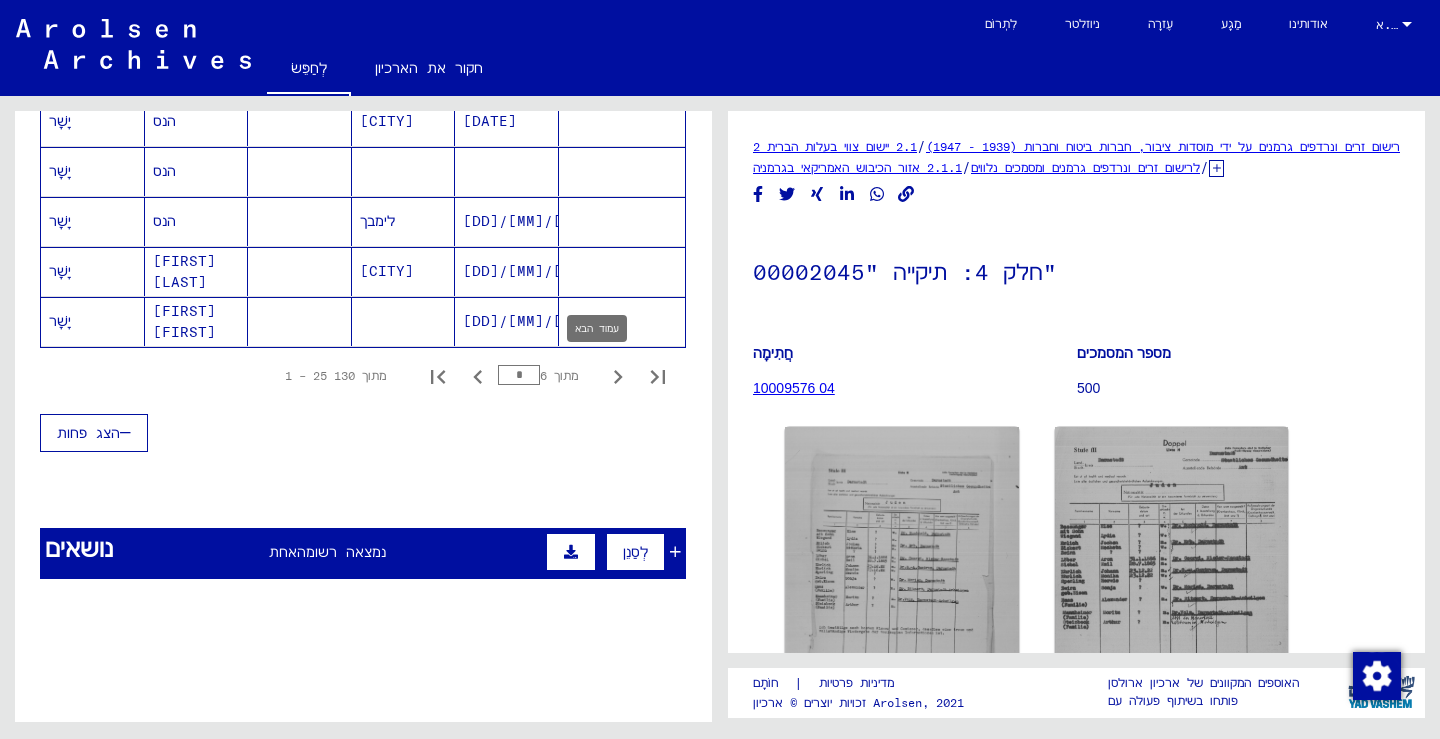 click 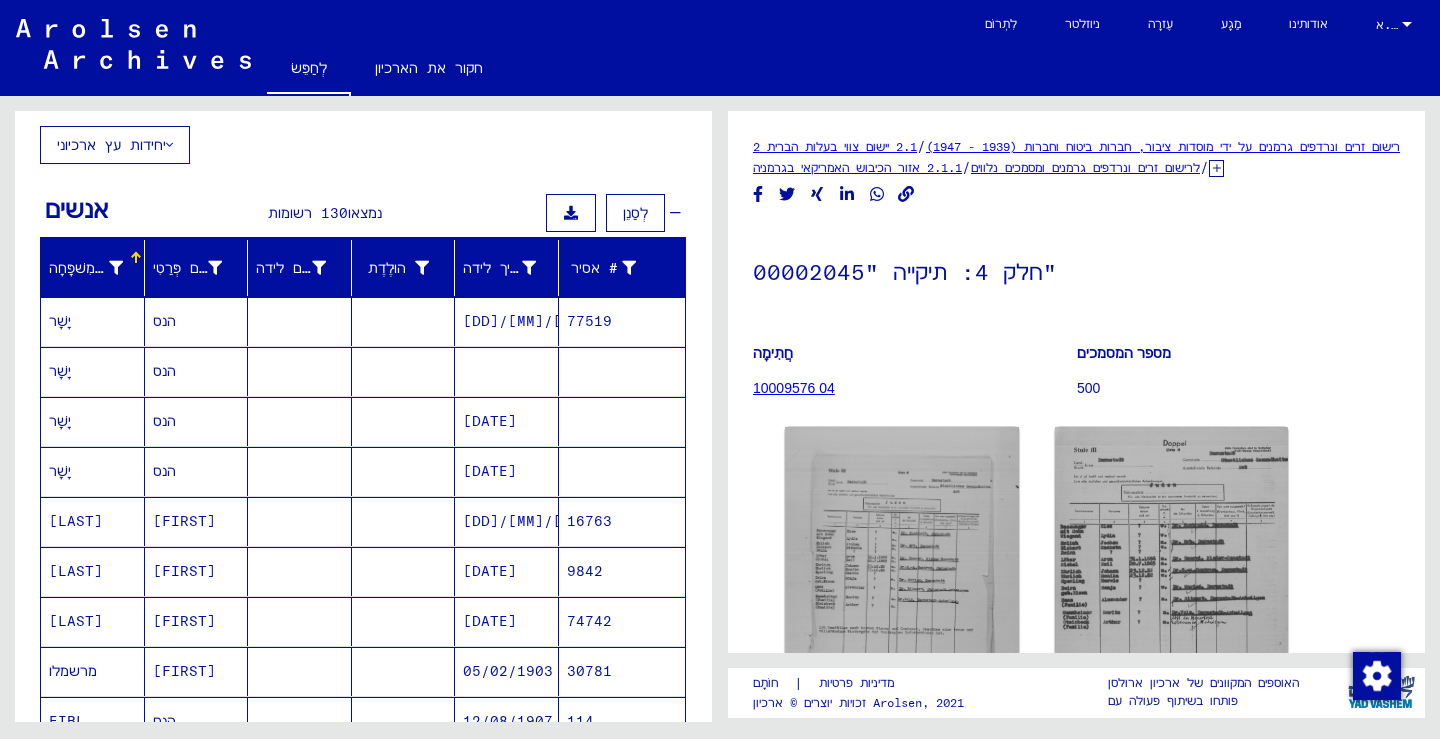 scroll, scrollTop: 1337, scrollLeft: 0, axis: vertical 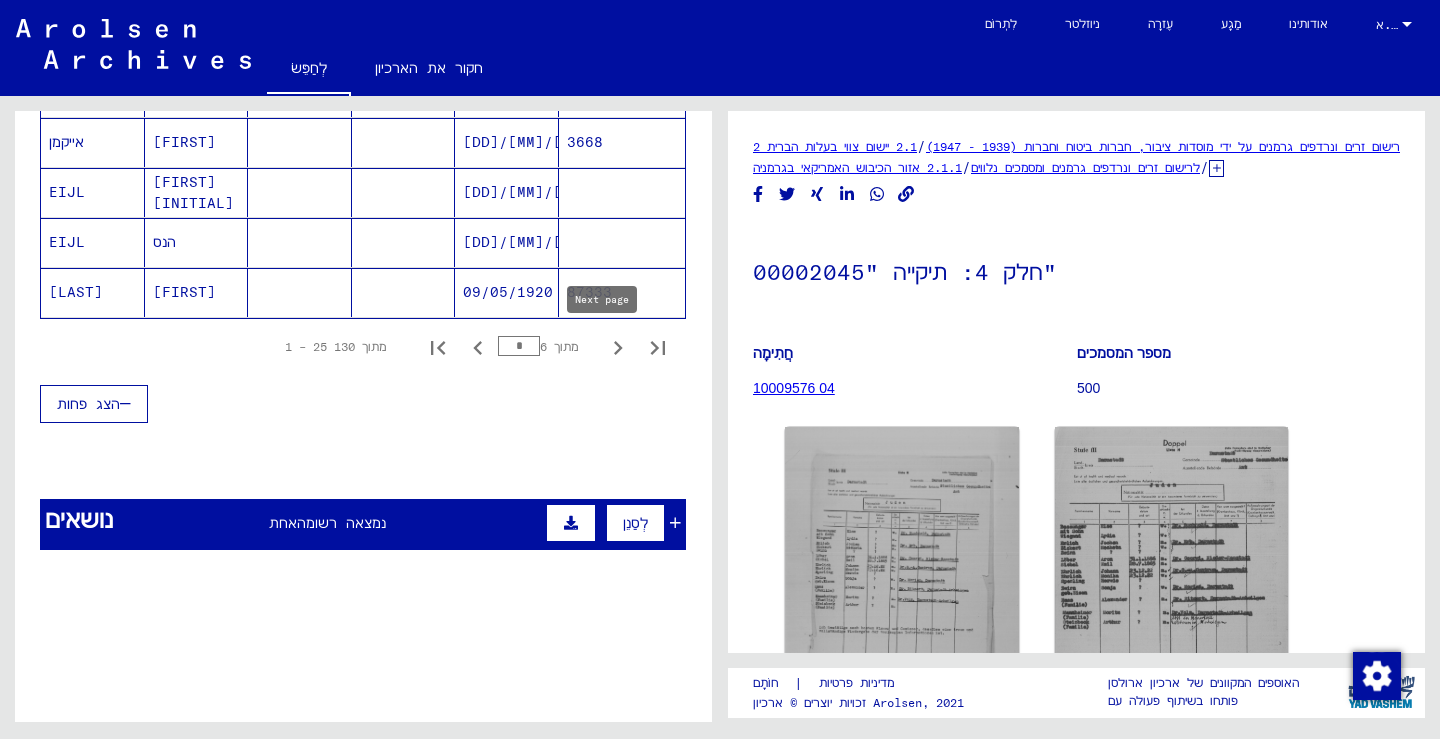 click 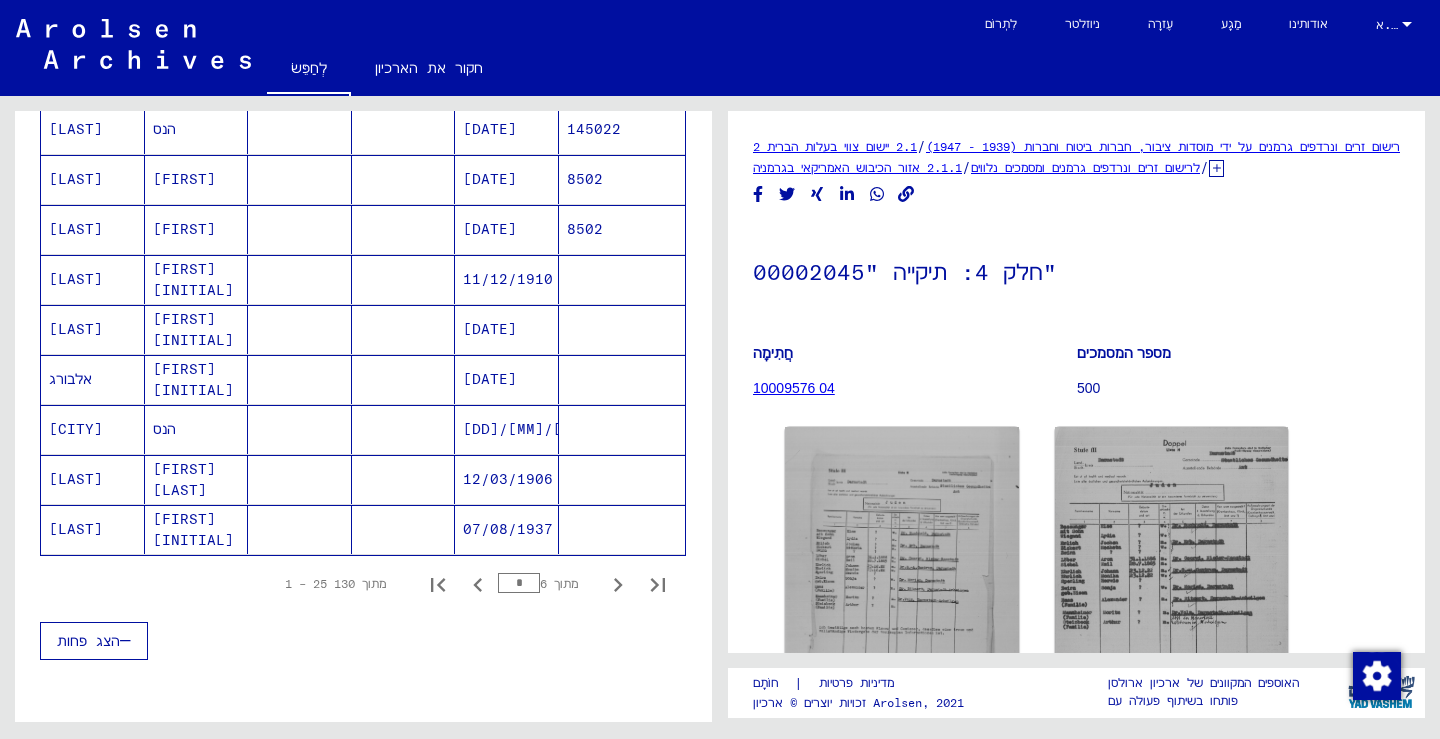 scroll, scrollTop: 1300, scrollLeft: 0, axis: vertical 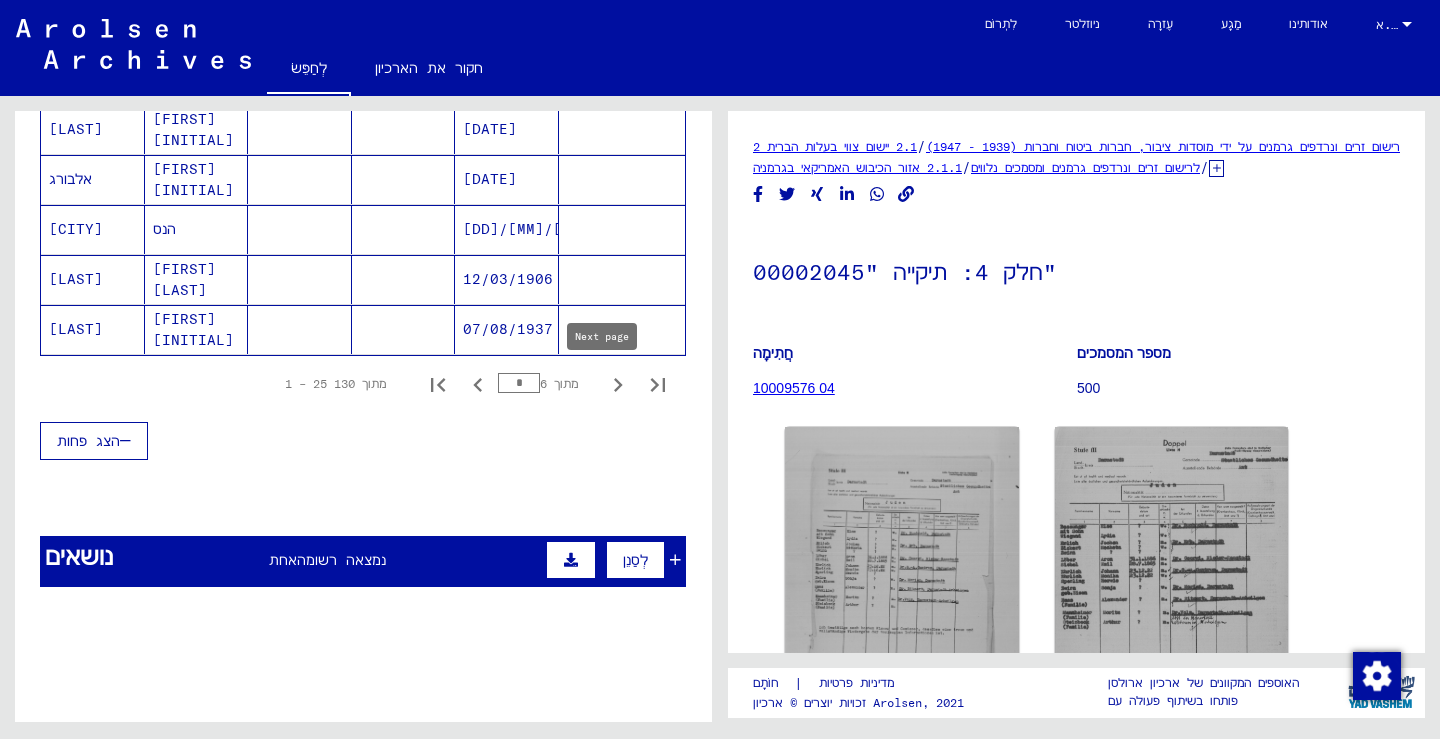 click 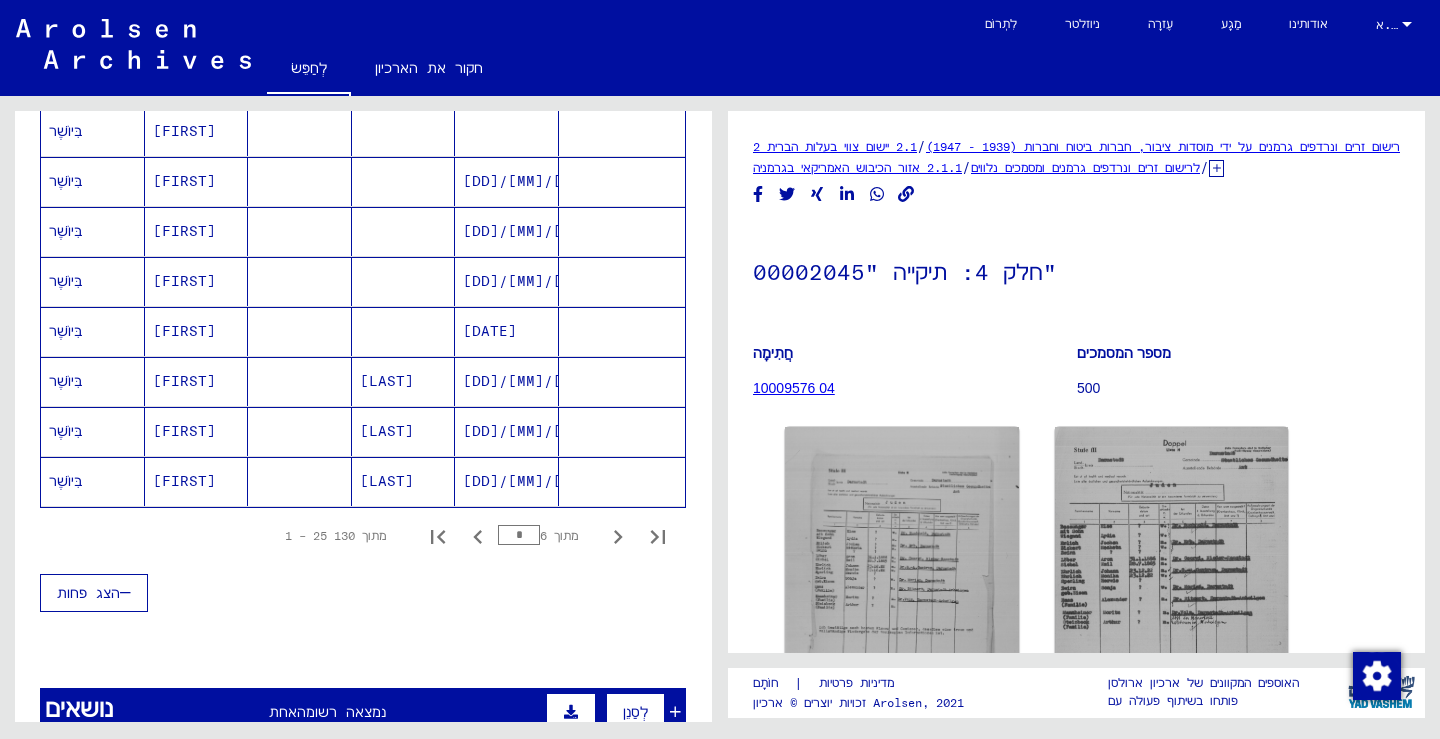 scroll, scrollTop: 1000, scrollLeft: 0, axis: vertical 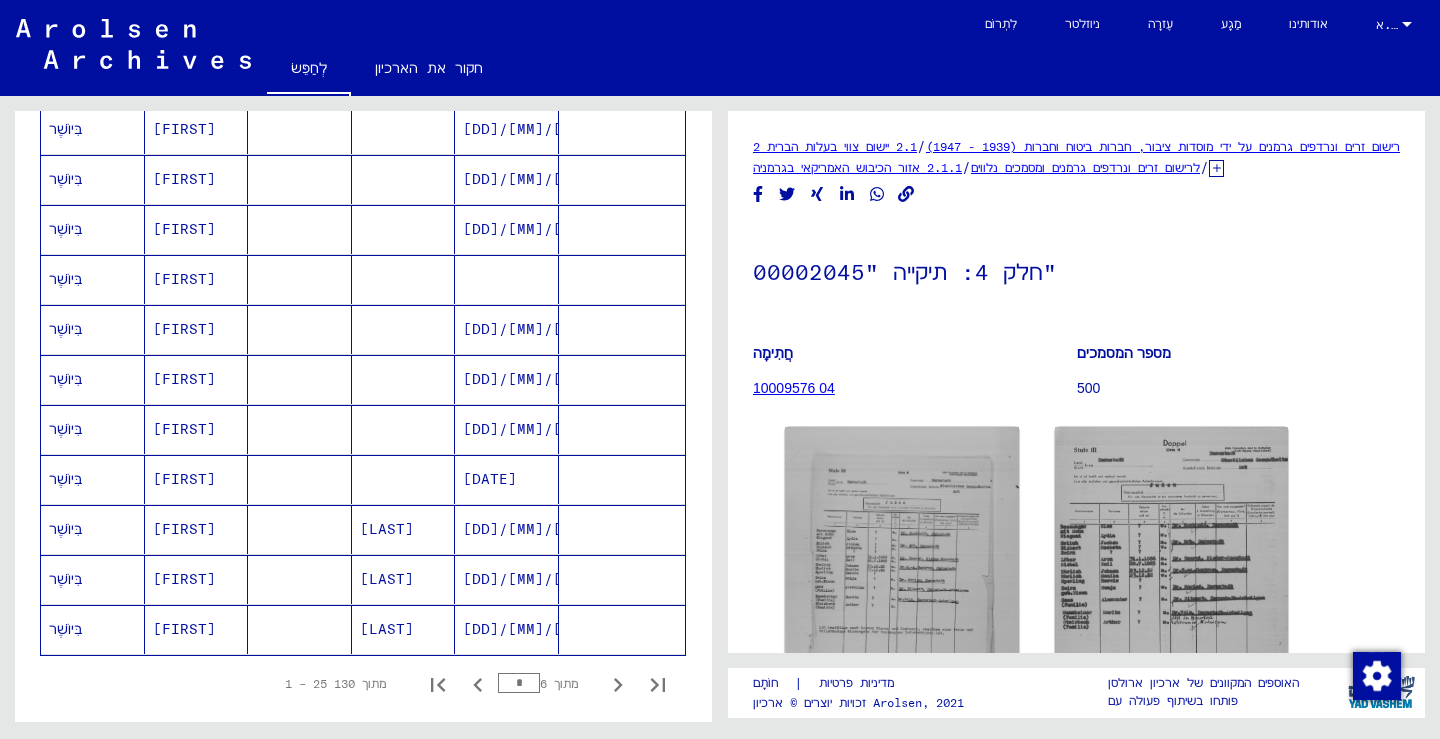 click on "[FIRST]" at bounding box center (184, 579) 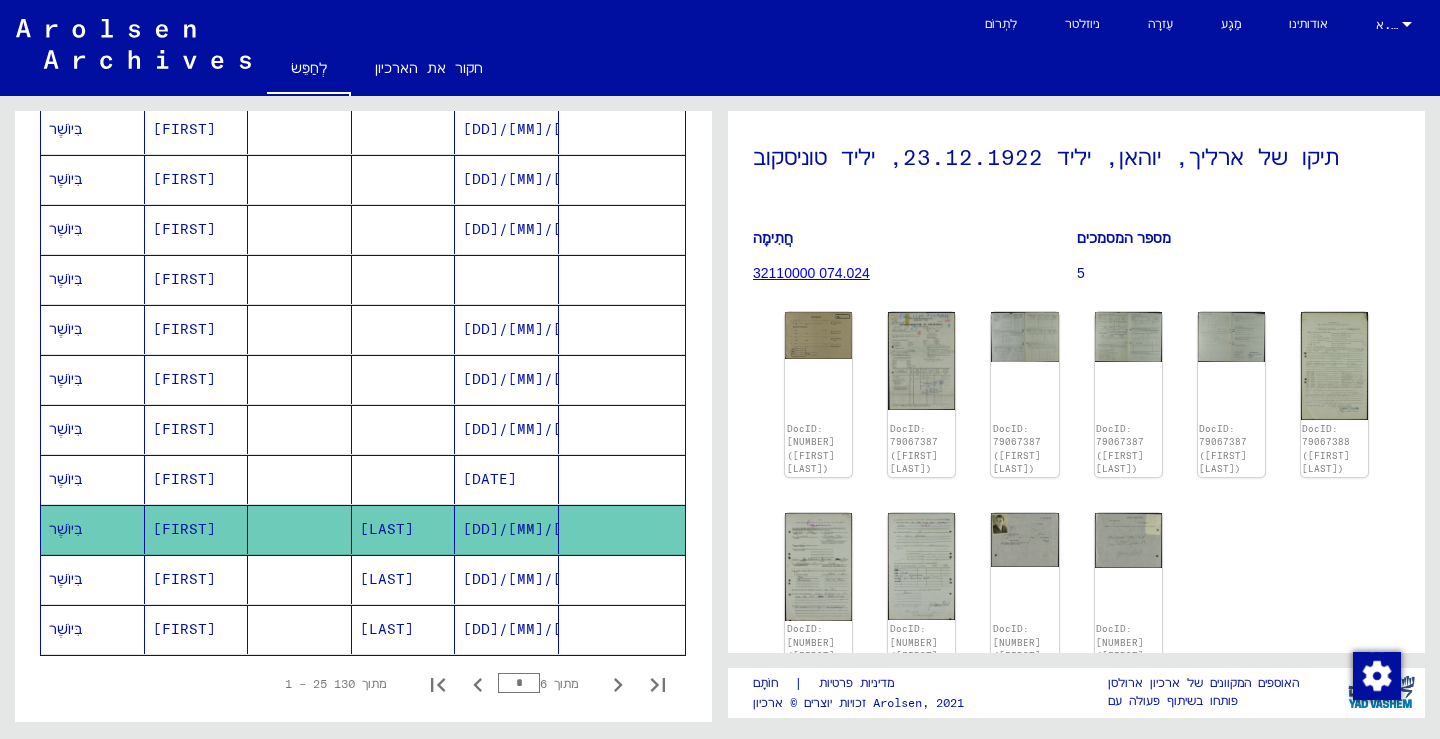 scroll, scrollTop: 0, scrollLeft: 0, axis: both 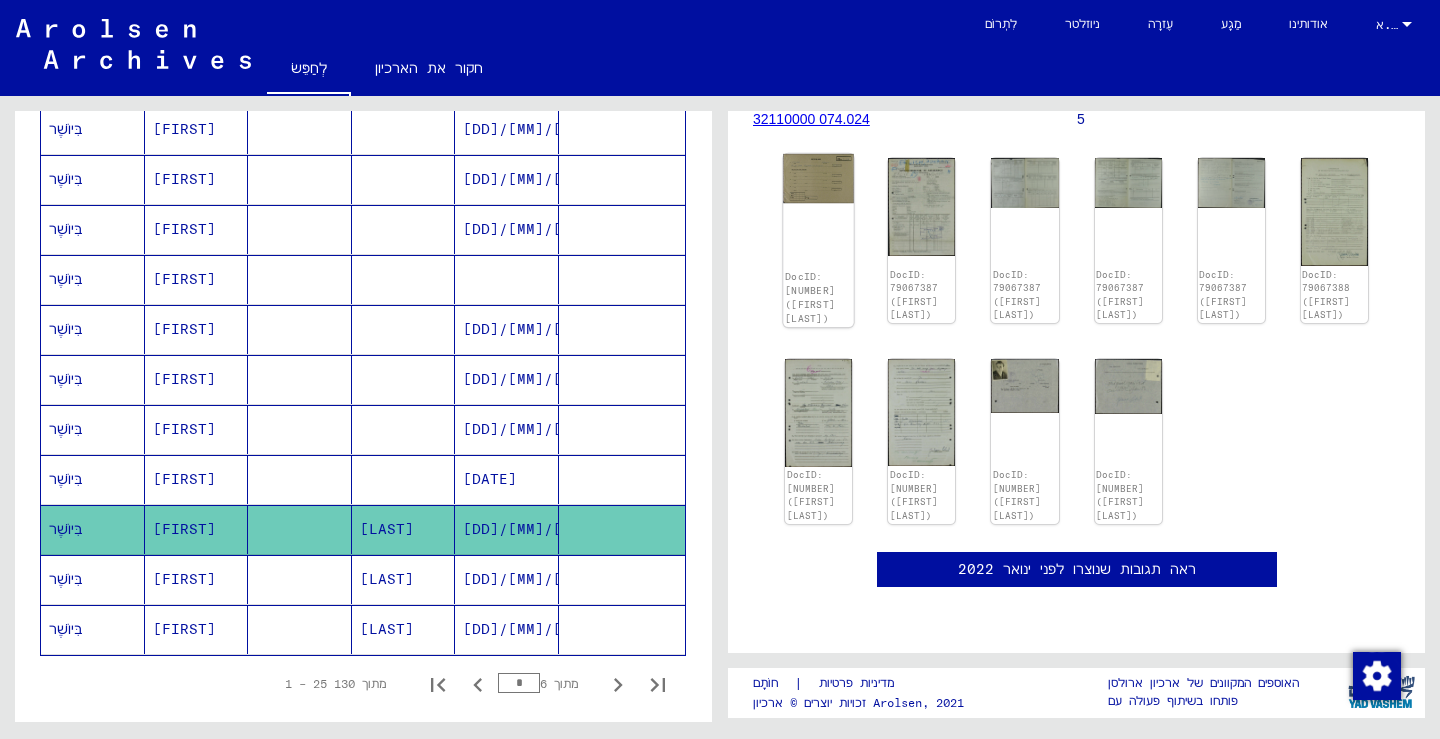 click 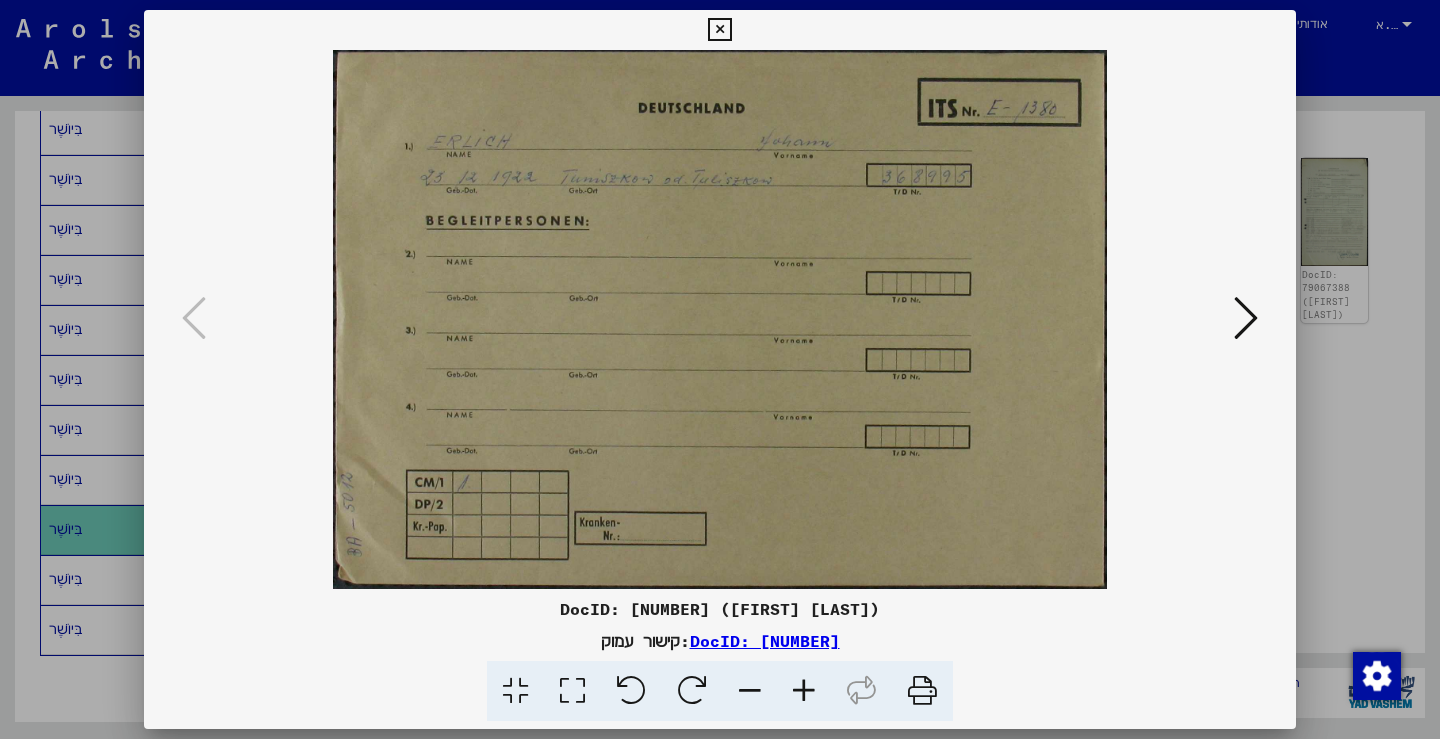click at bounding box center (1246, 318) 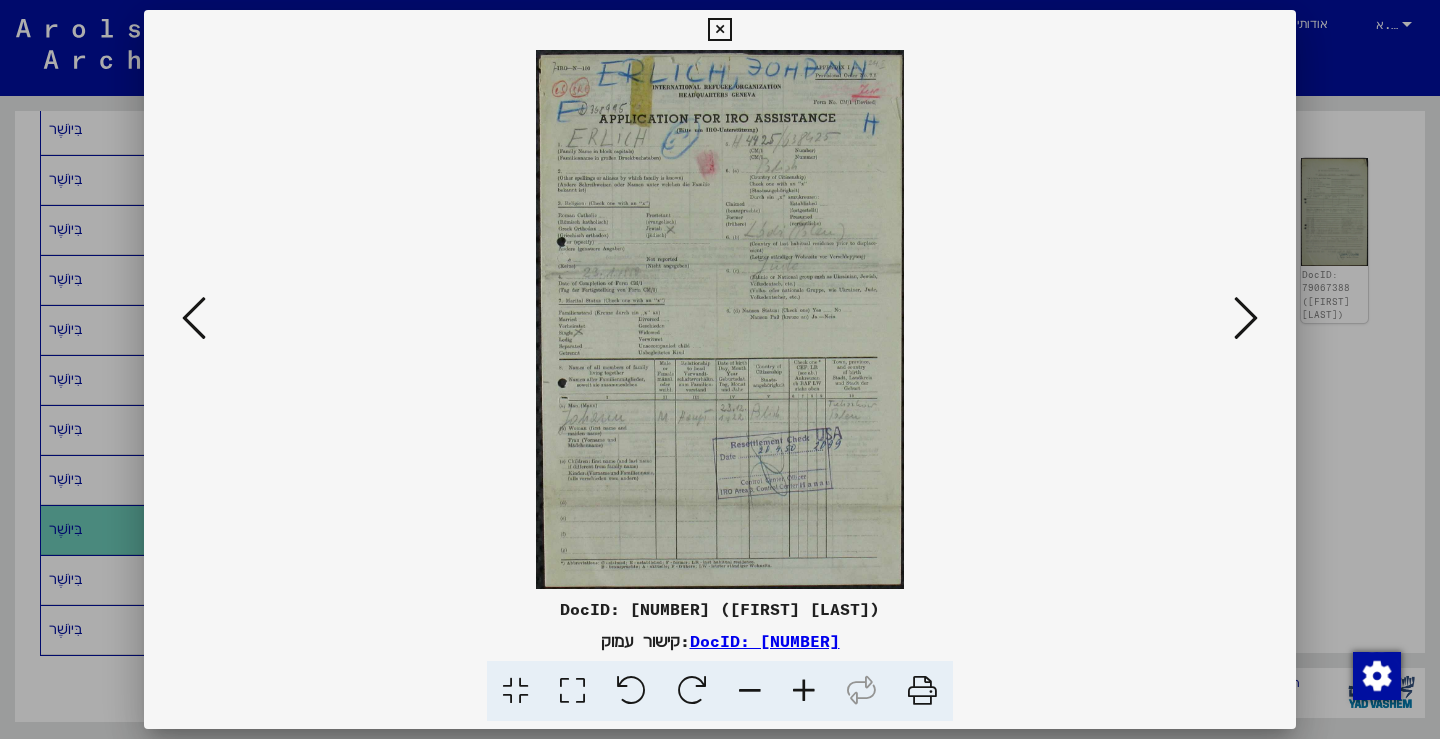 click at bounding box center (1246, 318) 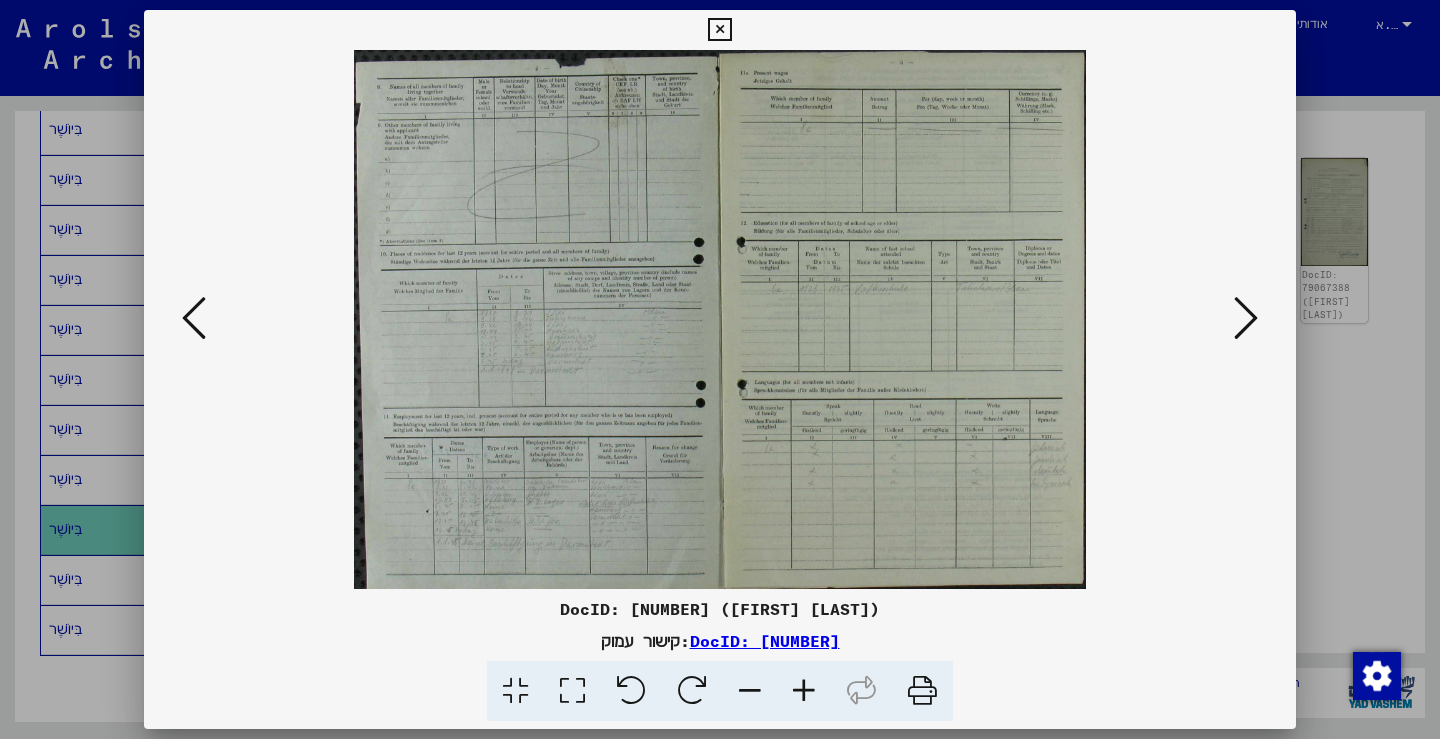 click at bounding box center [1246, 318] 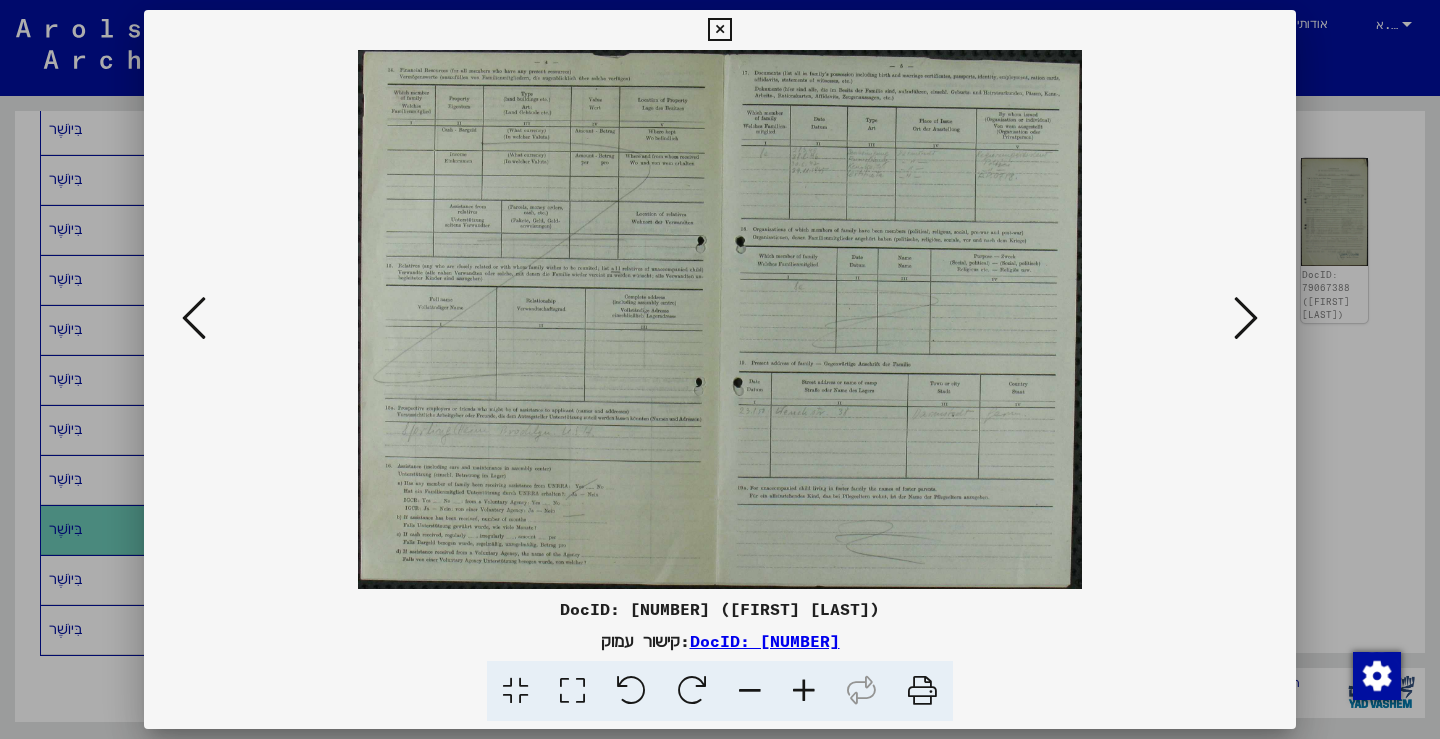 click at bounding box center [1246, 318] 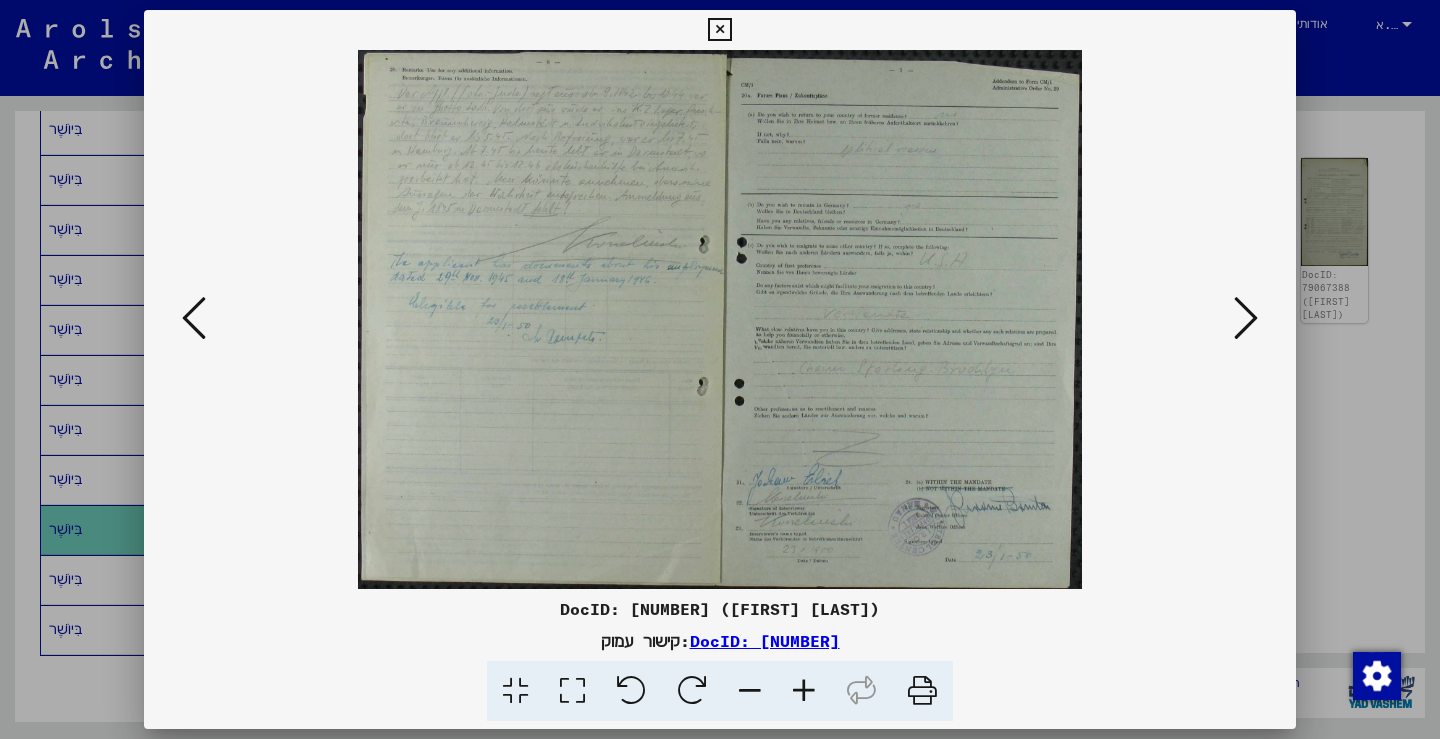 click at bounding box center [1246, 318] 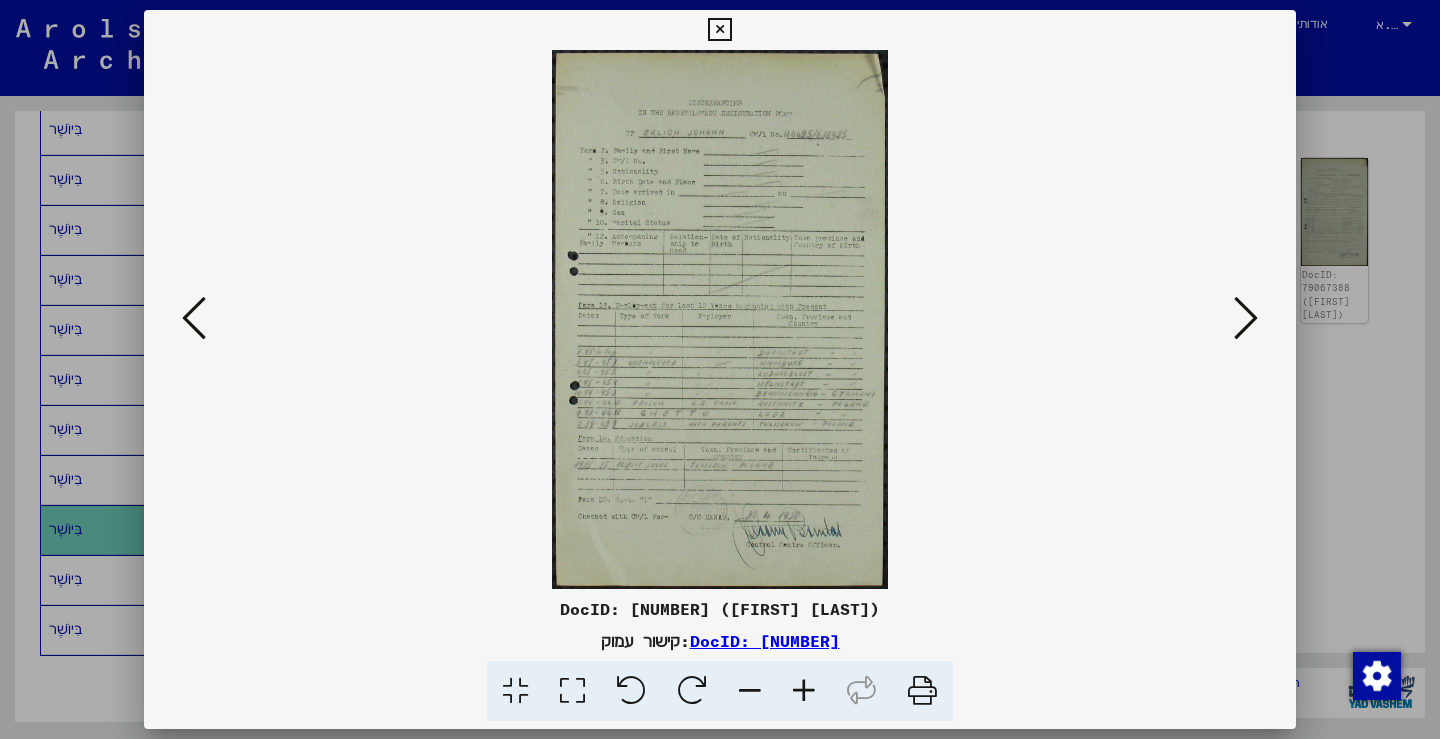 click at bounding box center (804, 691) 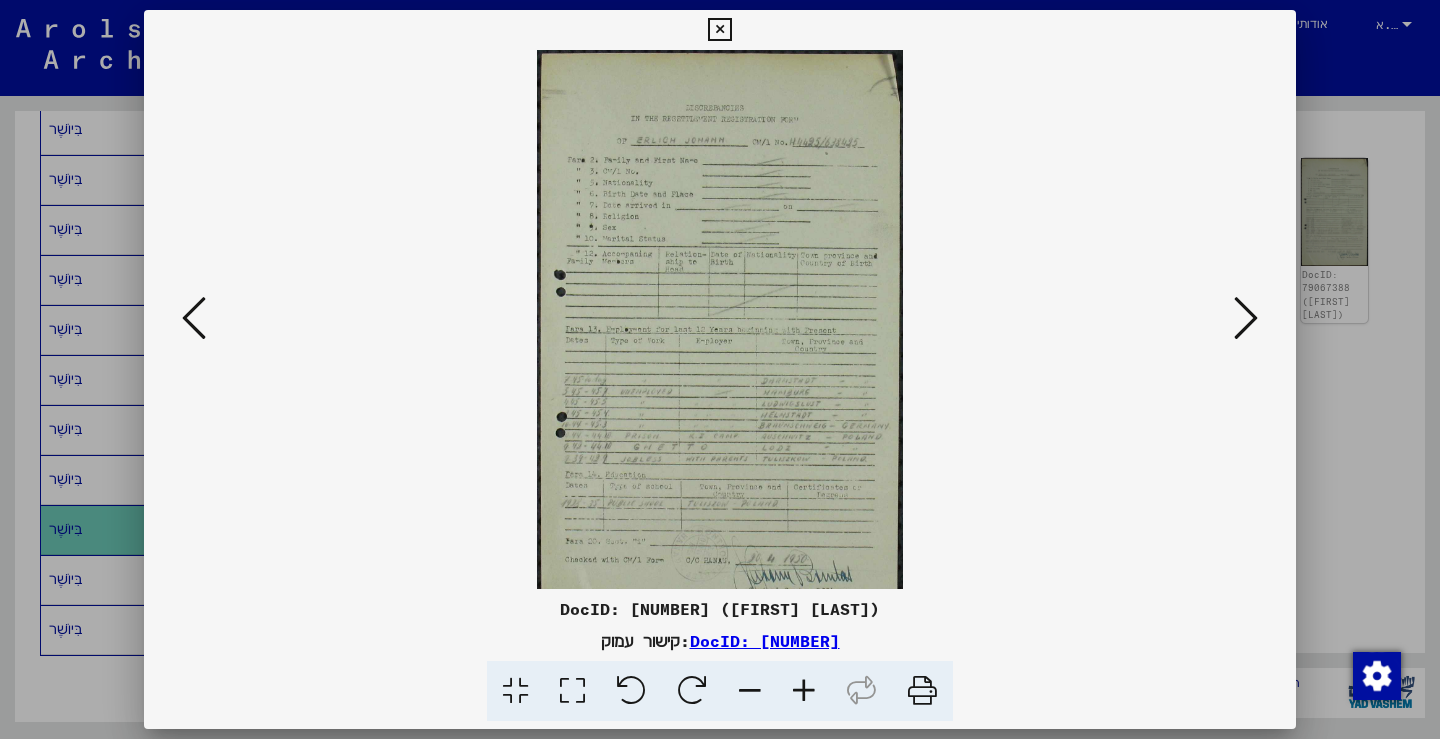 click at bounding box center (804, 691) 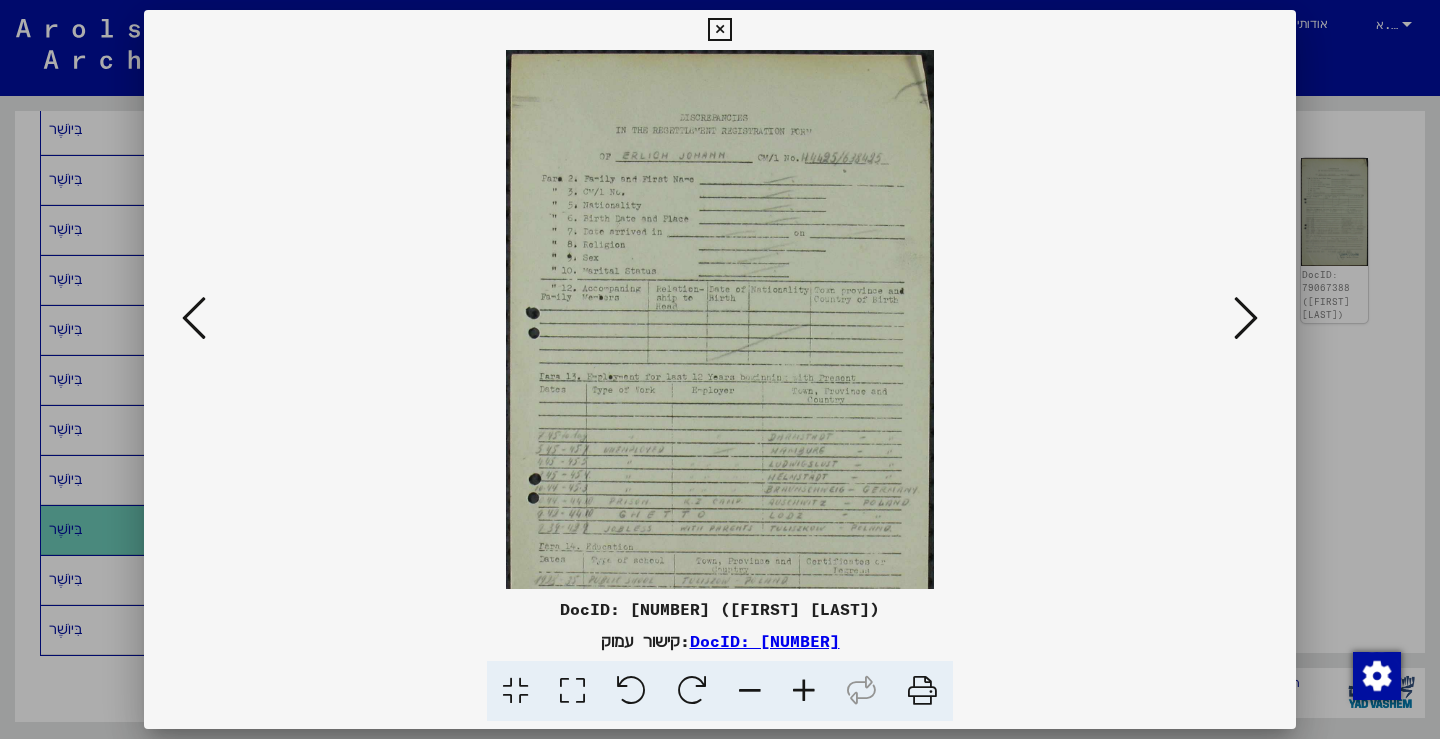 click at bounding box center (804, 691) 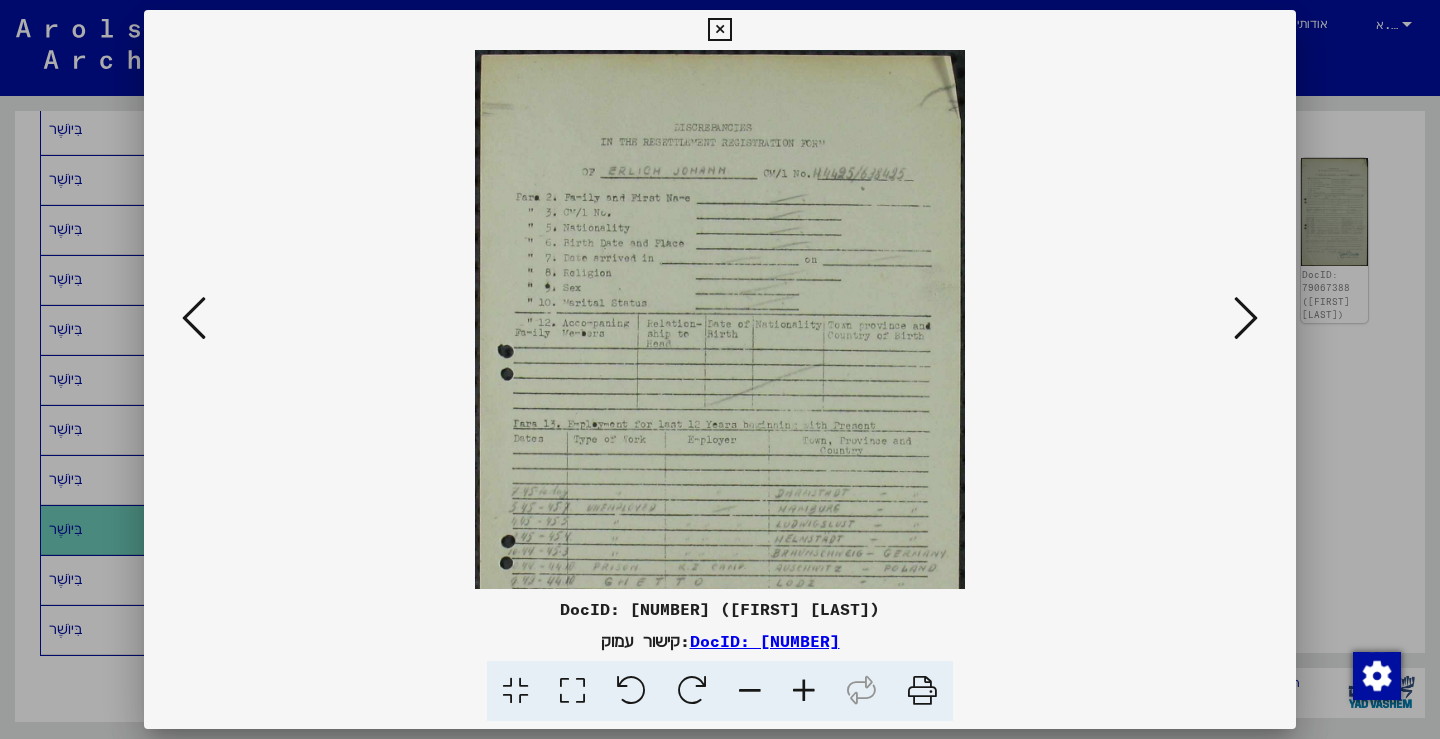 click at bounding box center (804, 691) 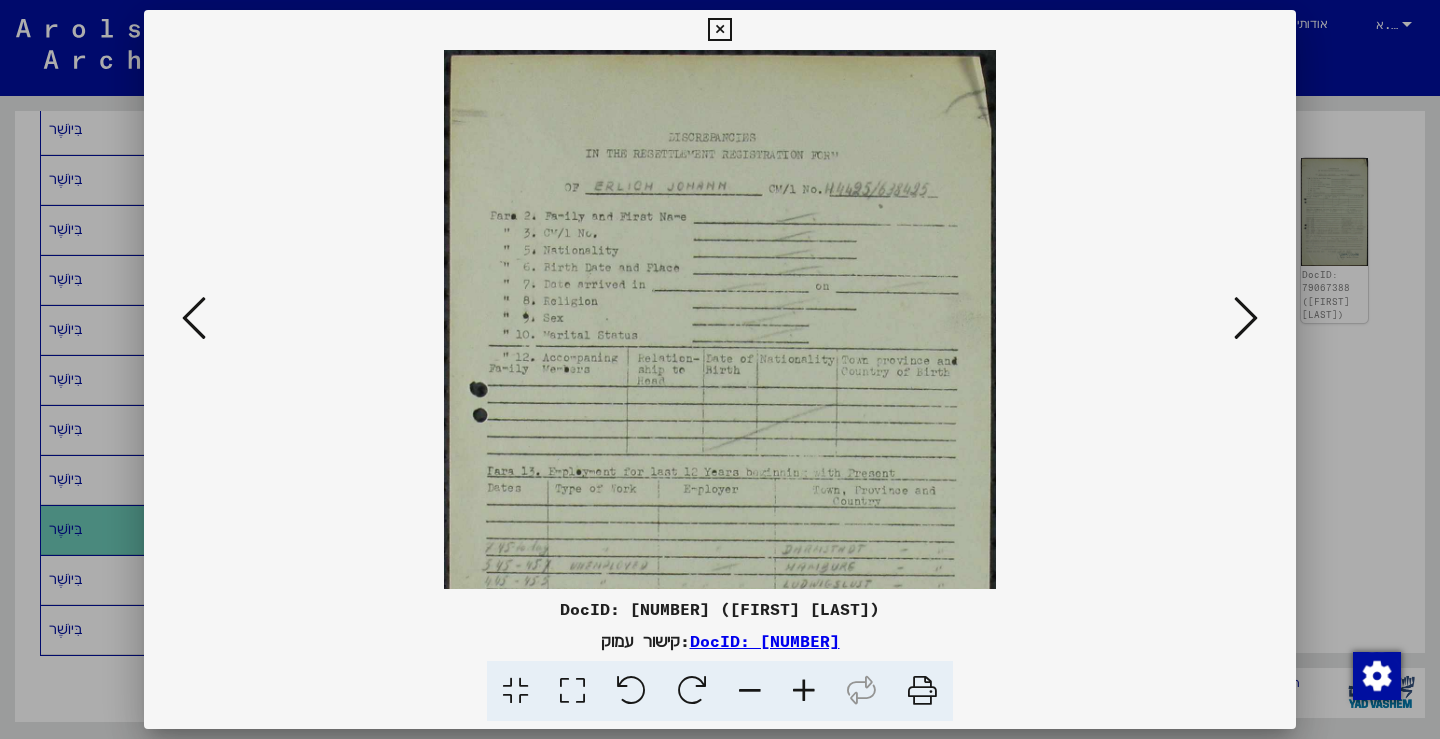 click at bounding box center [804, 691] 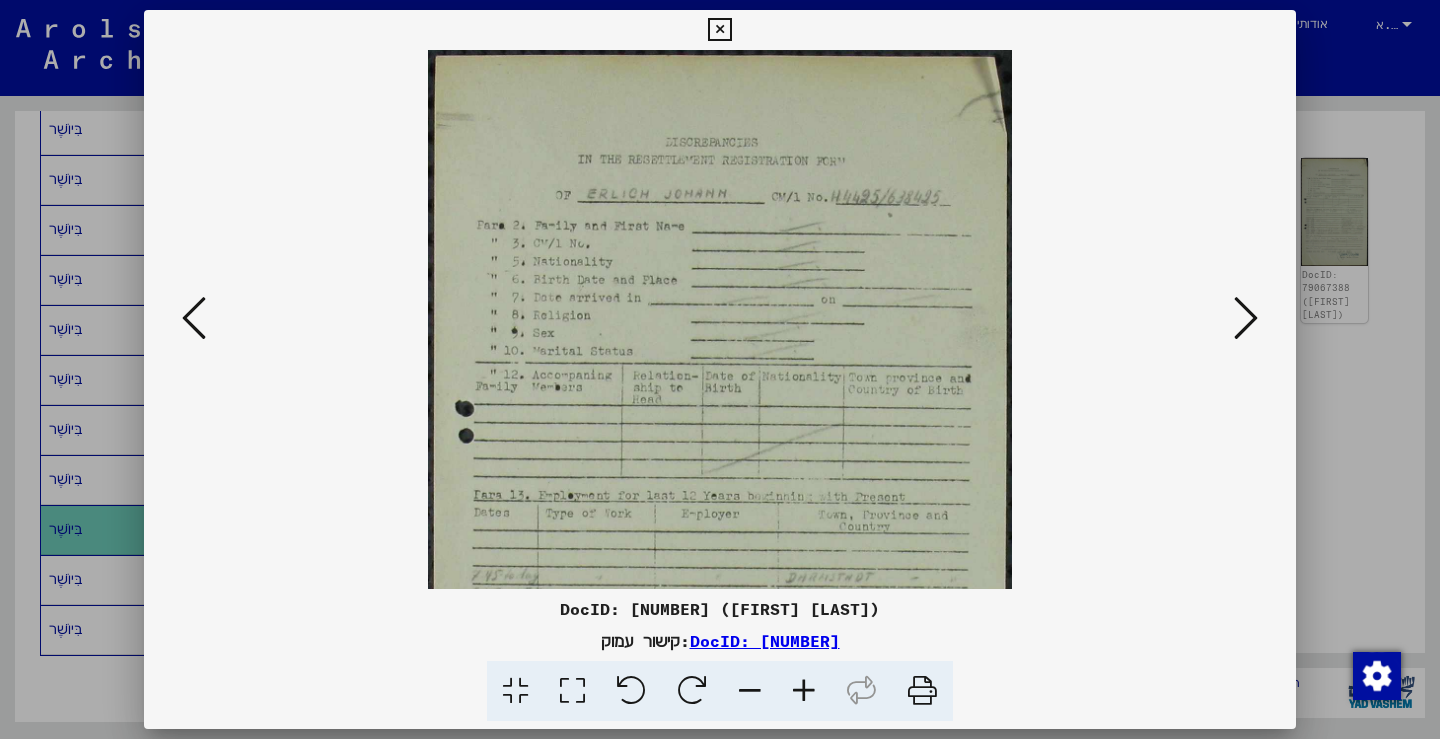 click at bounding box center [804, 691] 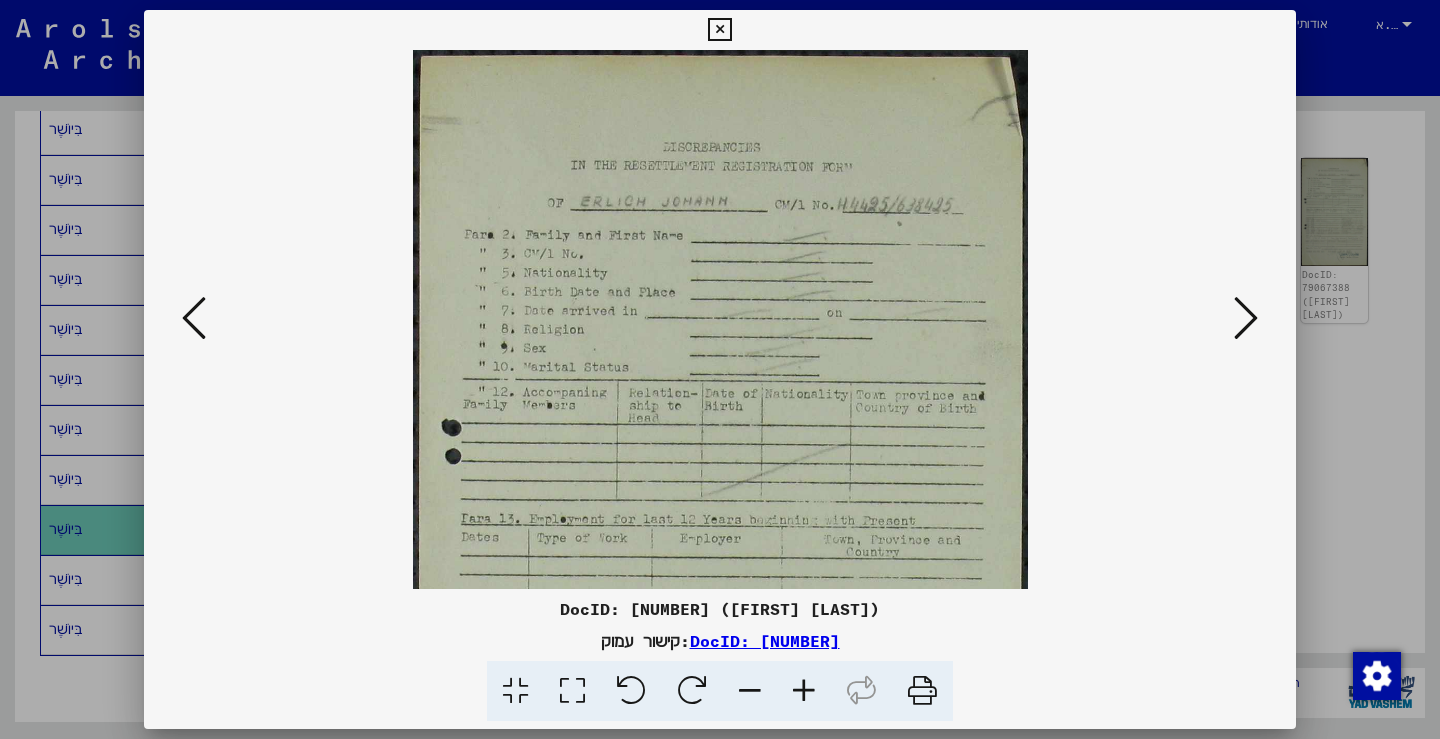 click at bounding box center (804, 691) 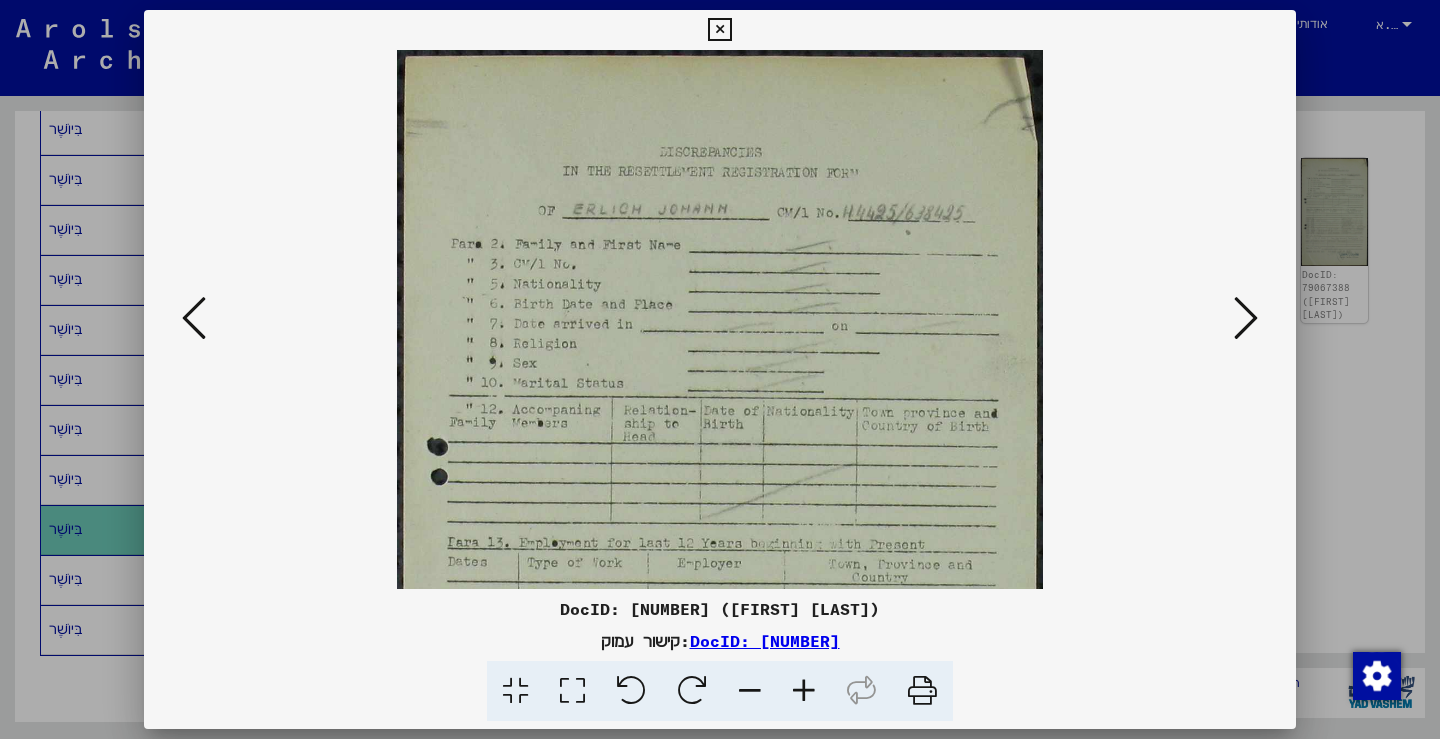 click at bounding box center (804, 691) 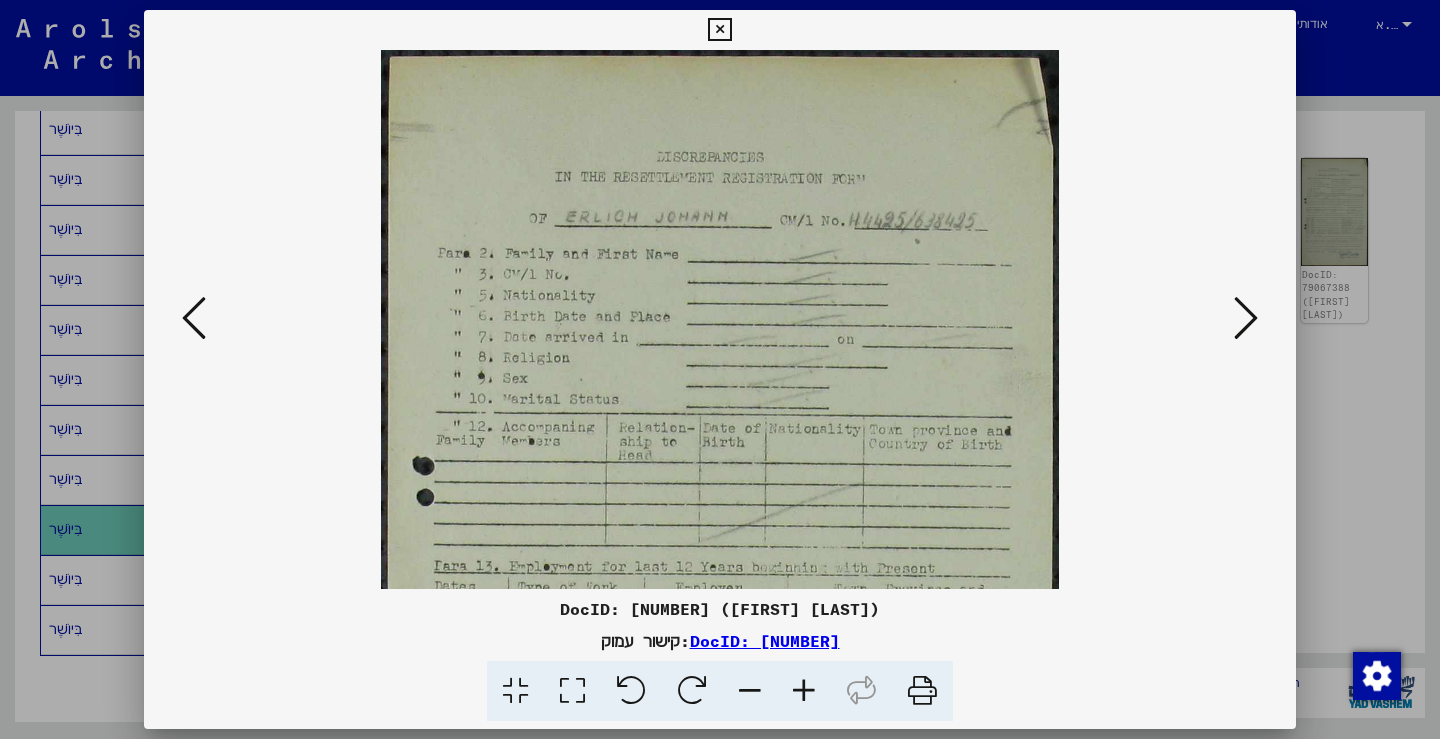 click at bounding box center [804, 691] 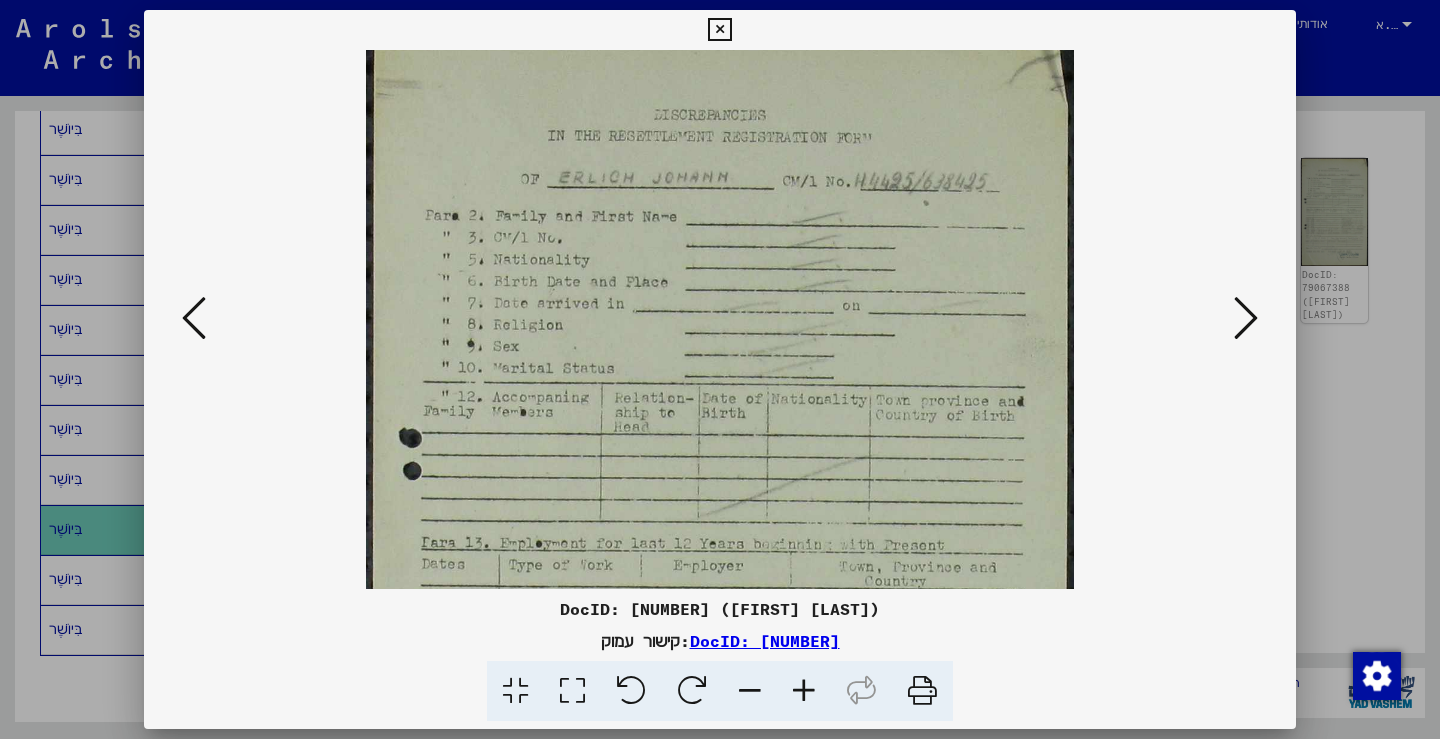 scroll, scrollTop: 49, scrollLeft: 0, axis: vertical 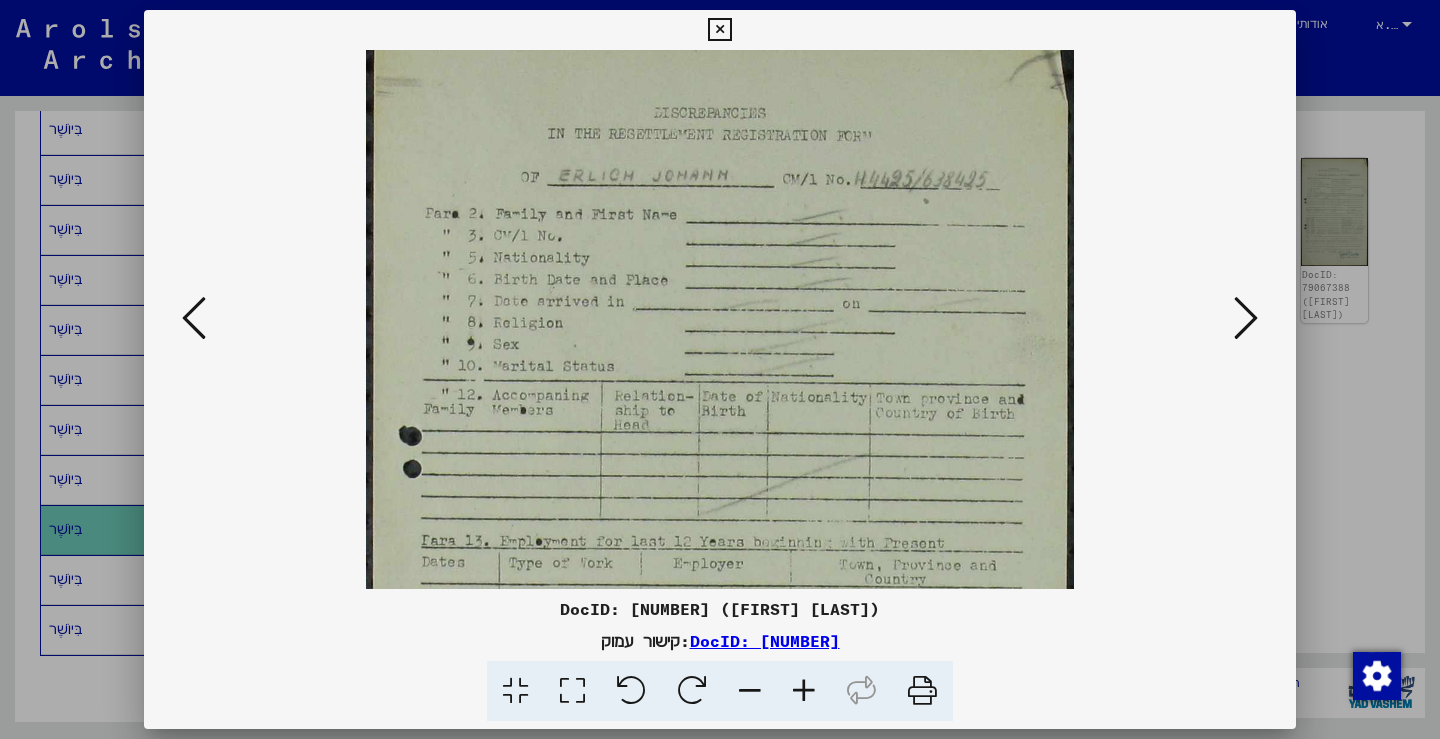 drag, startPoint x: 779, startPoint y: 350, endPoint x: 792, endPoint y: 301, distance: 50.695168 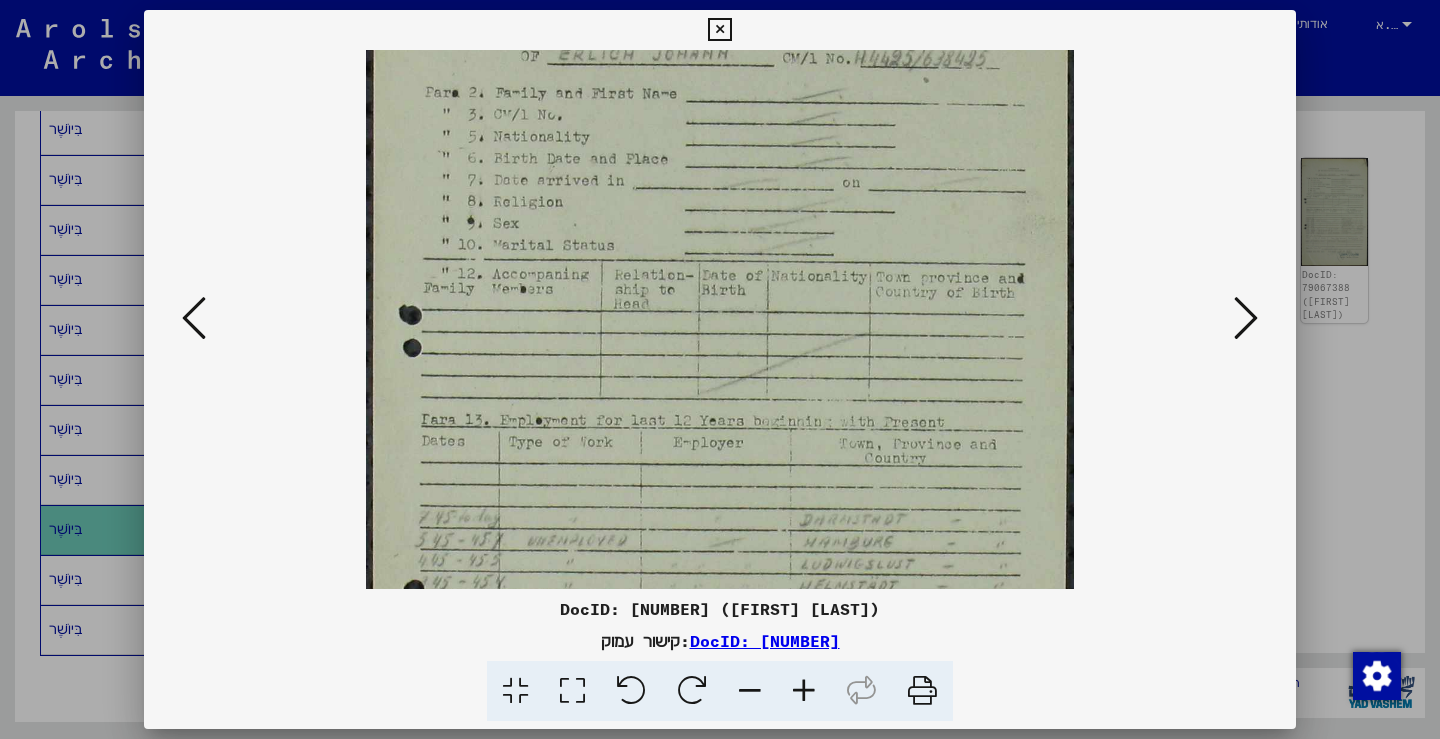 drag, startPoint x: 738, startPoint y: 328, endPoint x: 747, endPoint y: 138, distance: 190.21304 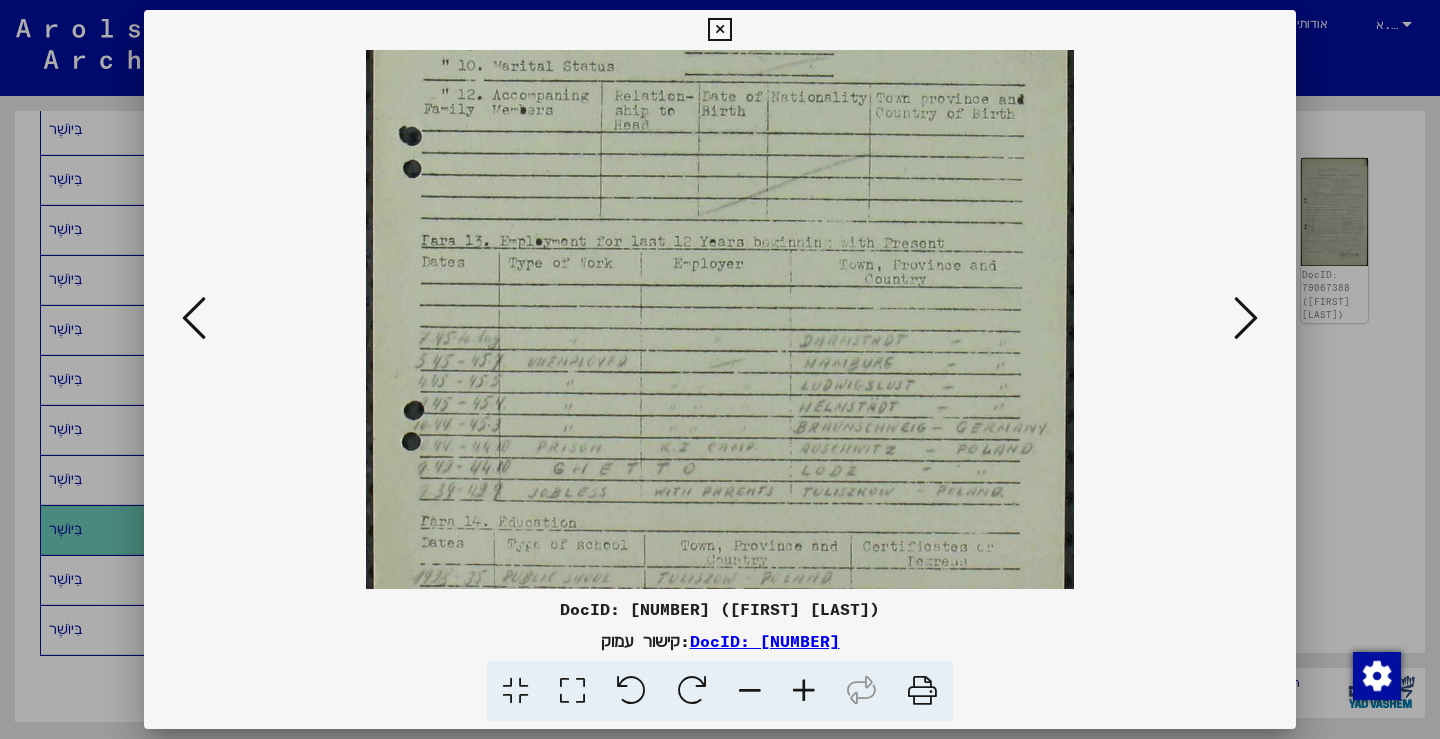 click at bounding box center [1246, 318] 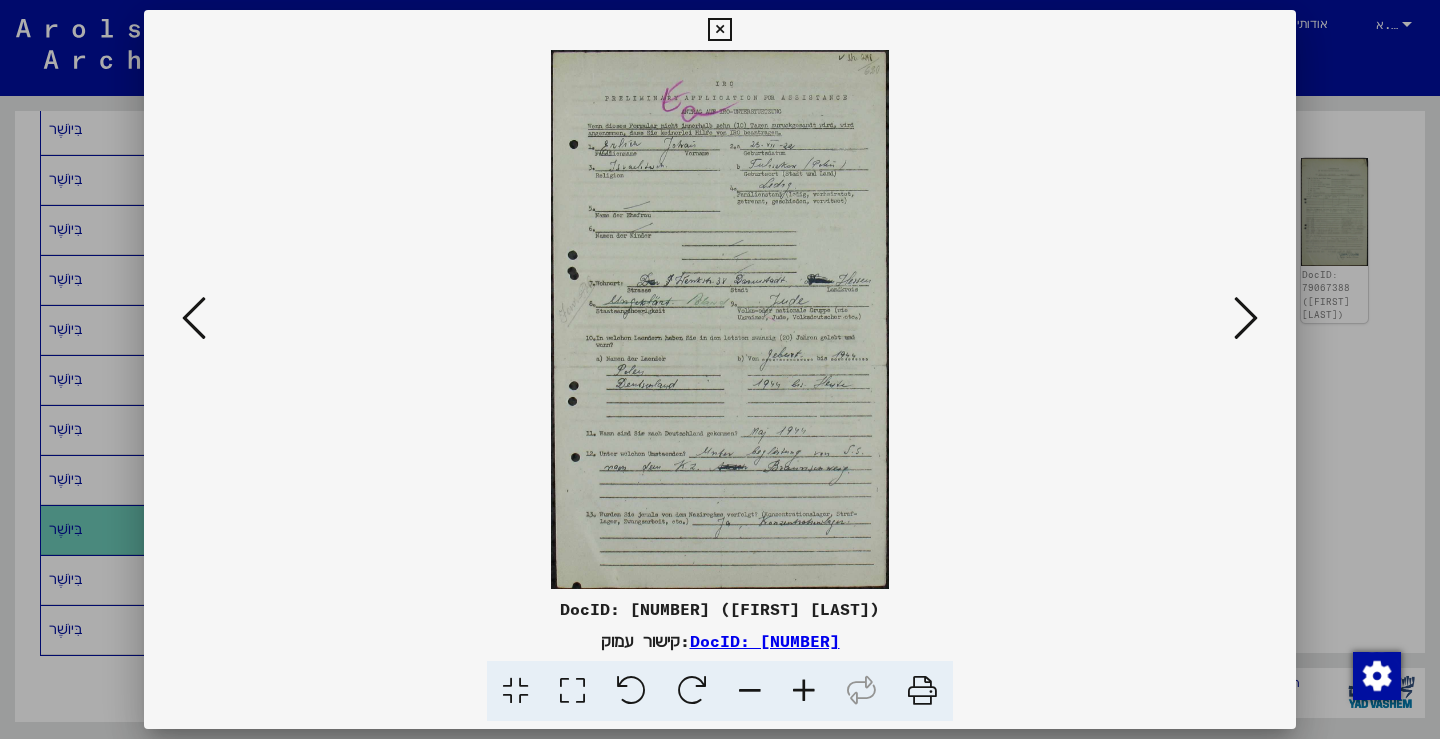 click at bounding box center (1246, 318) 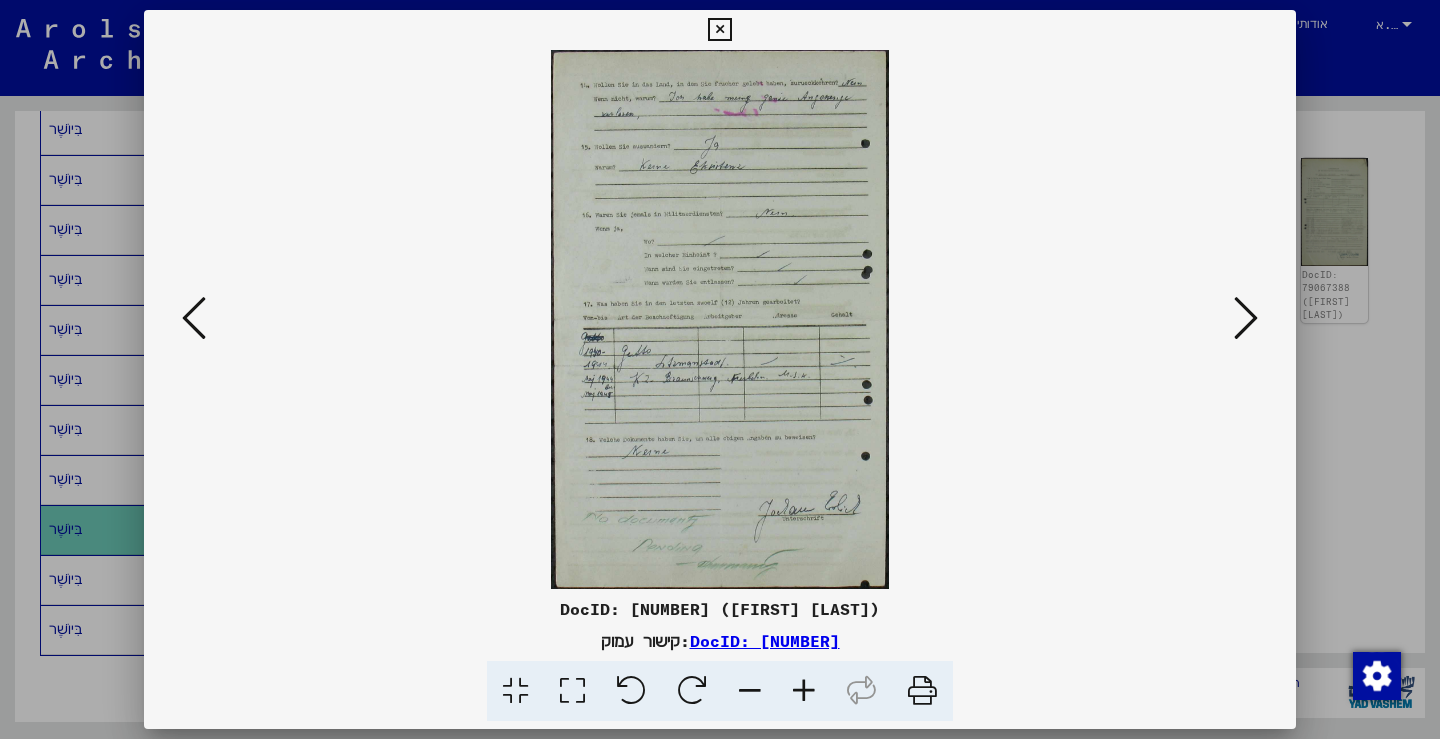 click at bounding box center [720, 319] 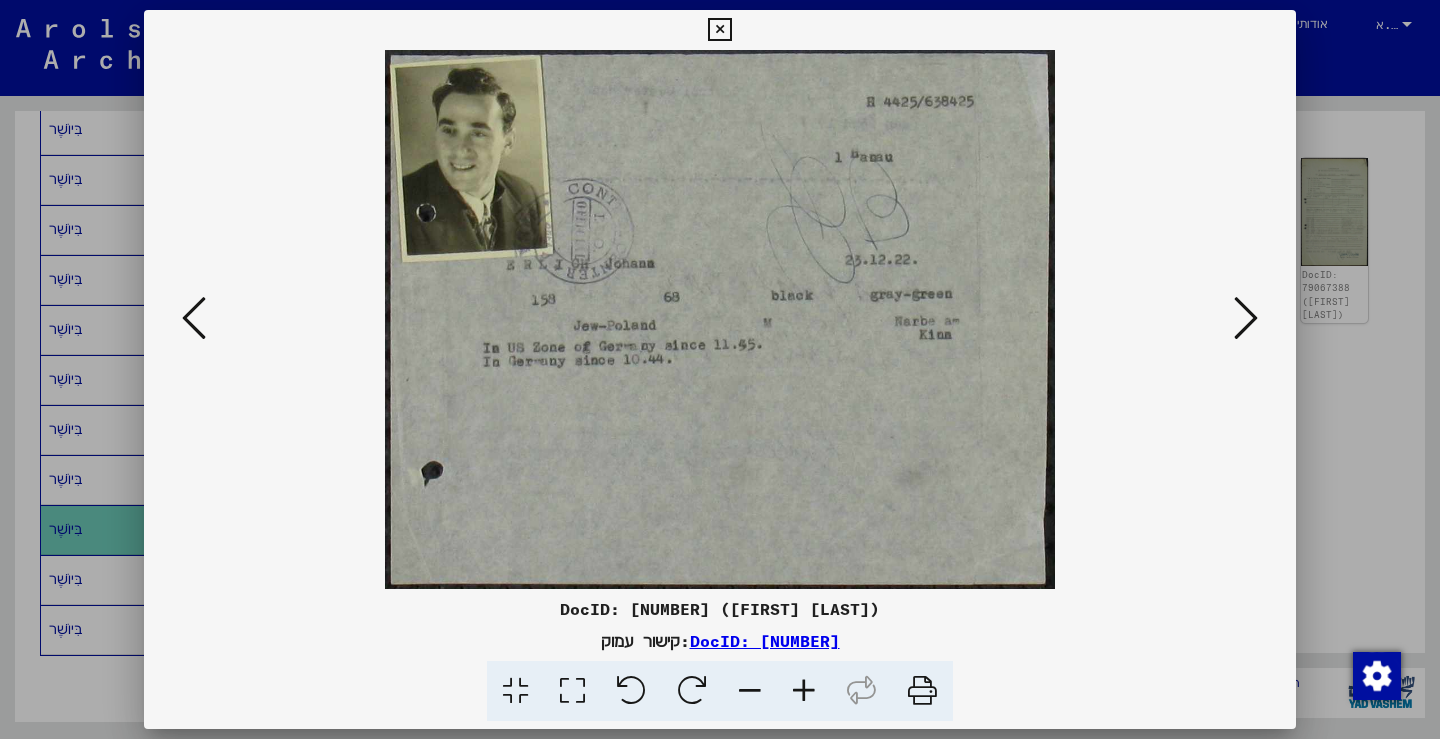click at bounding box center (1246, 318) 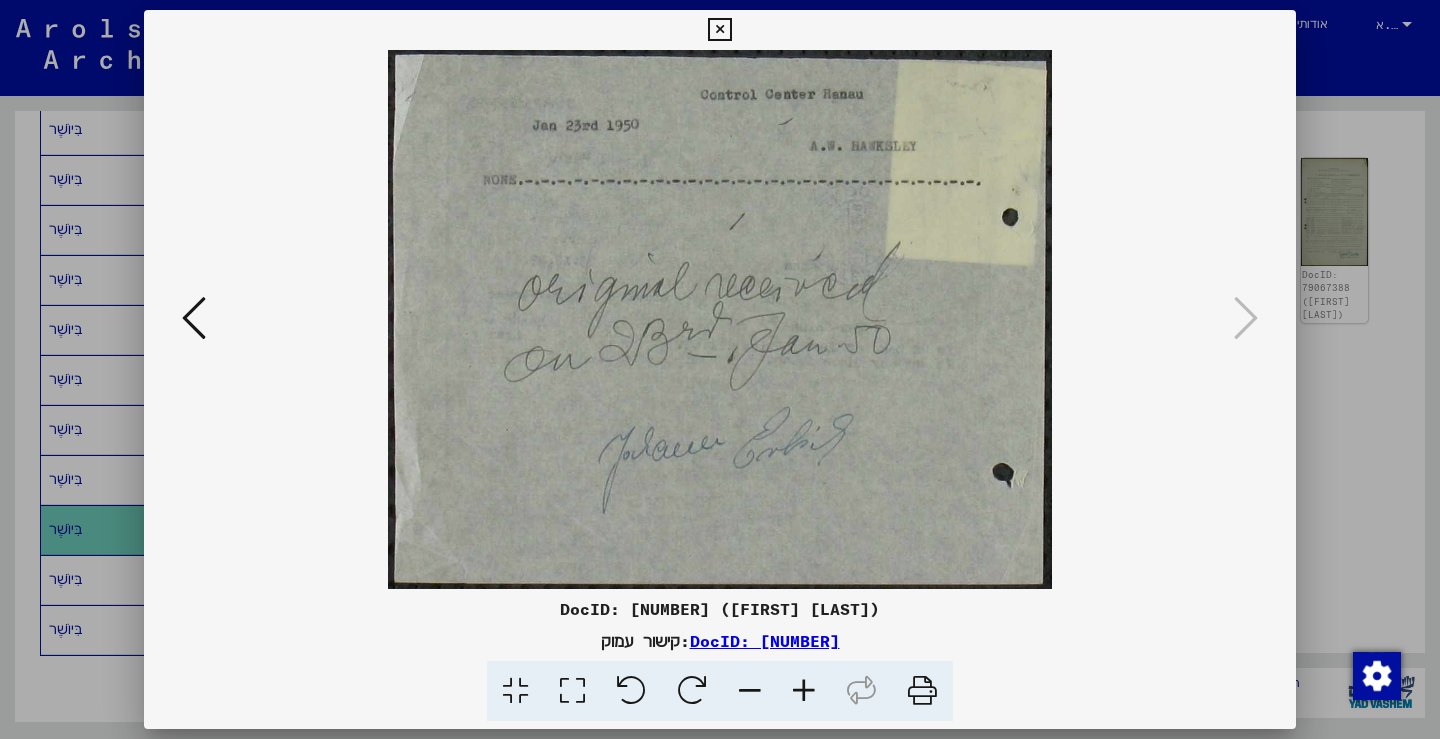 click at bounding box center [719, 30] 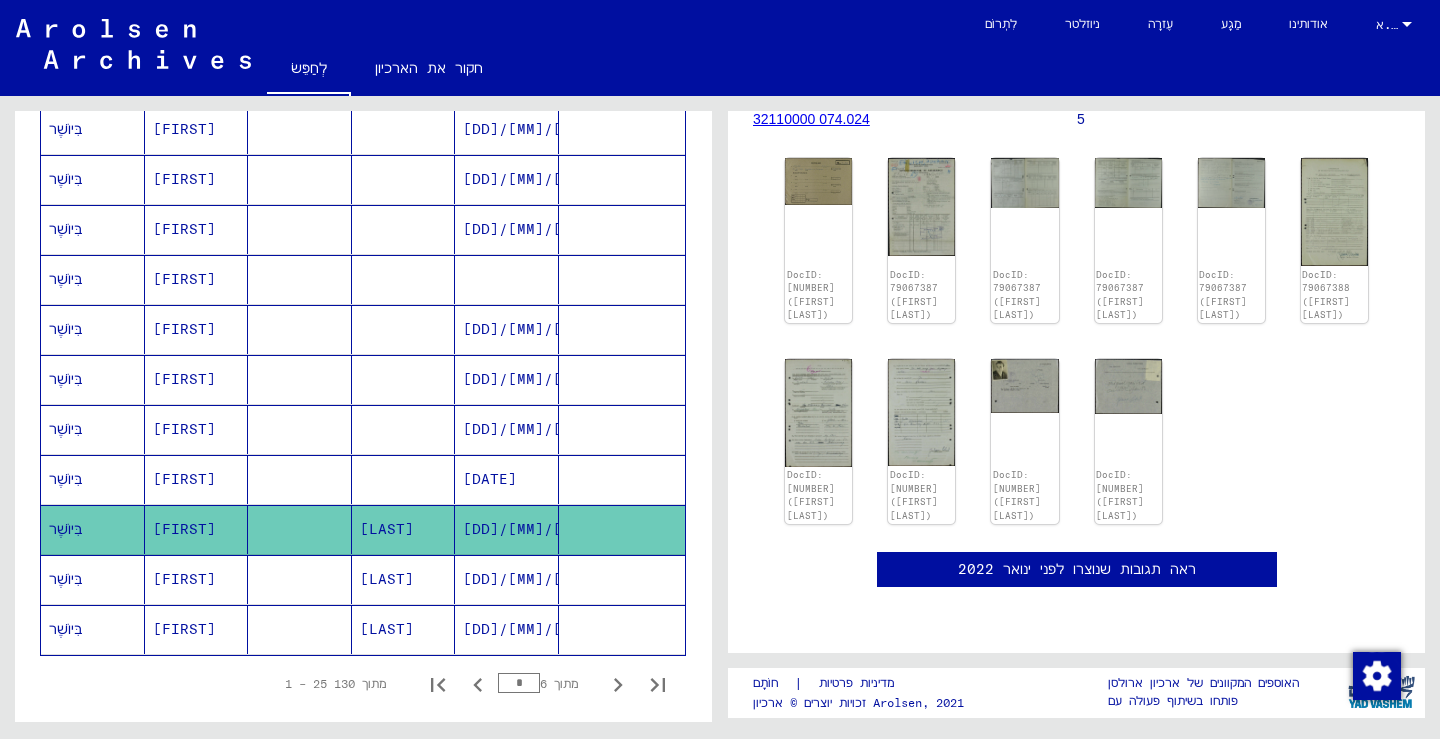 click on "[FIRST]" at bounding box center [184, 629] 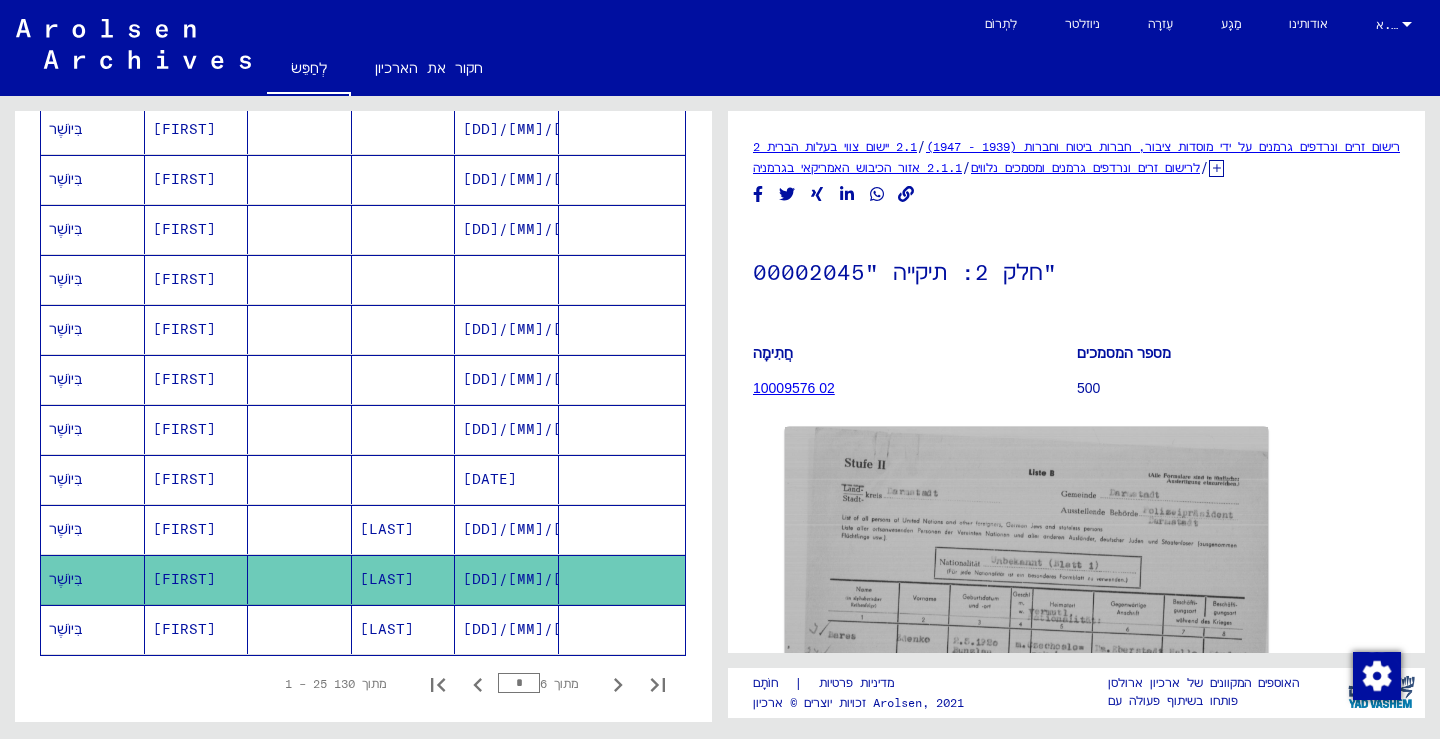 scroll, scrollTop: 0, scrollLeft: 0, axis: both 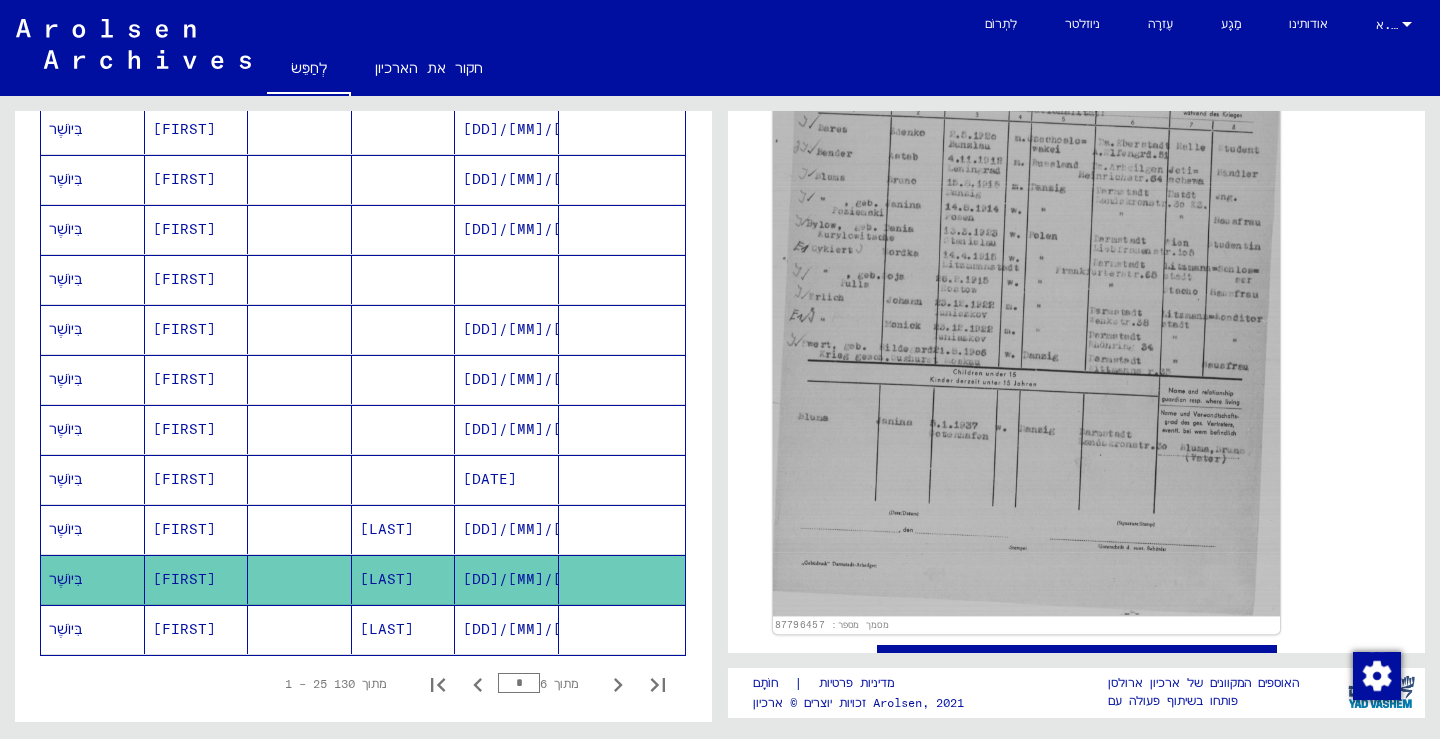 click 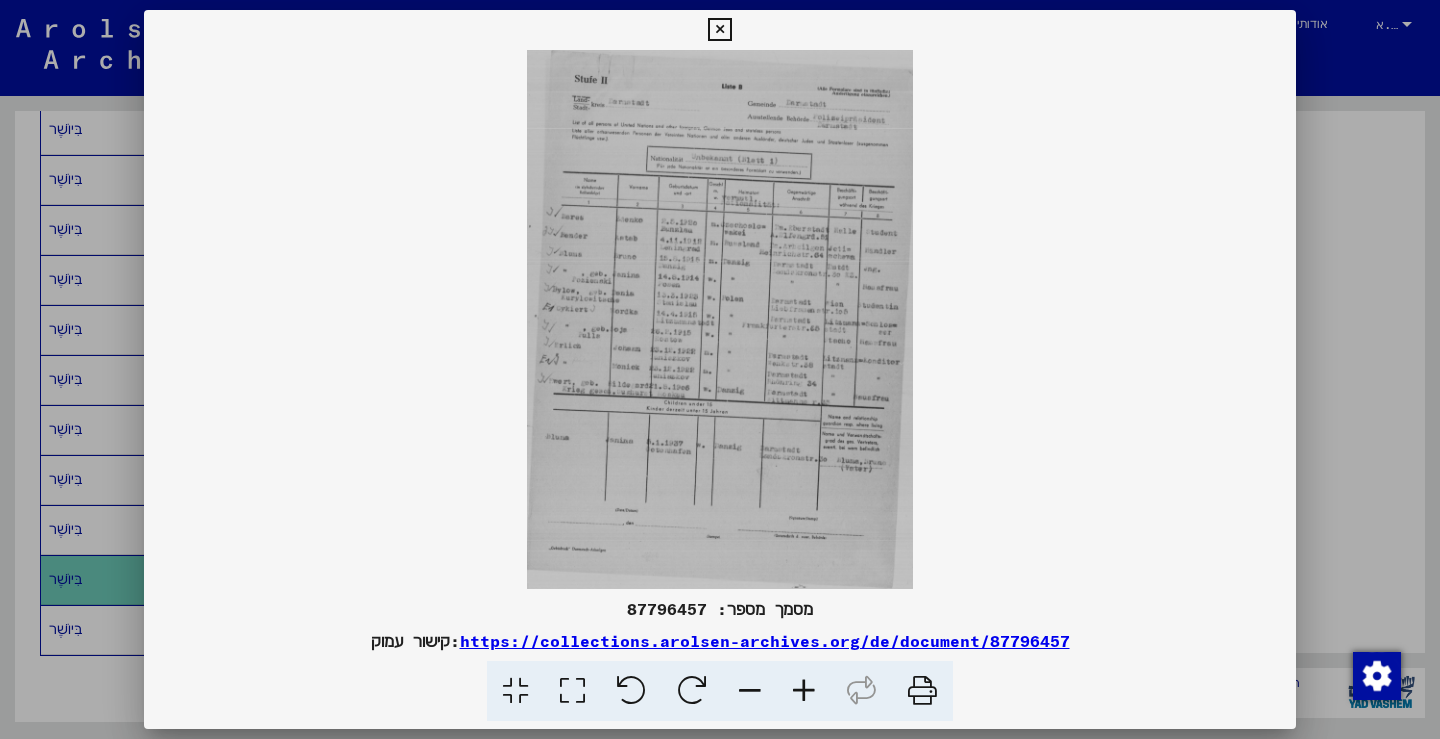 click at bounding box center (804, 691) 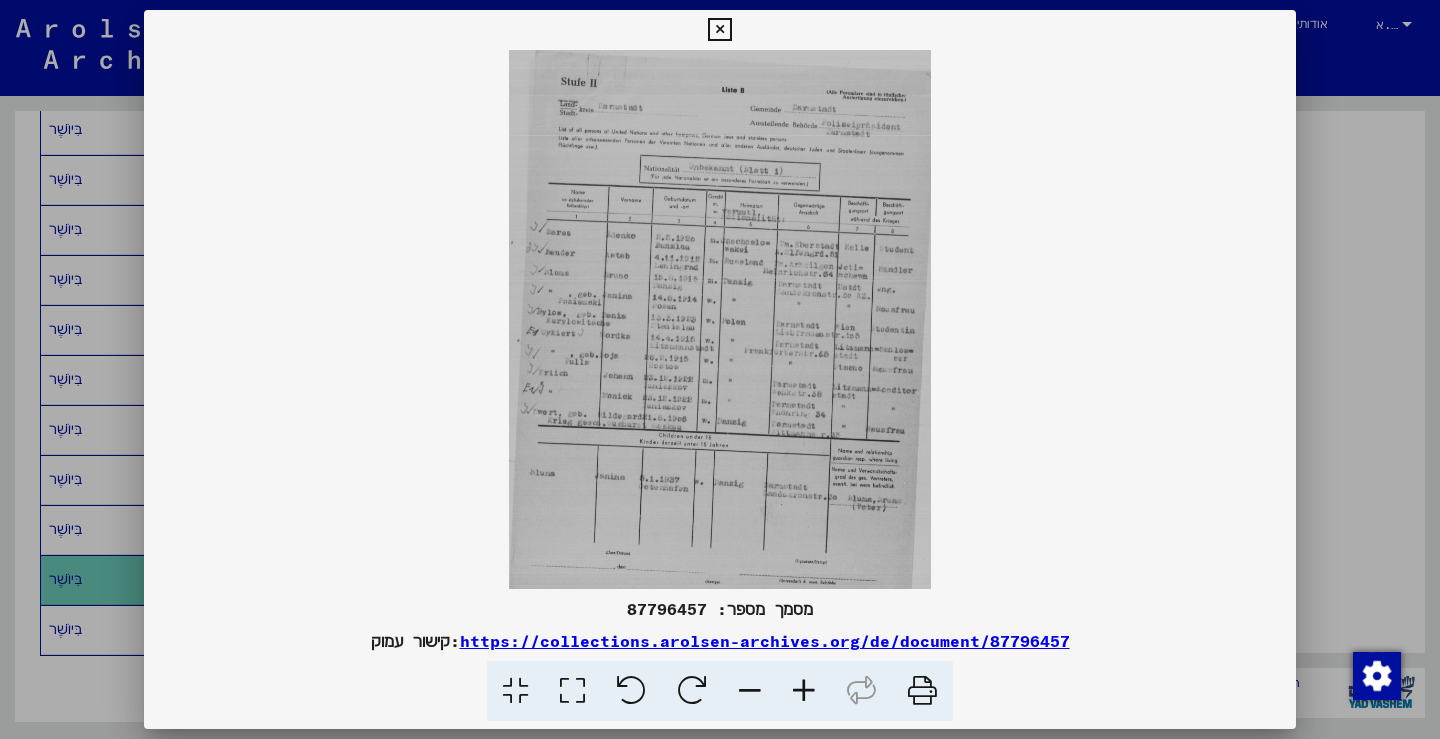 click at bounding box center [804, 691] 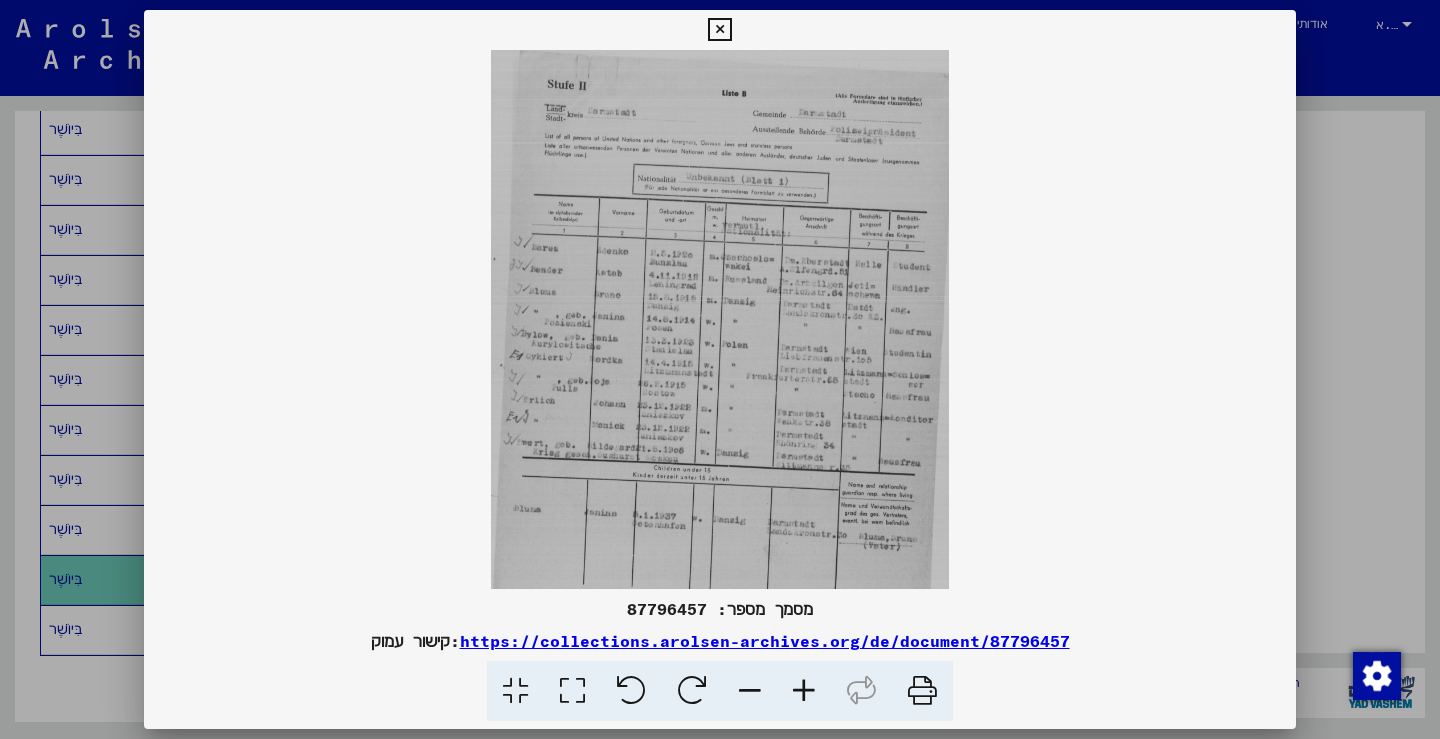 click at bounding box center (804, 691) 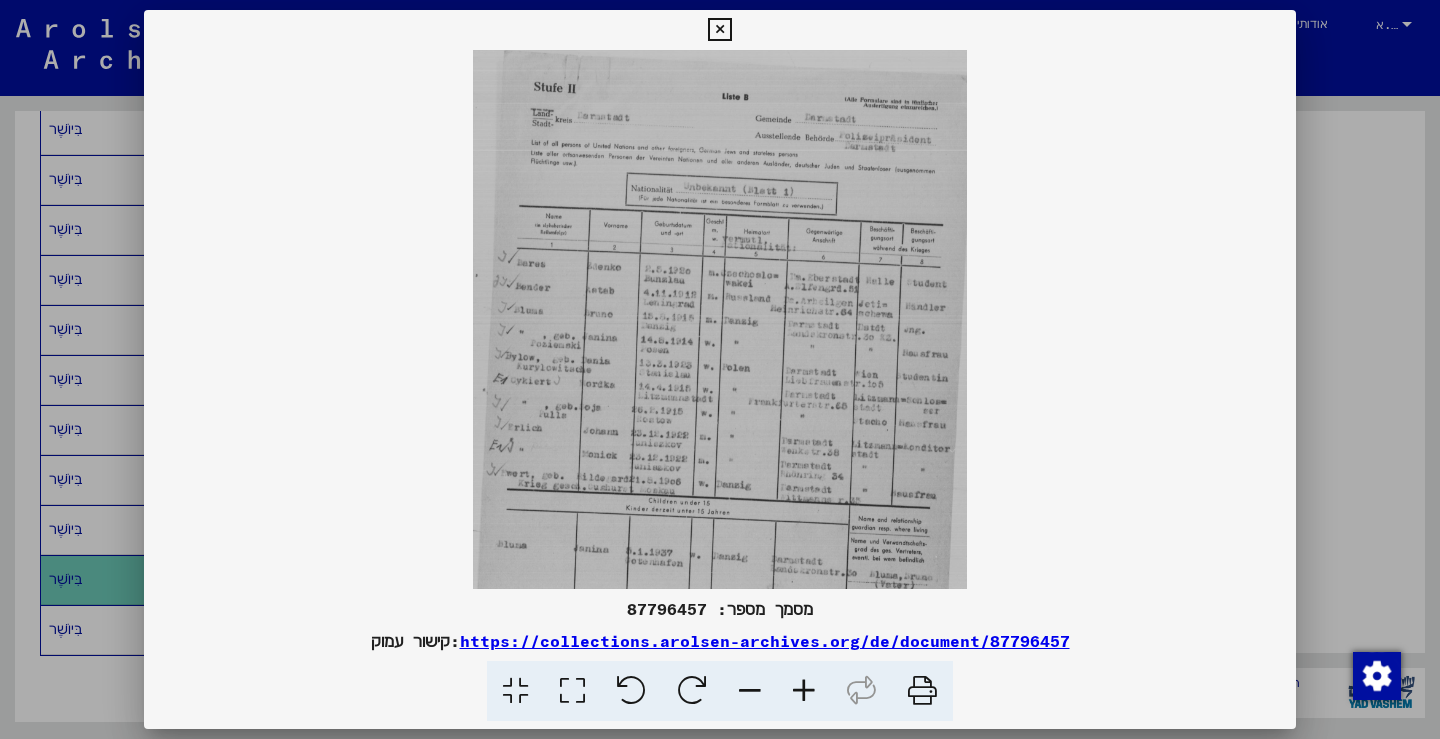click at bounding box center (804, 691) 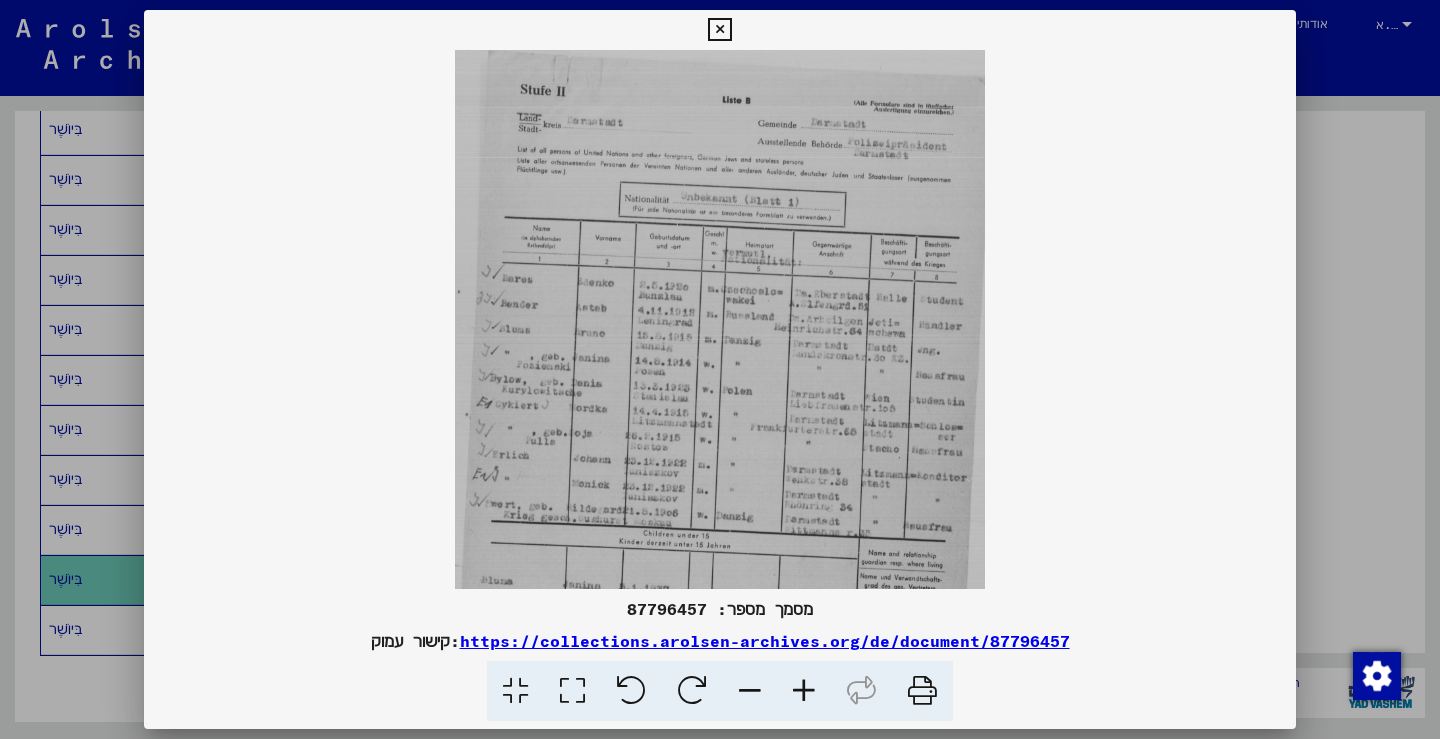 click at bounding box center (804, 691) 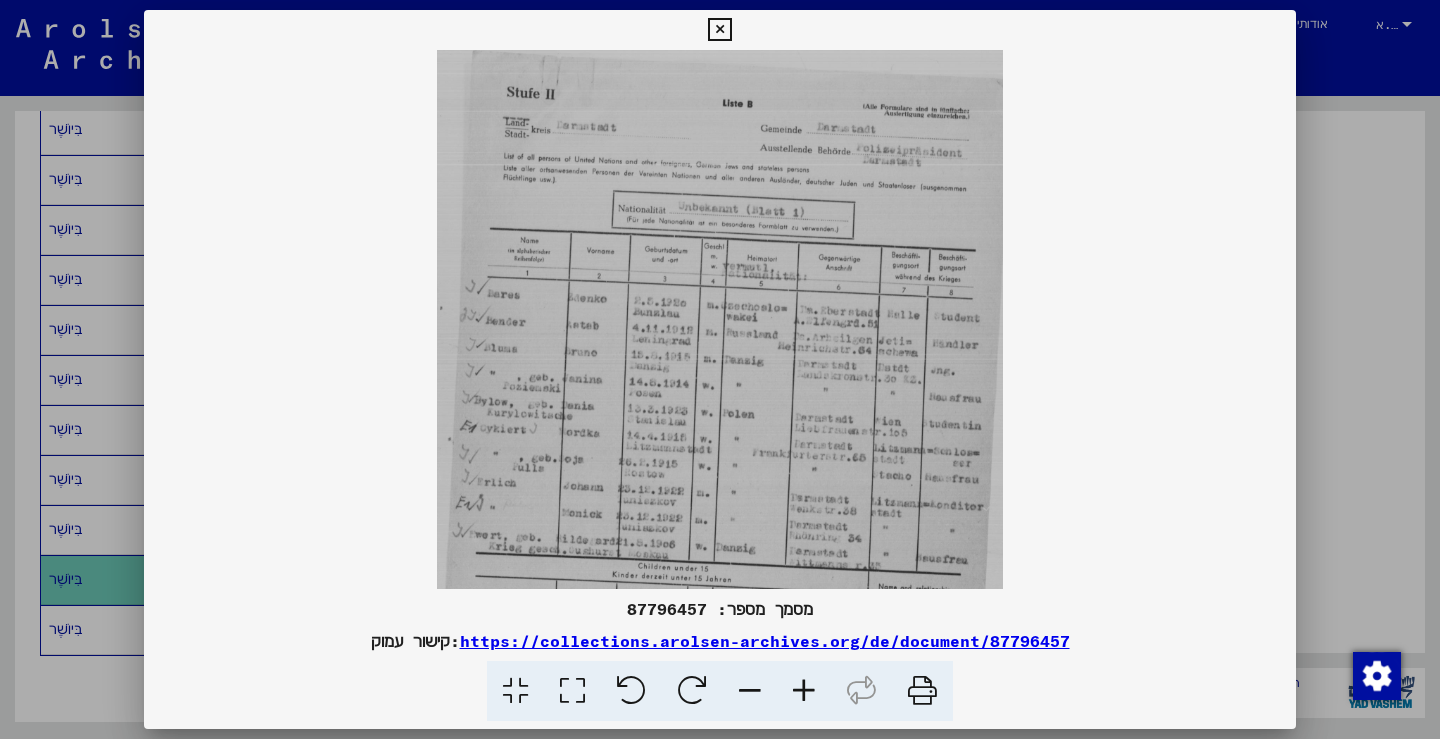 click at bounding box center (804, 691) 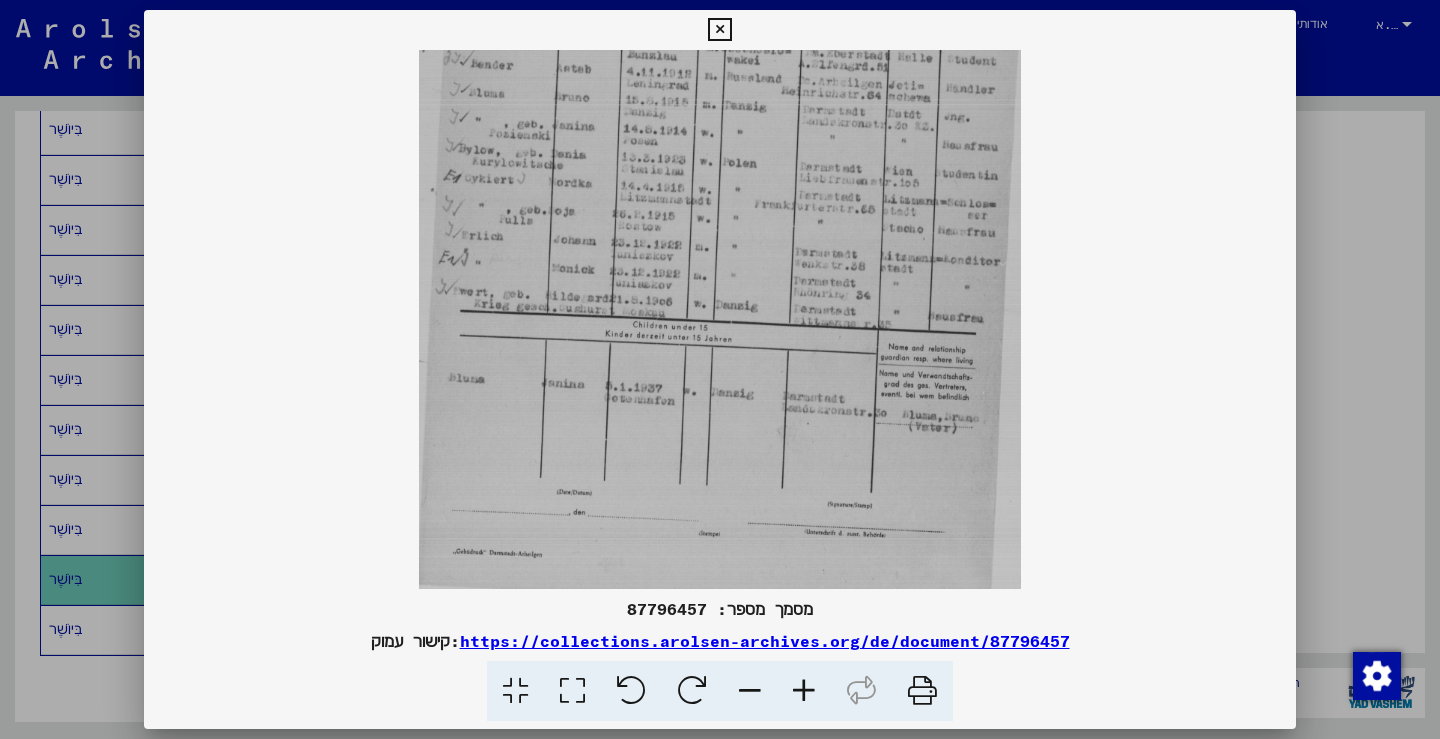 drag, startPoint x: 704, startPoint y: 514, endPoint x: 732, endPoint y: 227, distance: 288.3626 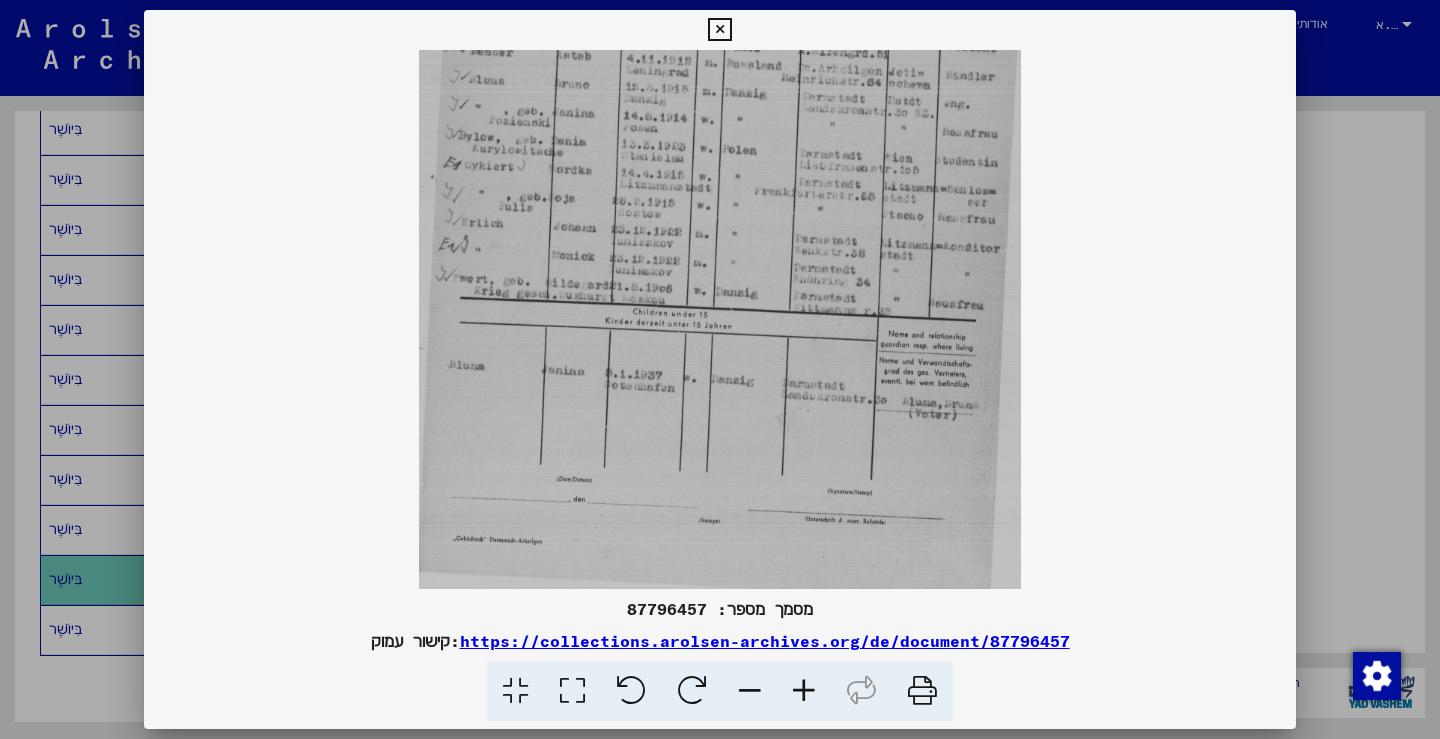 click at bounding box center (719, 30) 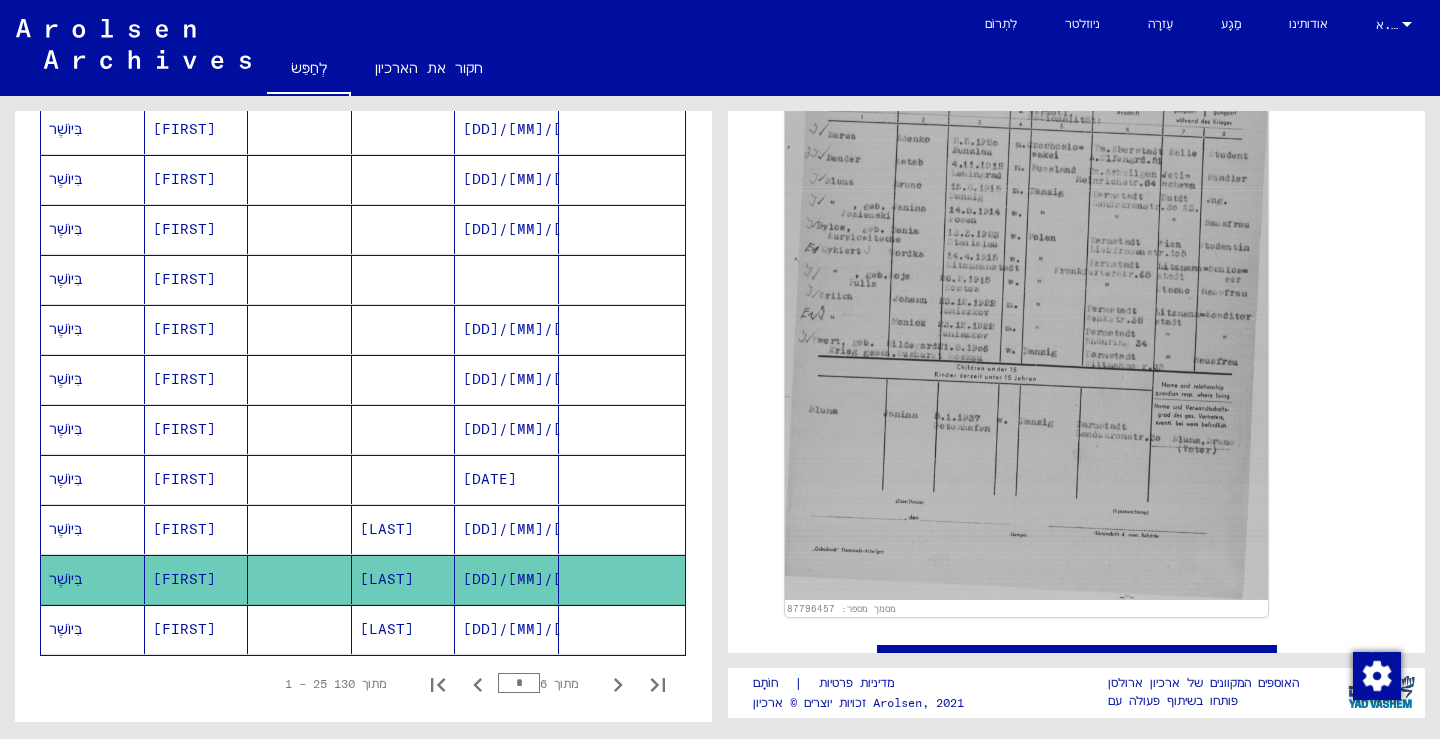 click on "[FIRST]" 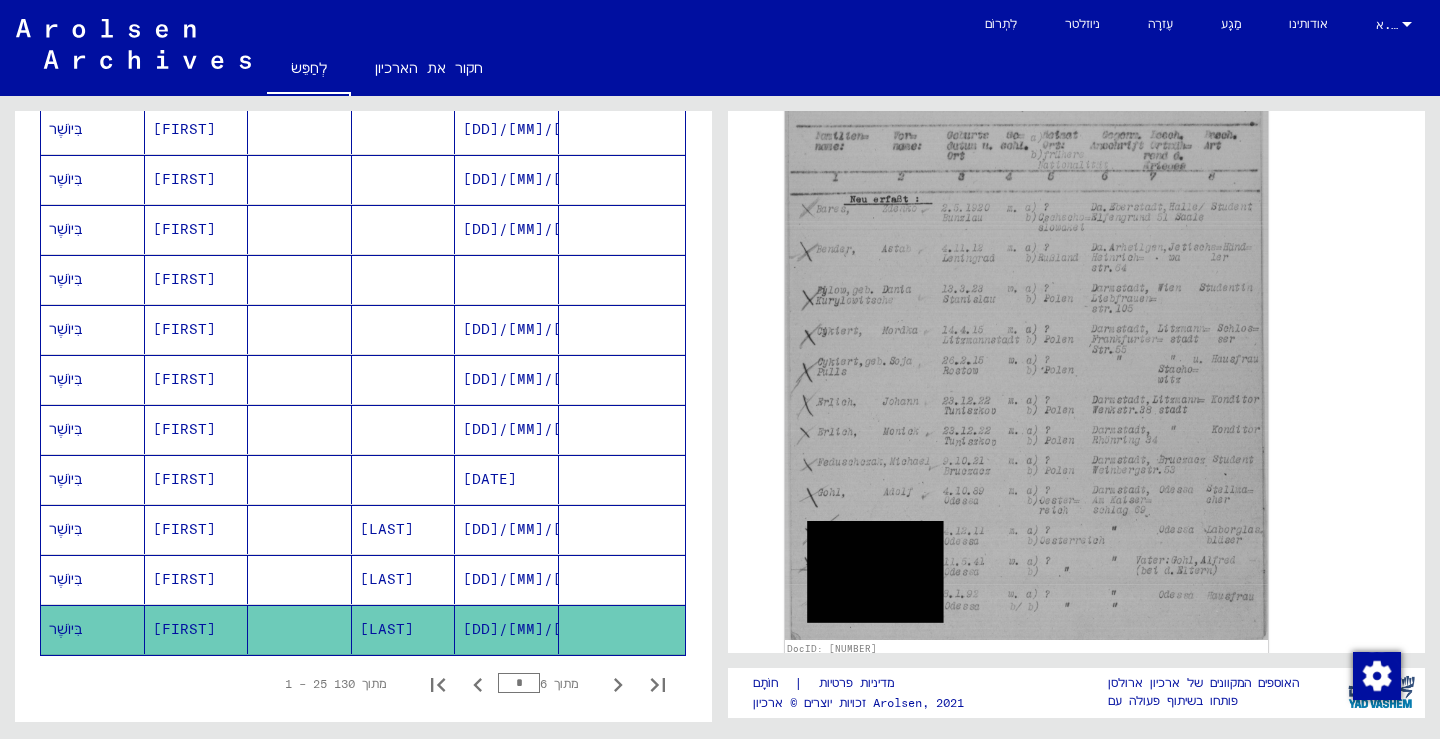 scroll, scrollTop: 0, scrollLeft: 0, axis: both 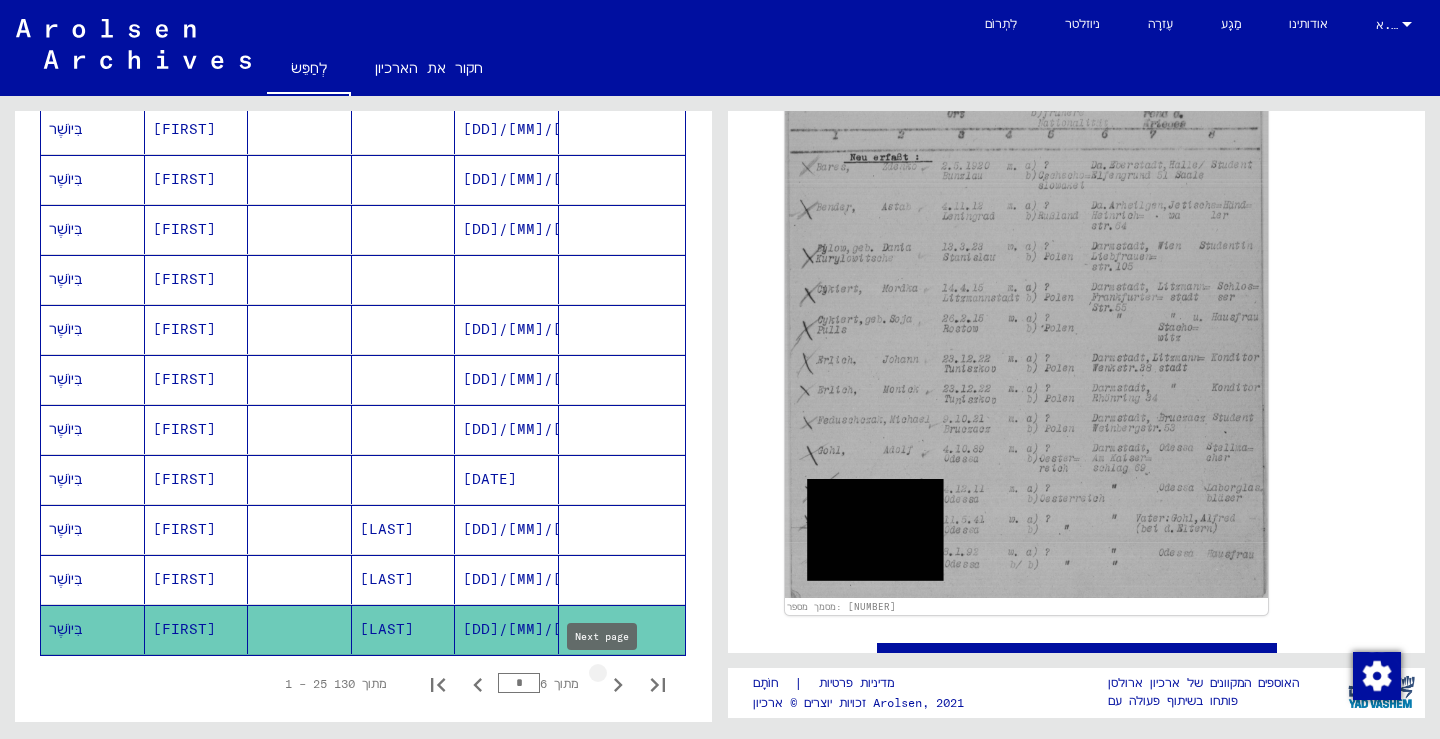 click 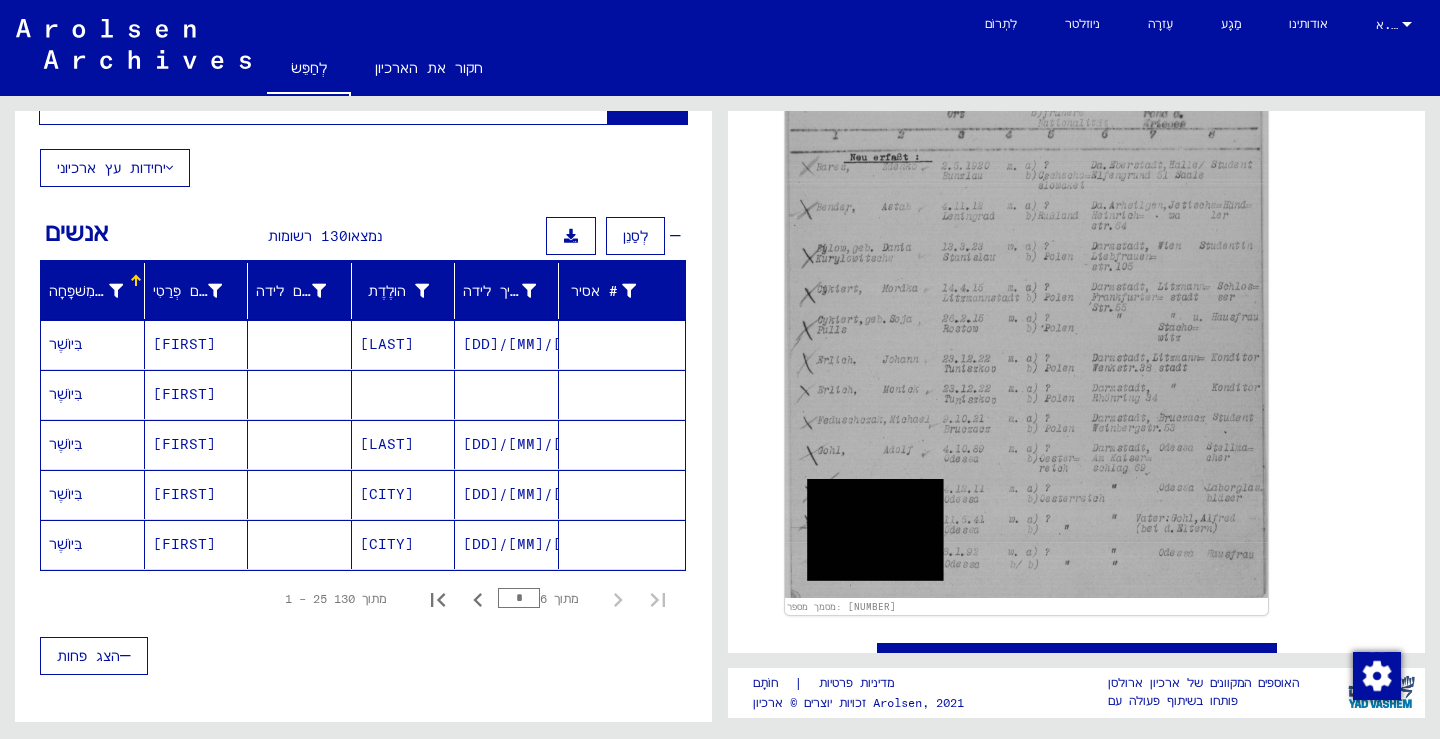 scroll, scrollTop: 37, scrollLeft: 0, axis: vertical 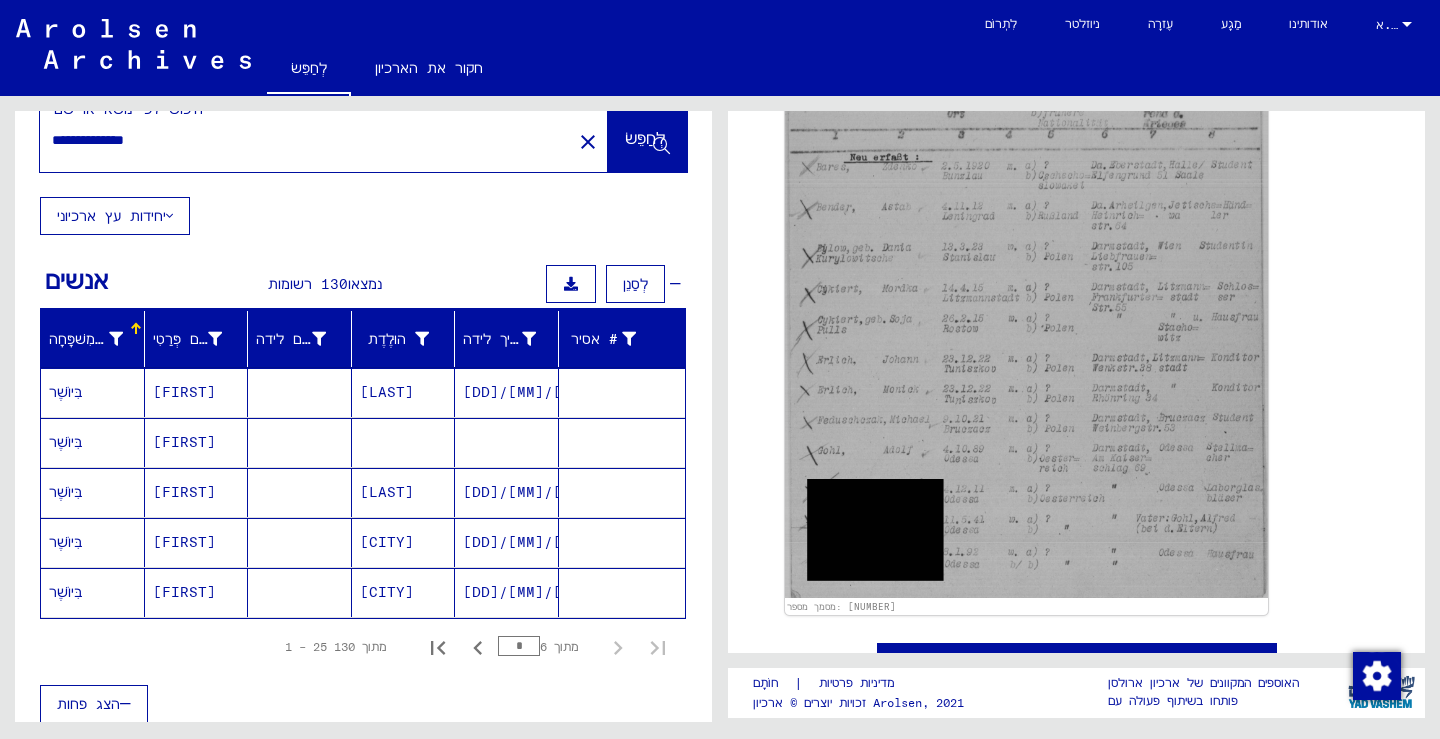 click on "[LAST]" 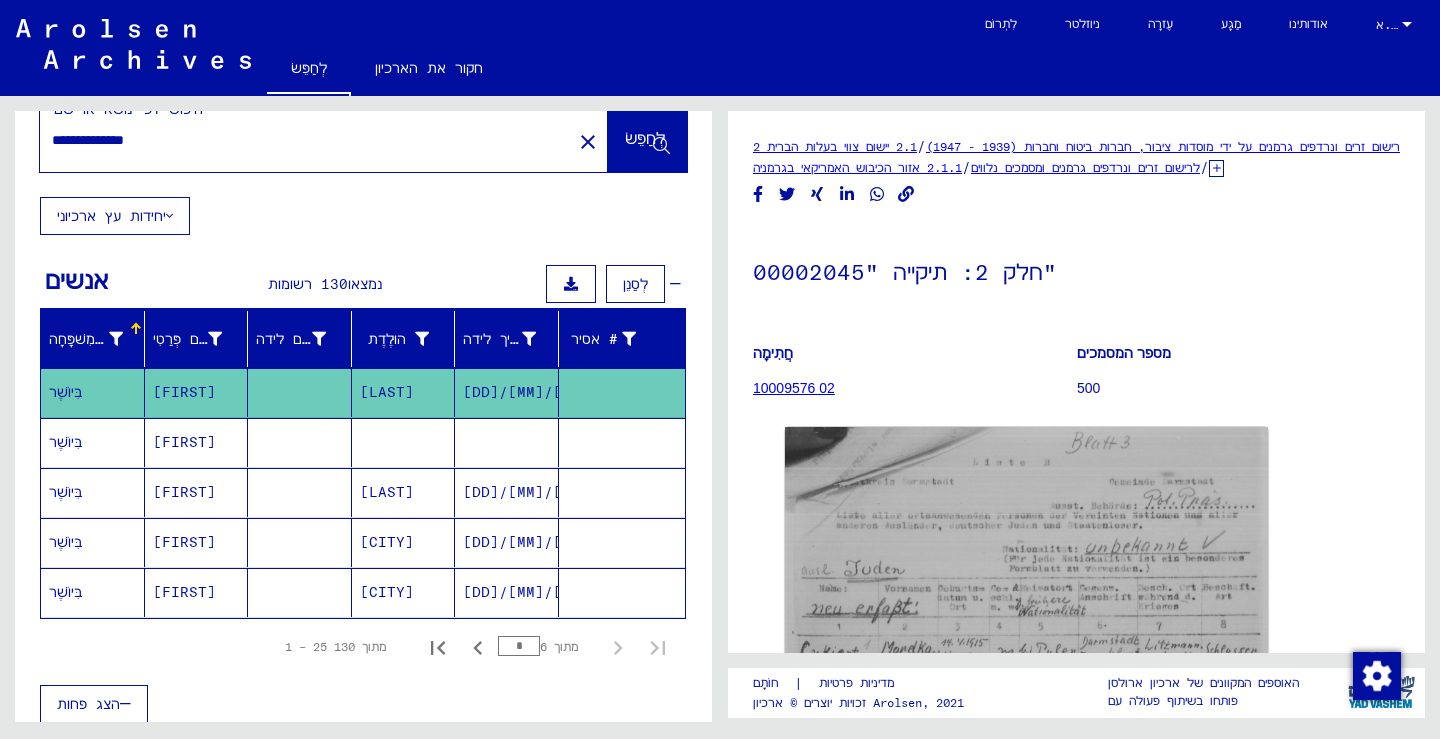 scroll, scrollTop: 0, scrollLeft: 0, axis: both 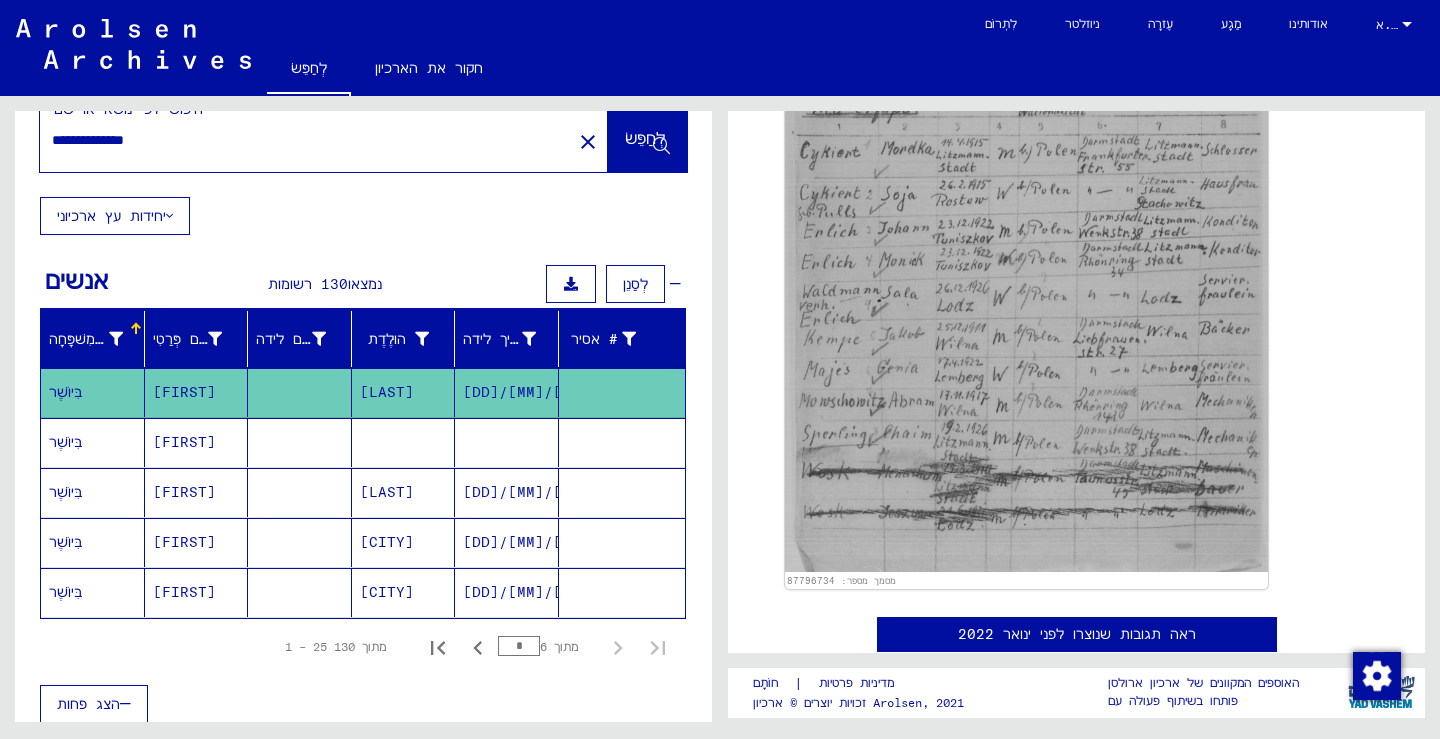 click on "[FIRST]" at bounding box center (184, 492) 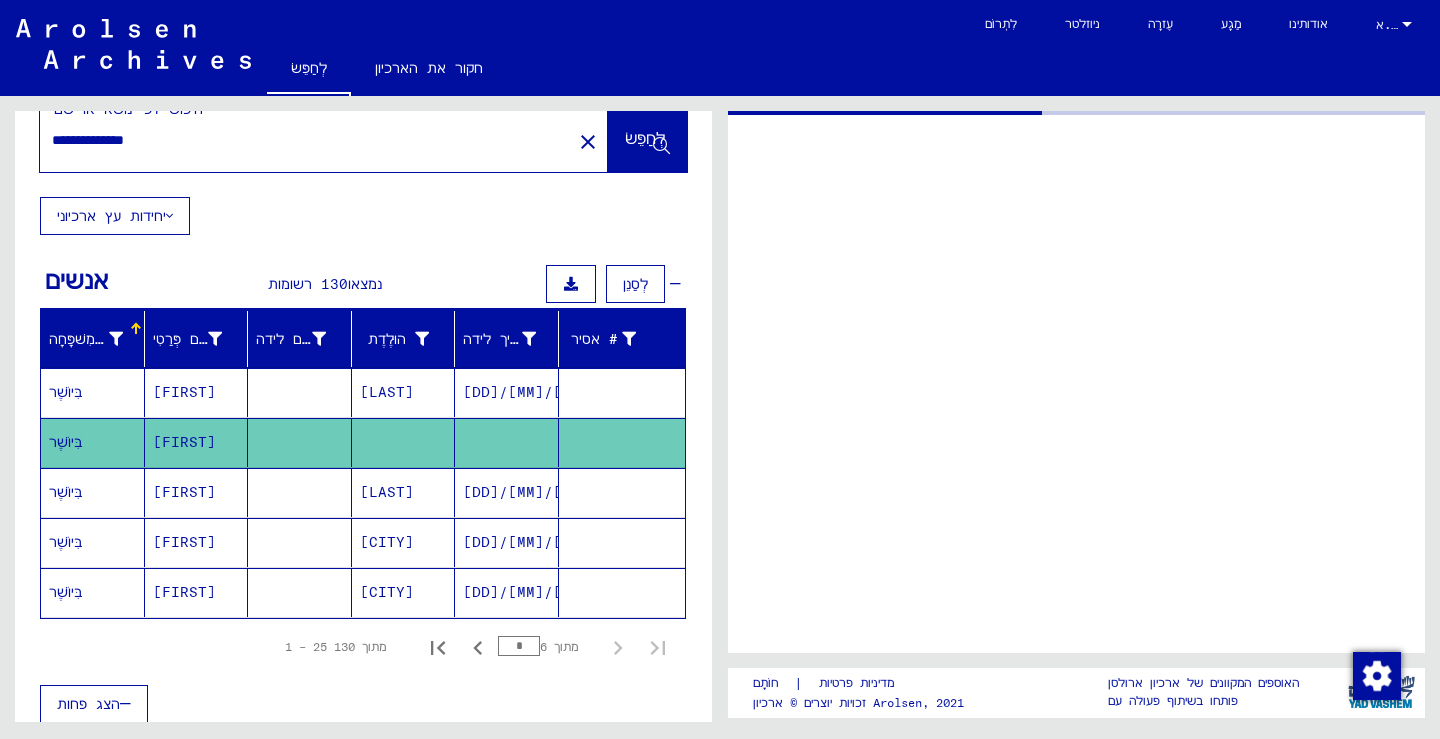 scroll, scrollTop: 0, scrollLeft: 0, axis: both 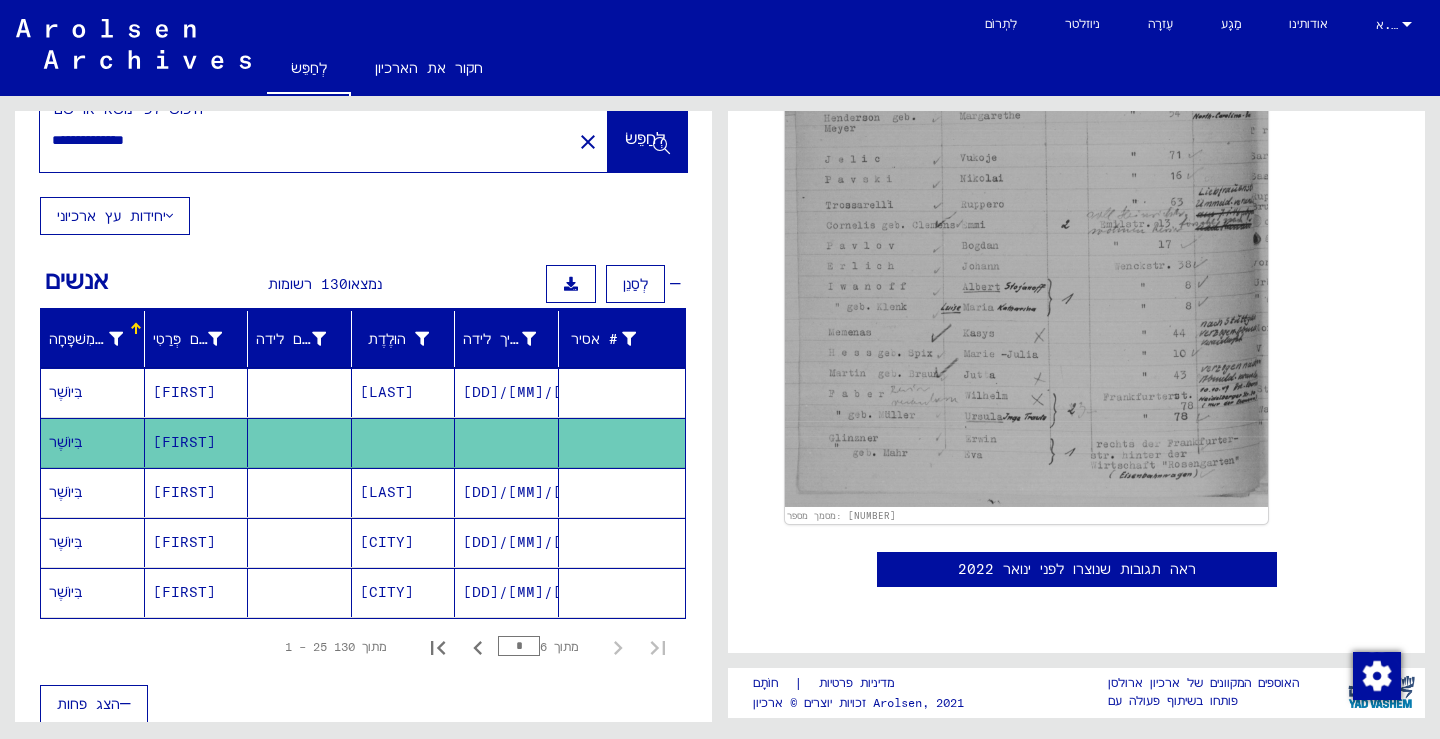 click on "[FIRST]" at bounding box center [184, 542] 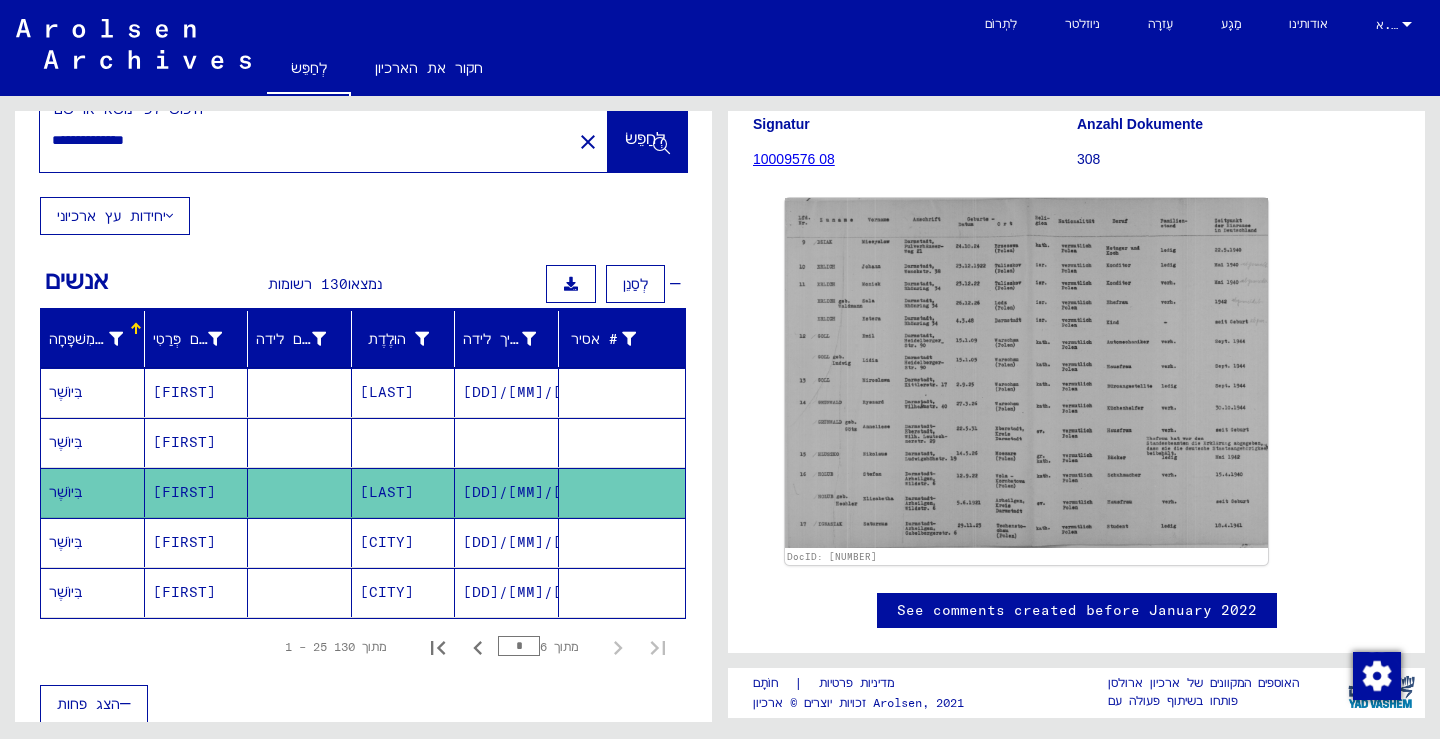 scroll, scrollTop: 0, scrollLeft: 0, axis: both 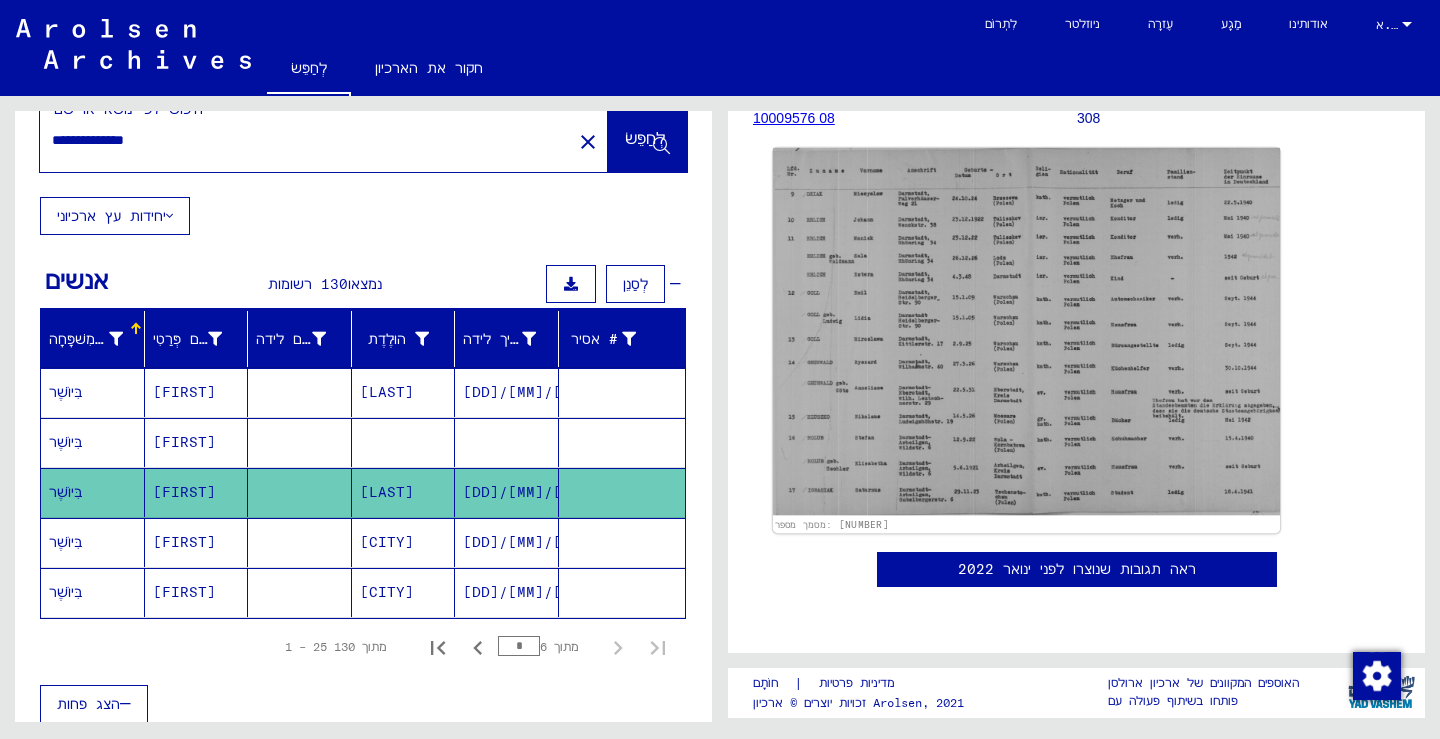 click 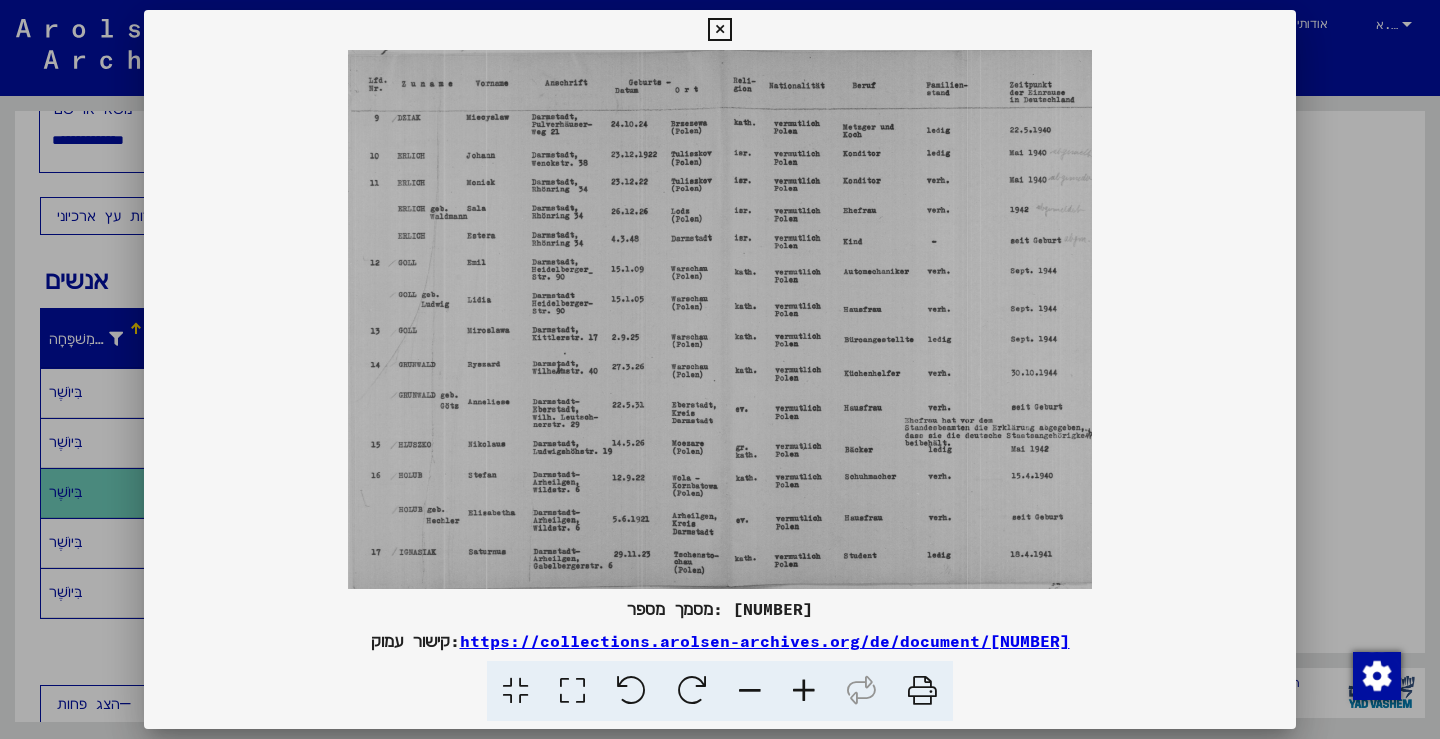 click at bounding box center [719, 30] 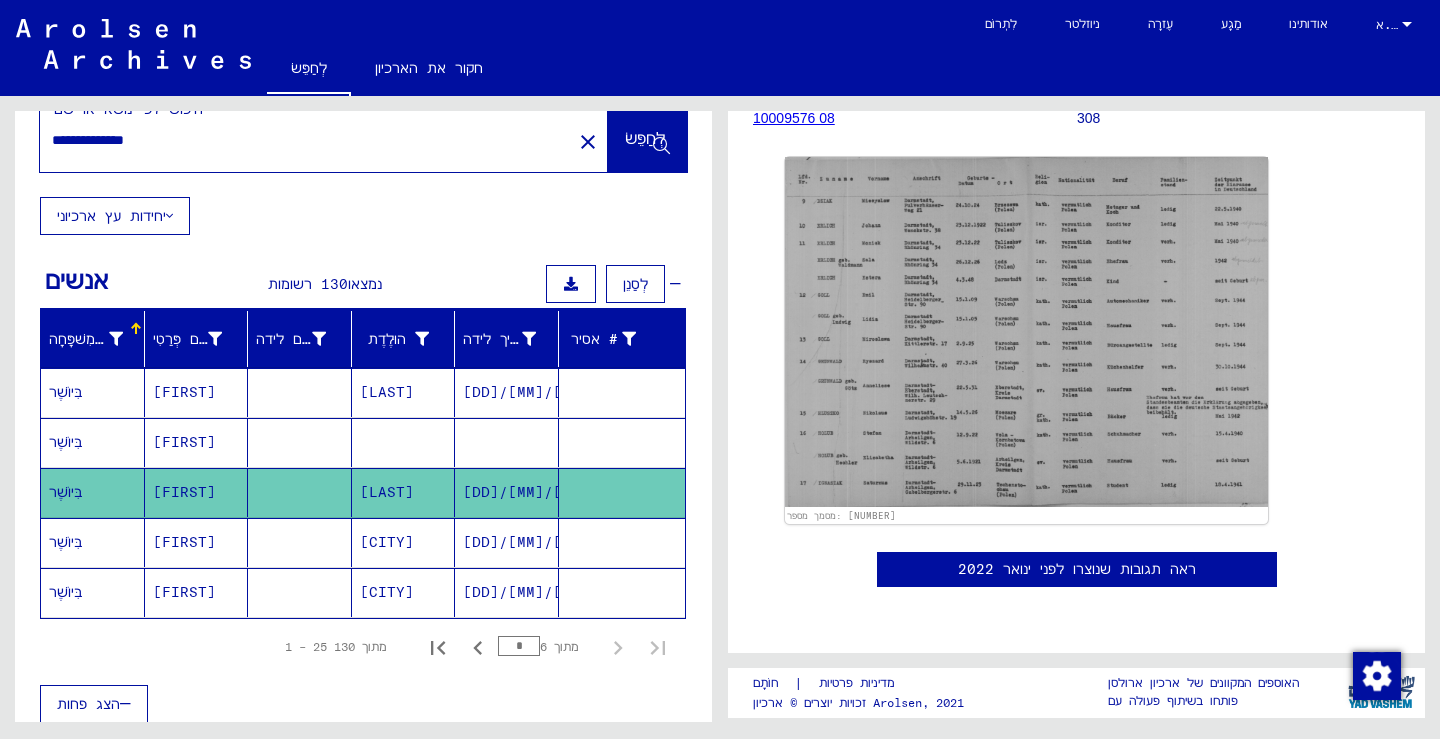 click at bounding box center [300, 592] 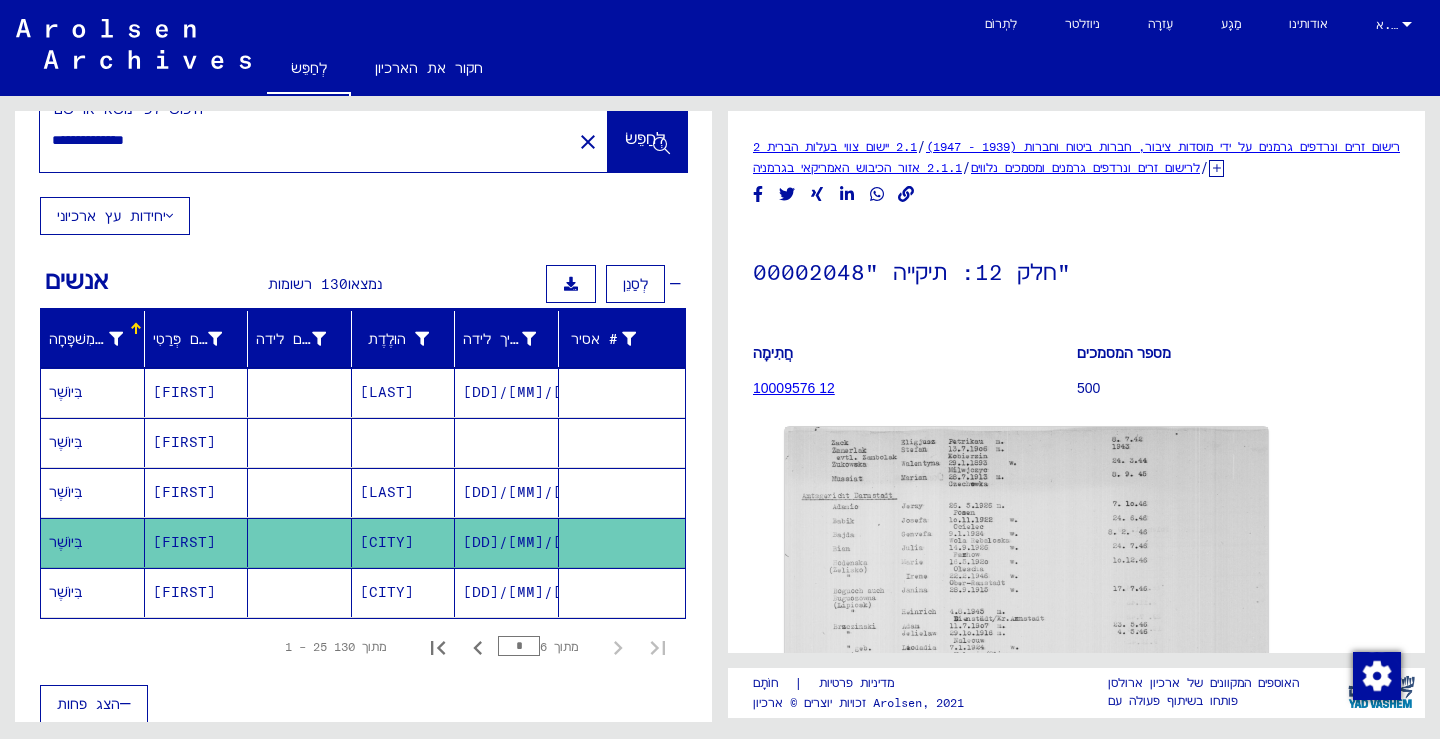 scroll, scrollTop: 0, scrollLeft: 0, axis: both 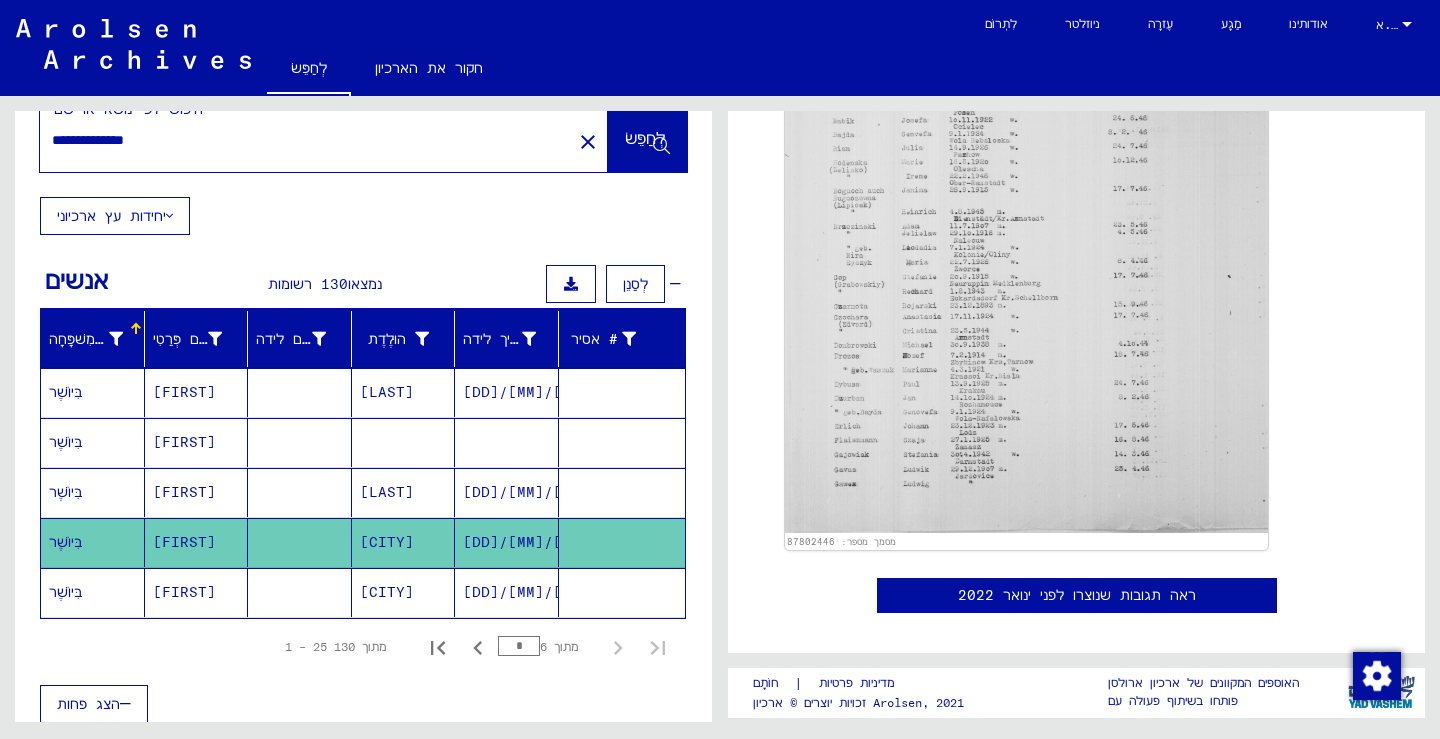 click 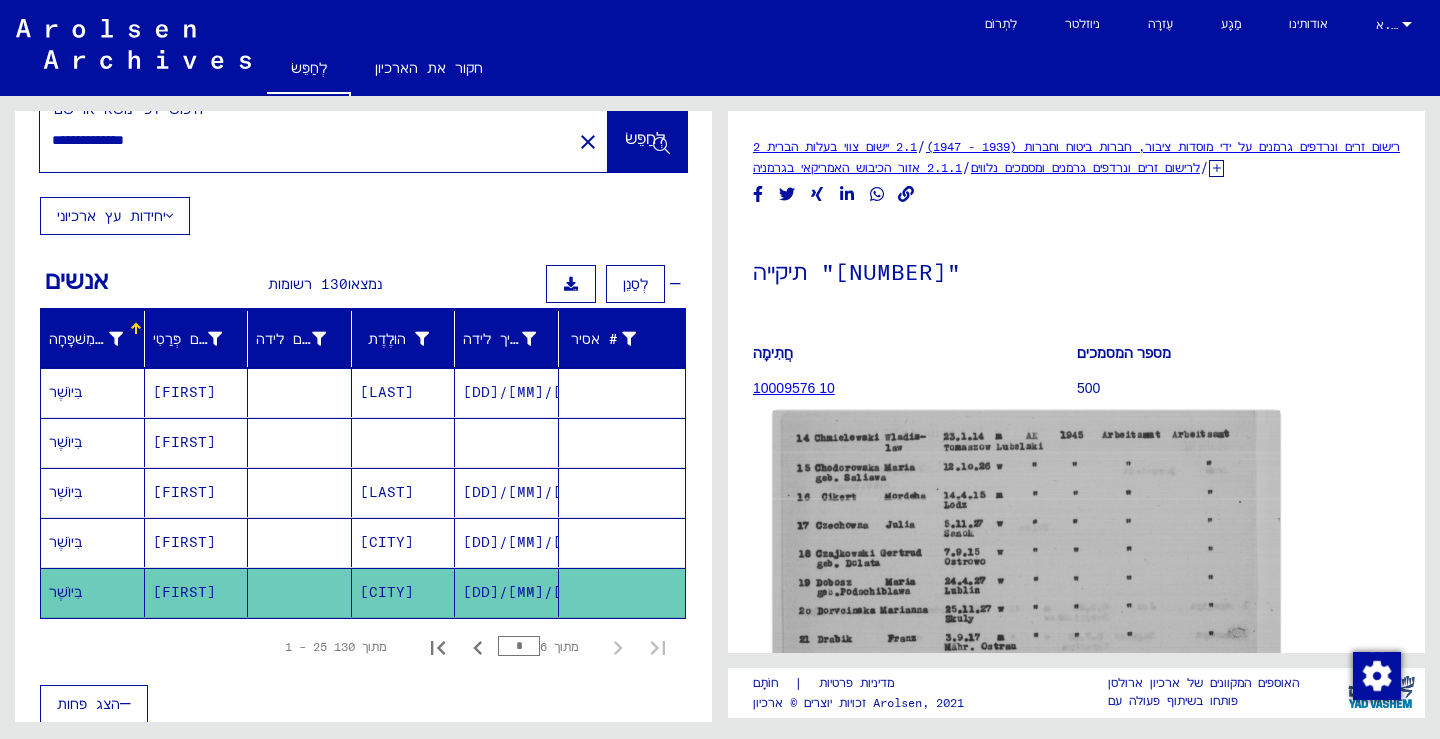 scroll, scrollTop: 0, scrollLeft: 0, axis: both 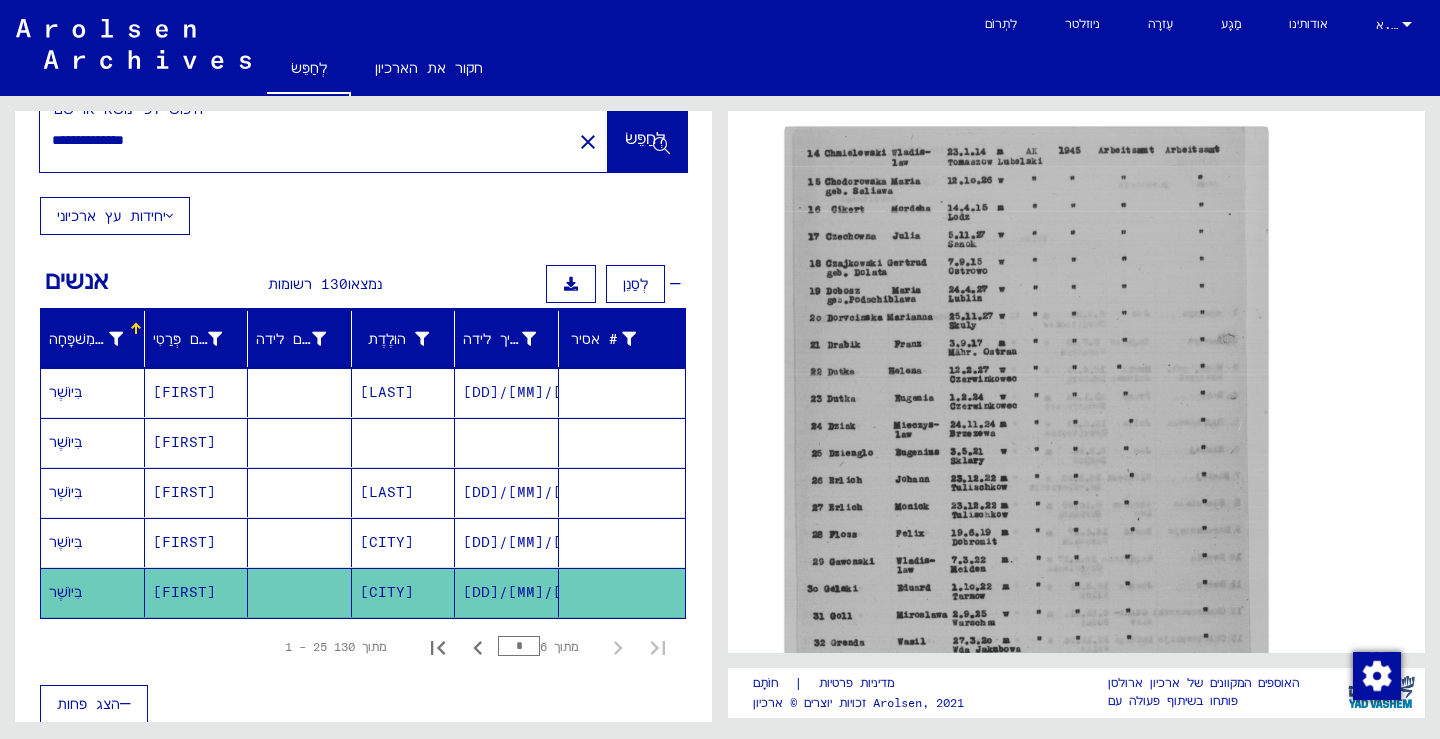 drag, startPoint x: 183, startPoint y: 137, endPoint x: 123, endPoint y: 147, distance: 60.827625 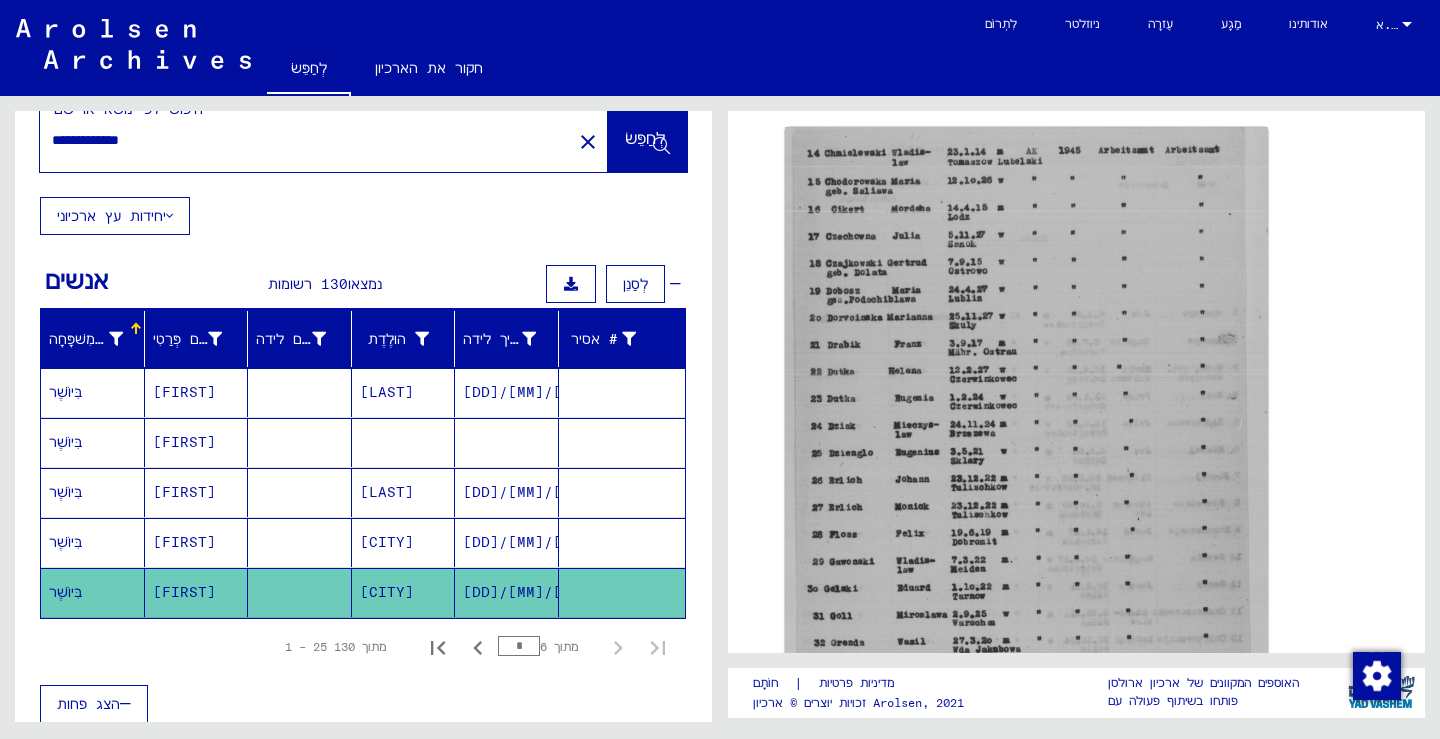 type on "**********" 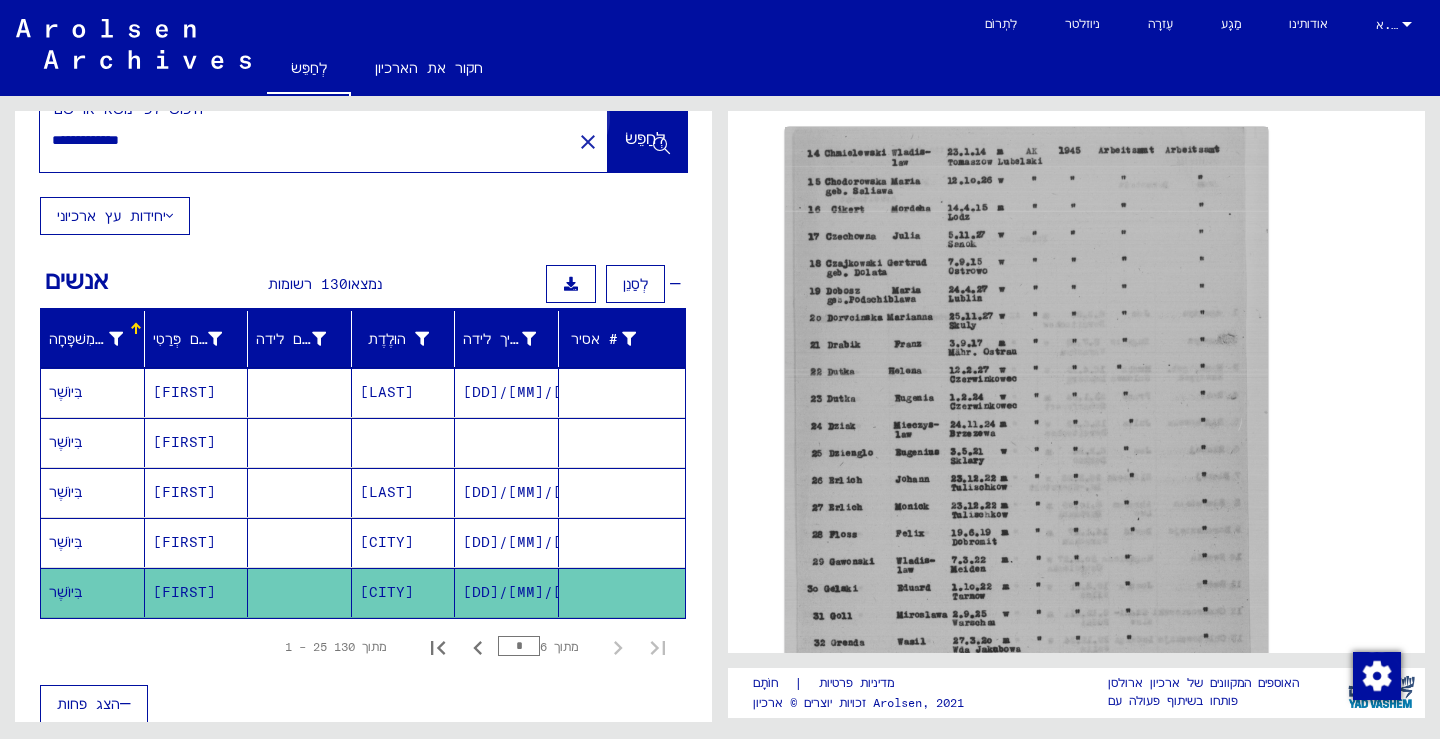 click on "לְחַפֵּשׂ" 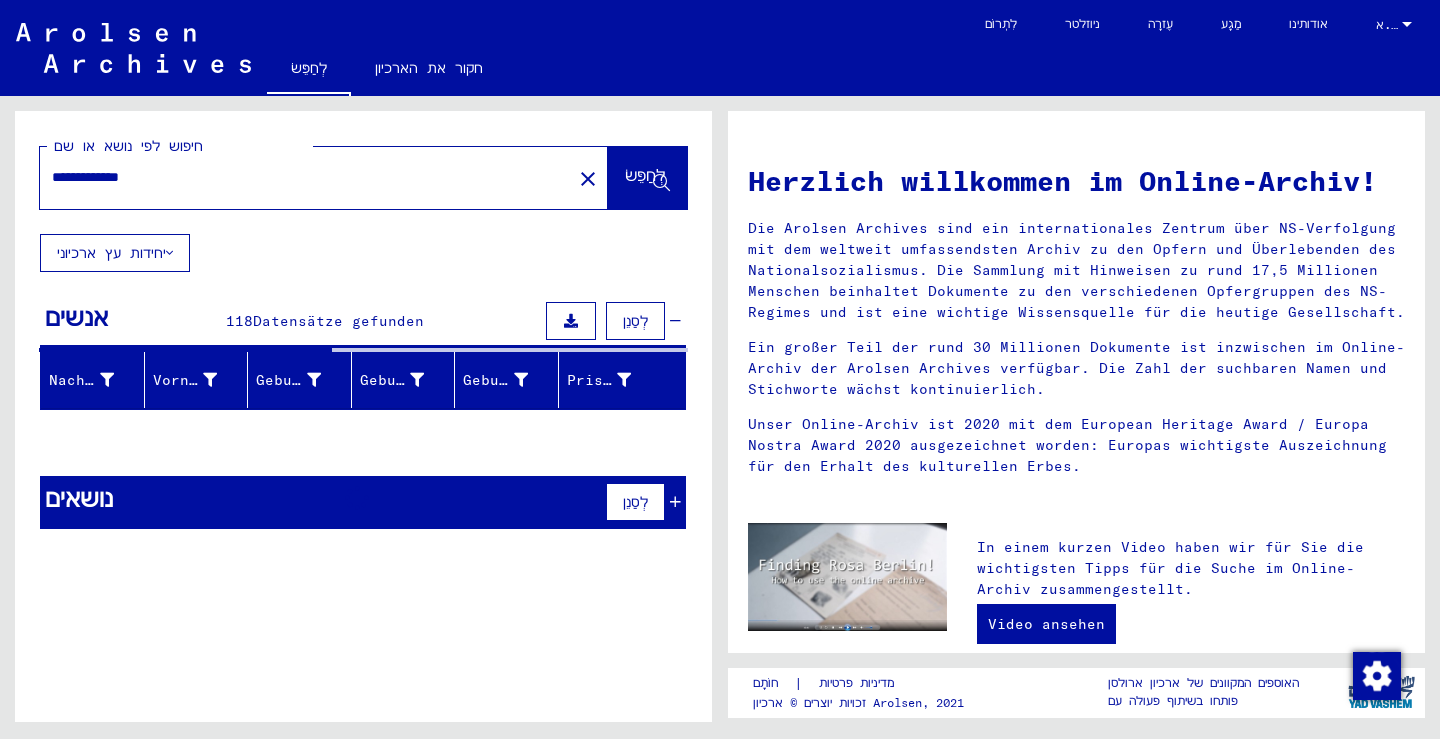 scroll, scrollTop: 0, scrollLeft: 0, axis: both 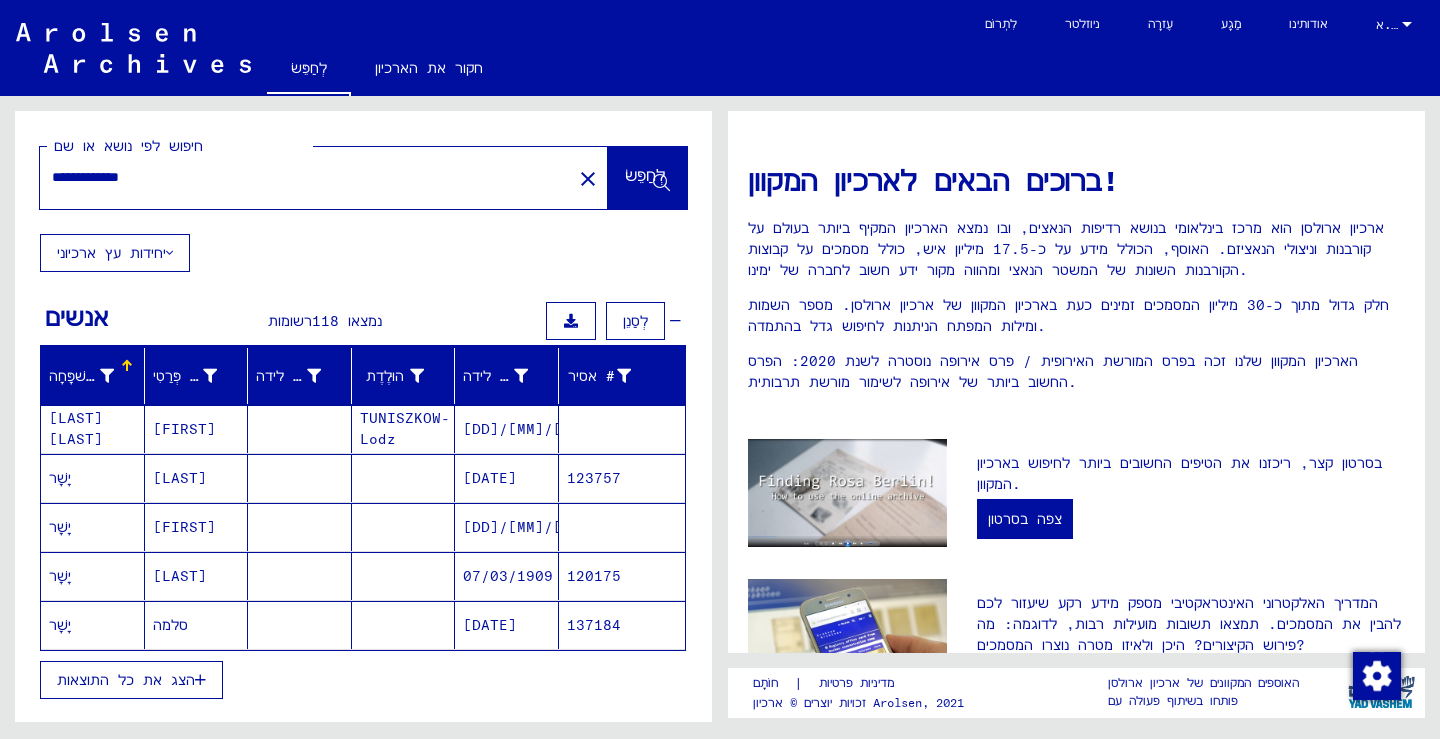 click on "TUNISZKOW-Lodz" 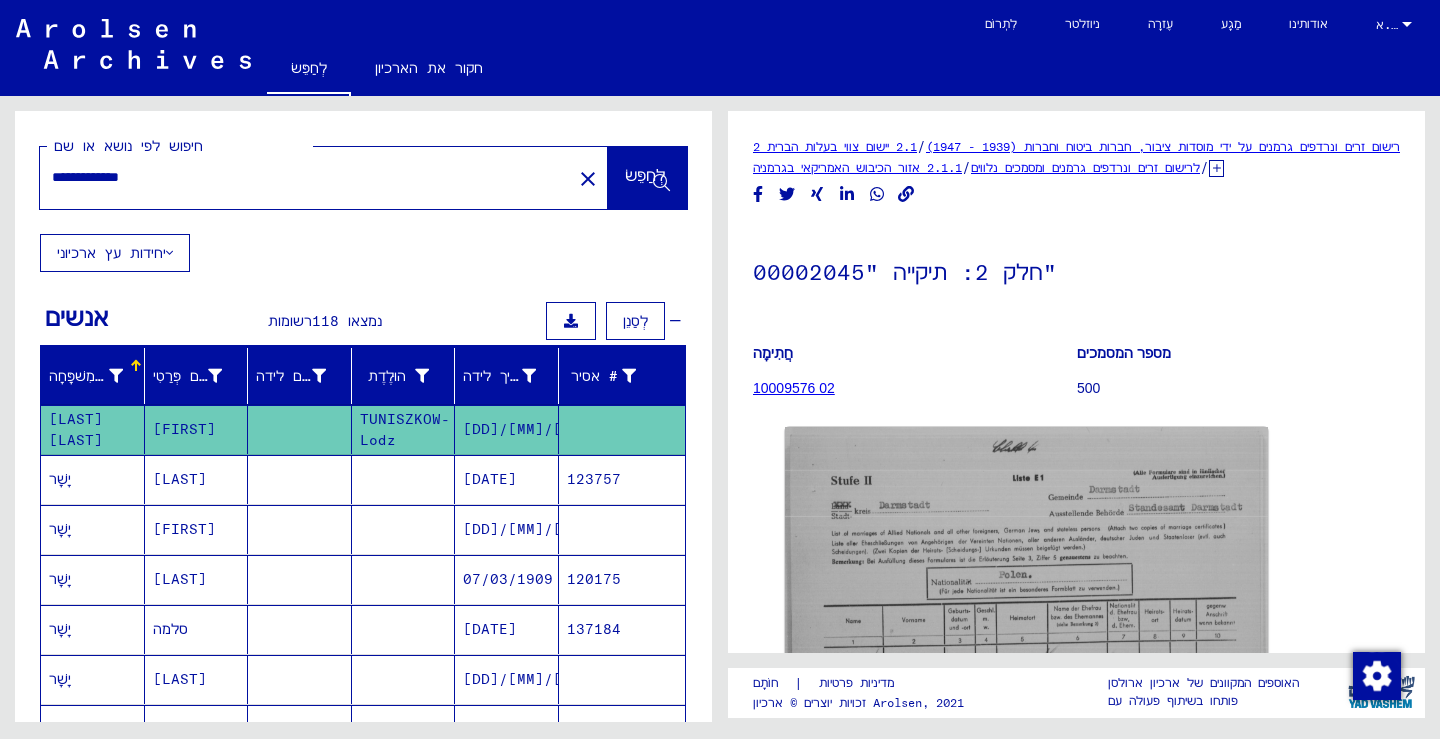 scroll, scrollTop: 0, scrollLeft: 0, axis: both 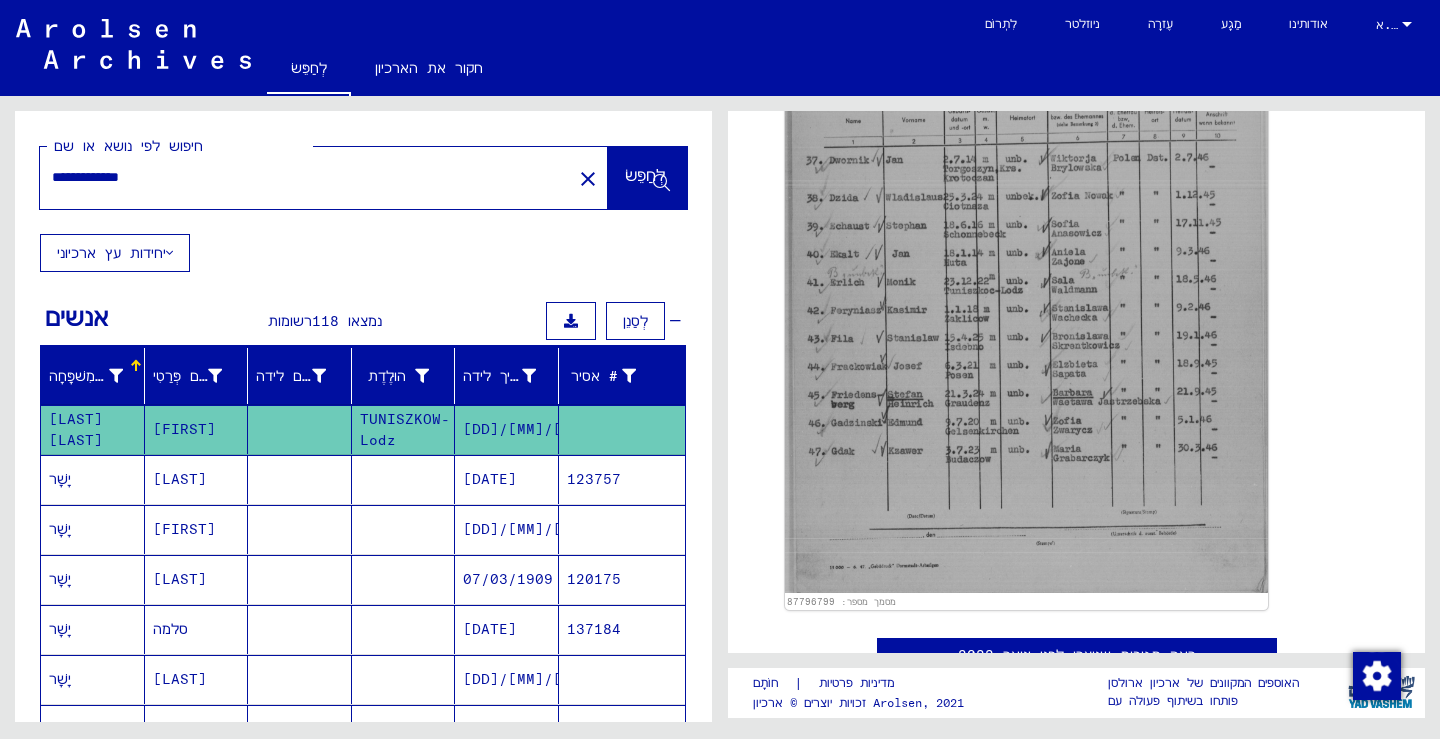 click on "[FIRST]" at bounding box center (180, 579) 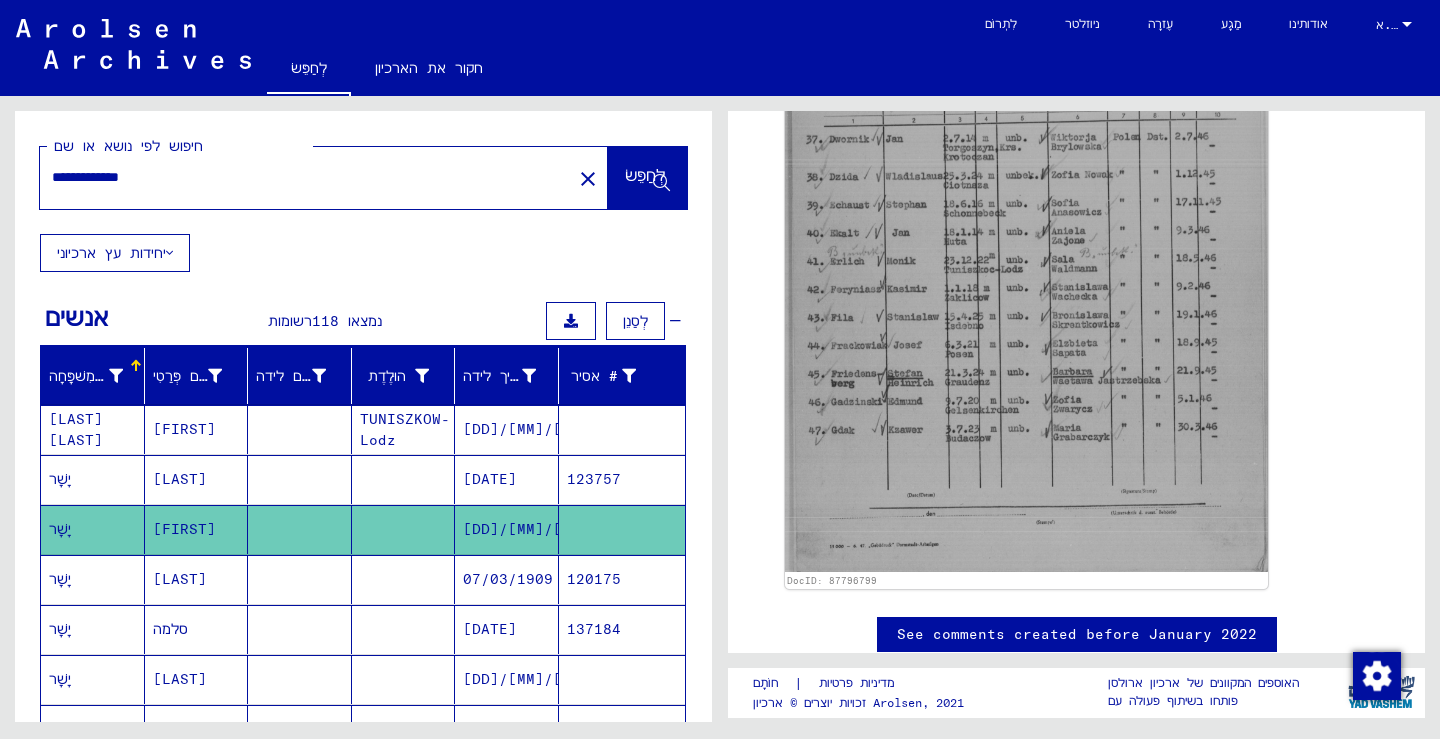 scroll, scrollTop: 0, scrollLeft: 0, axis: both 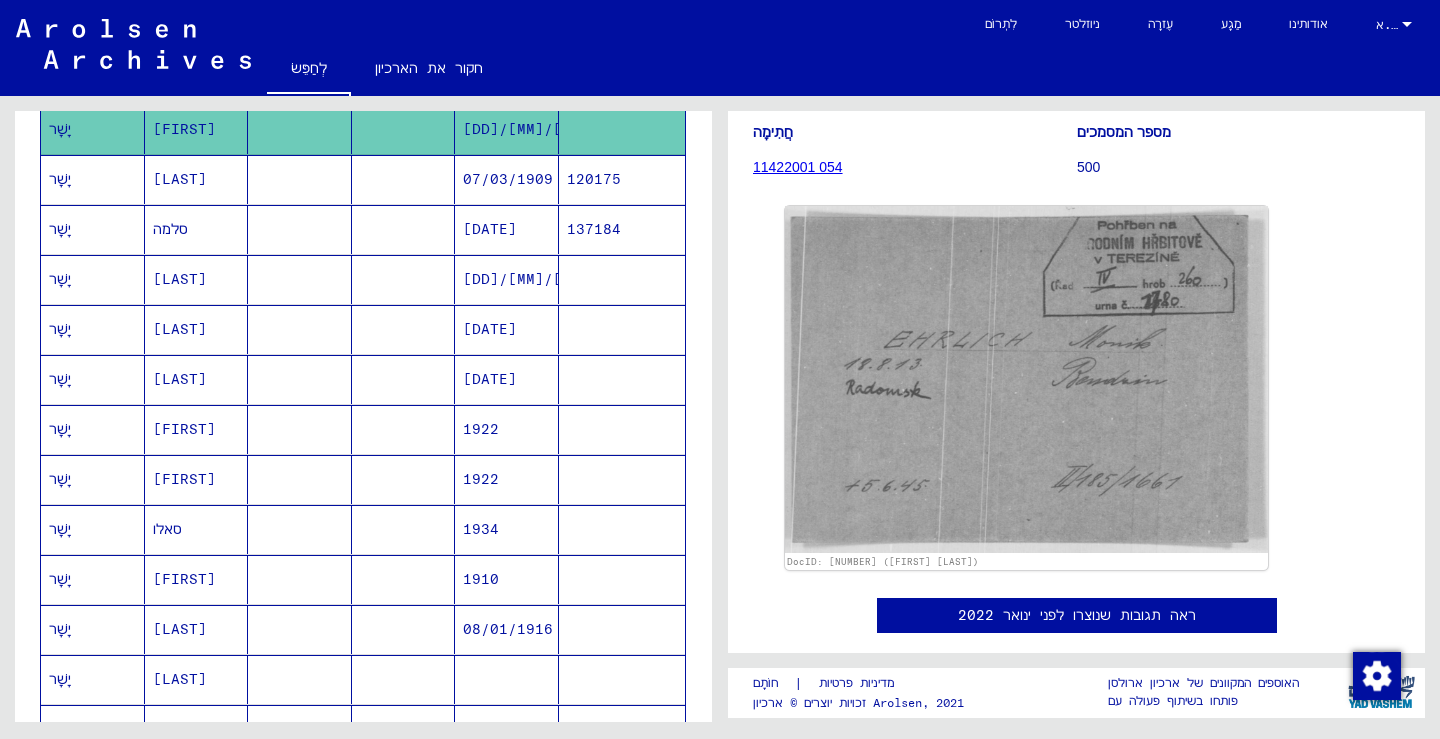 click on "[FIRST]" at bounding box center (184, 479) 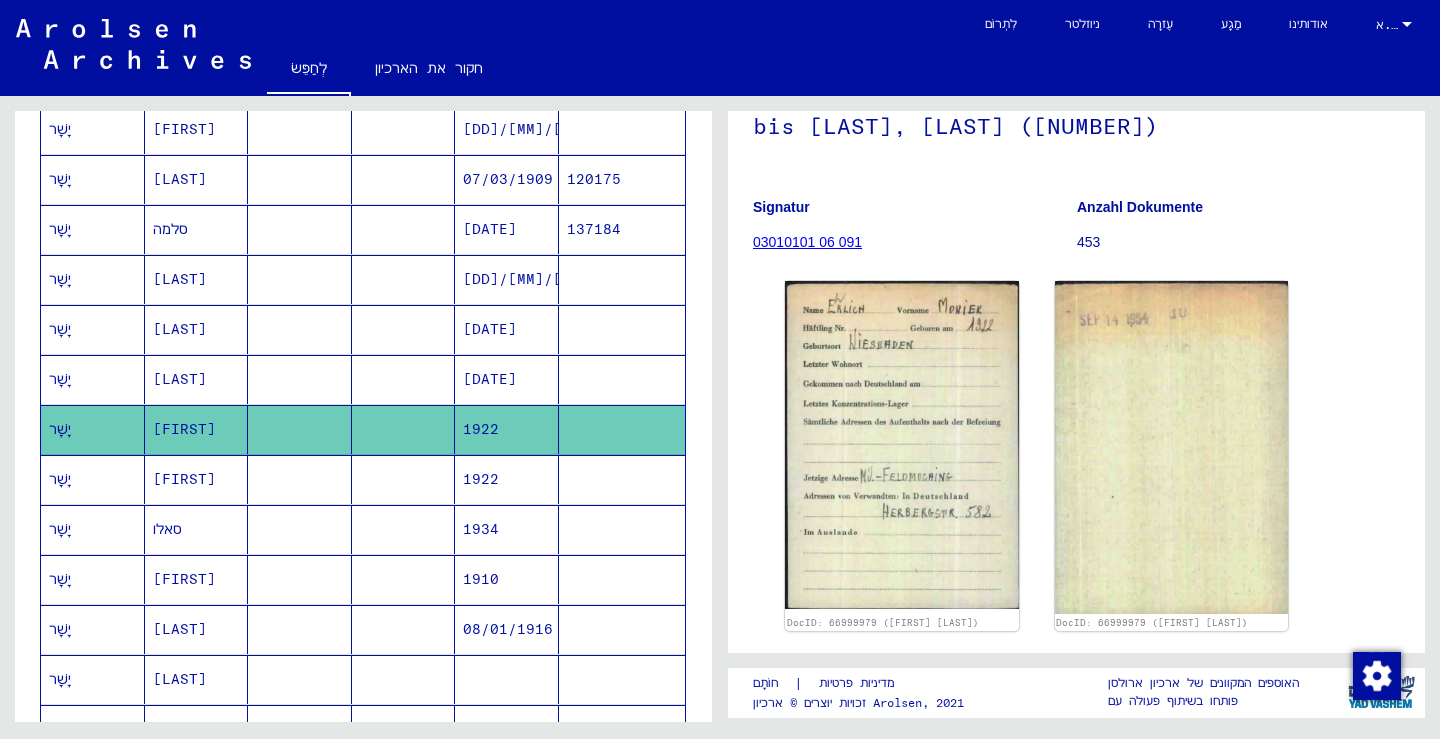 scroll, scrollTop: 0, scrollLeft: 0, axis: both 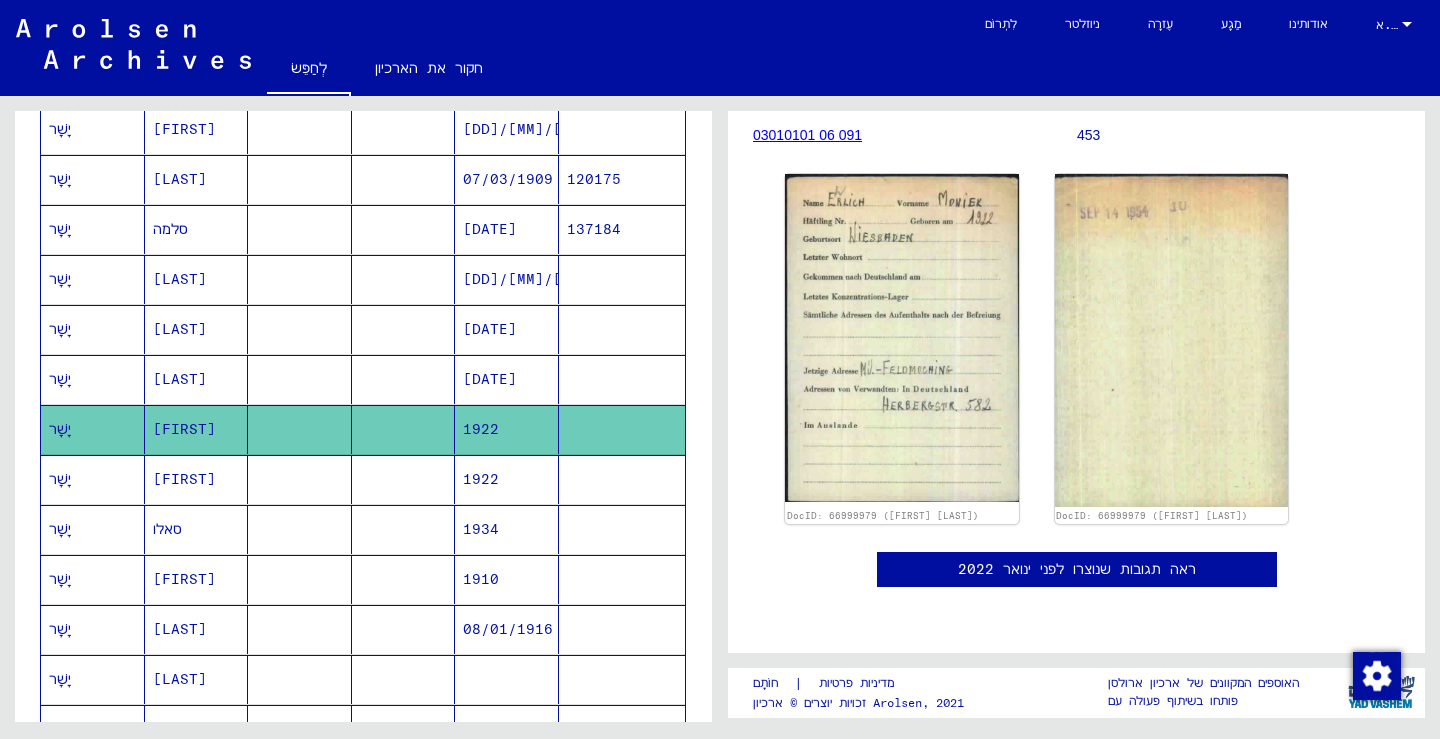 click on "[FIRST]" at bounding box center (167, 529) 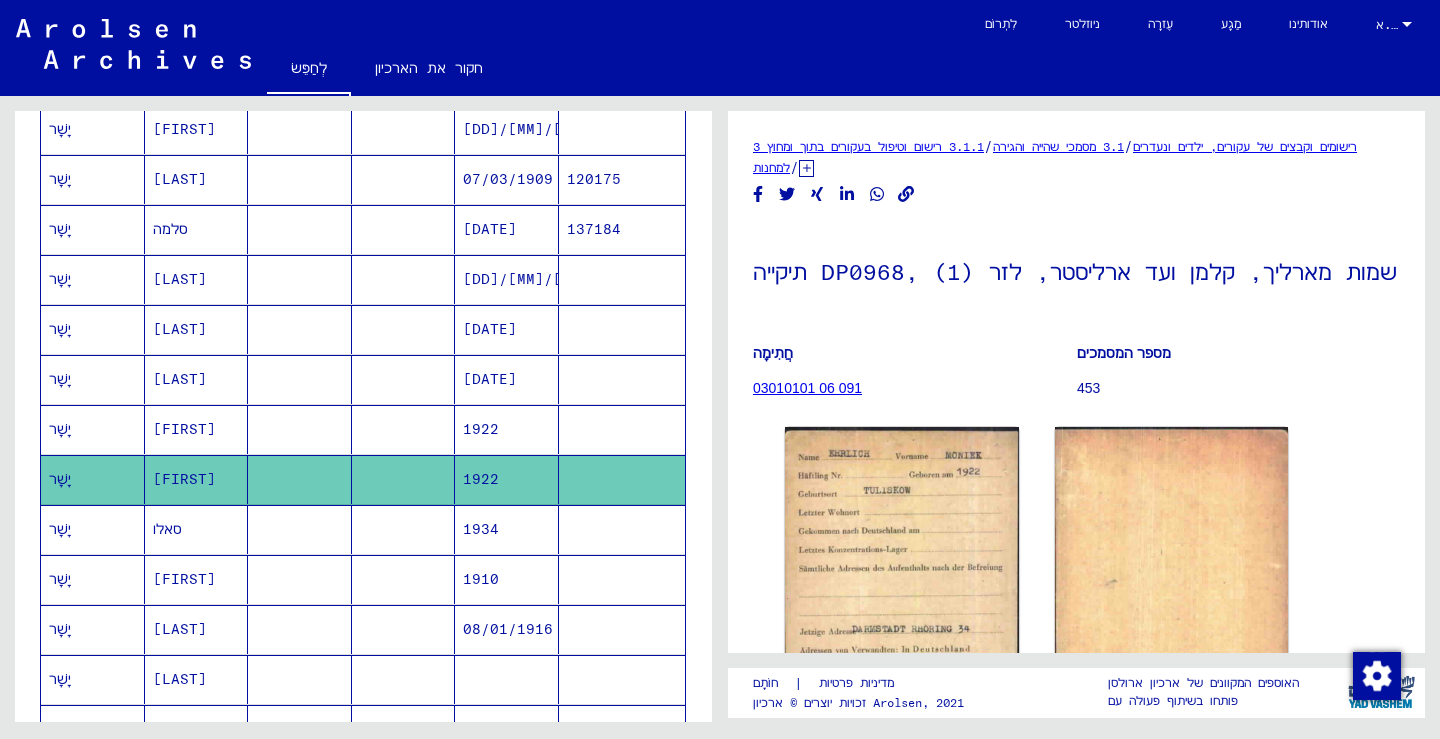 scroll, scrollTop: 0, scrollLeft: 0, axis: both 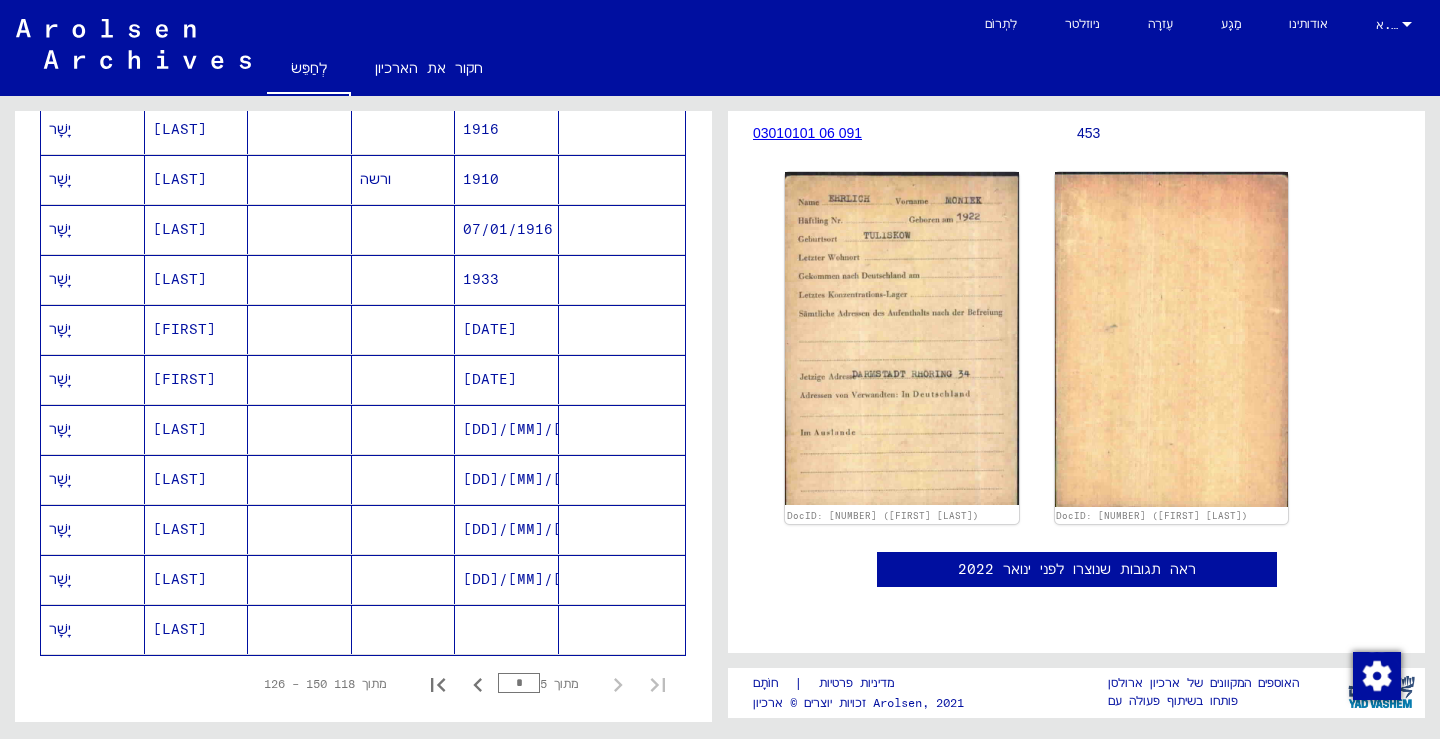click on "[LAST]" at bounding box center (180, 479) 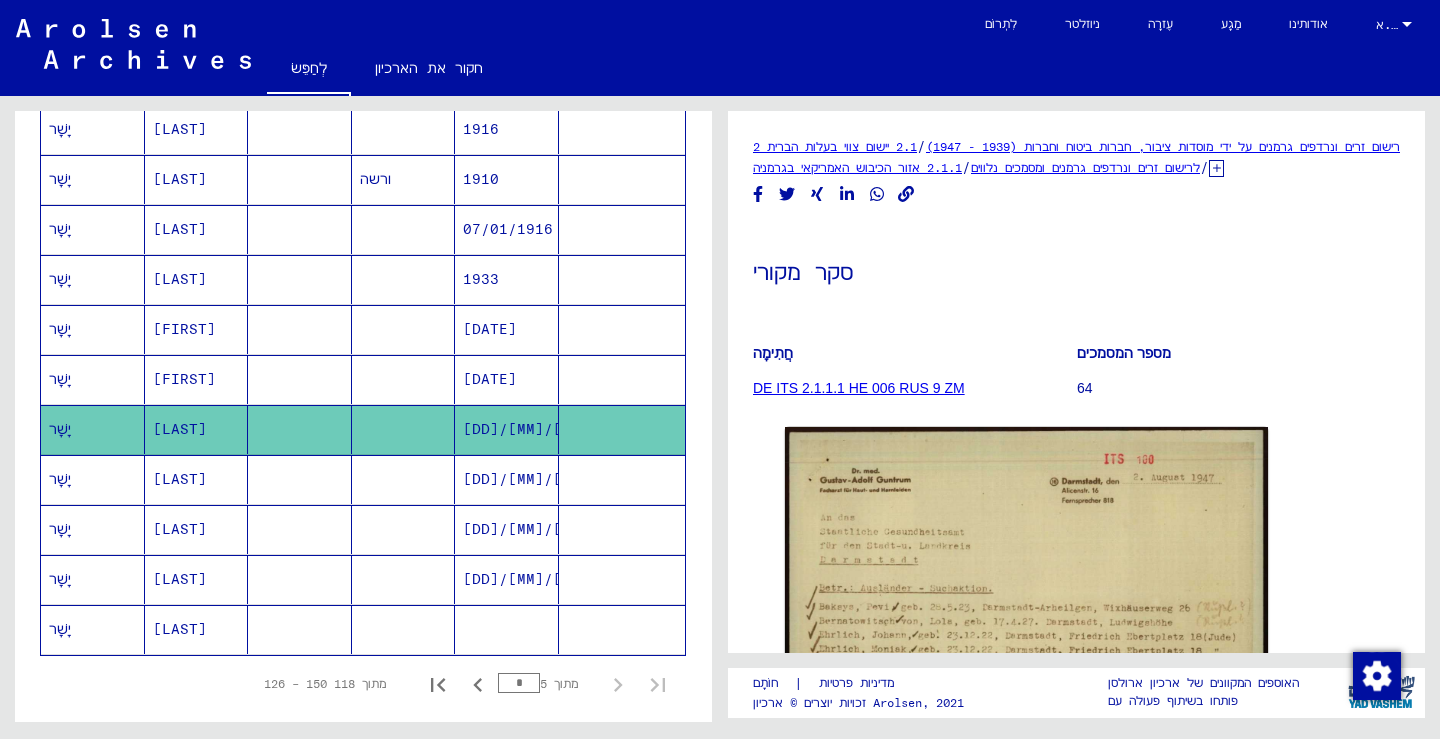scroll, scrollTop: 0, scrollLeft: 0, axis: both 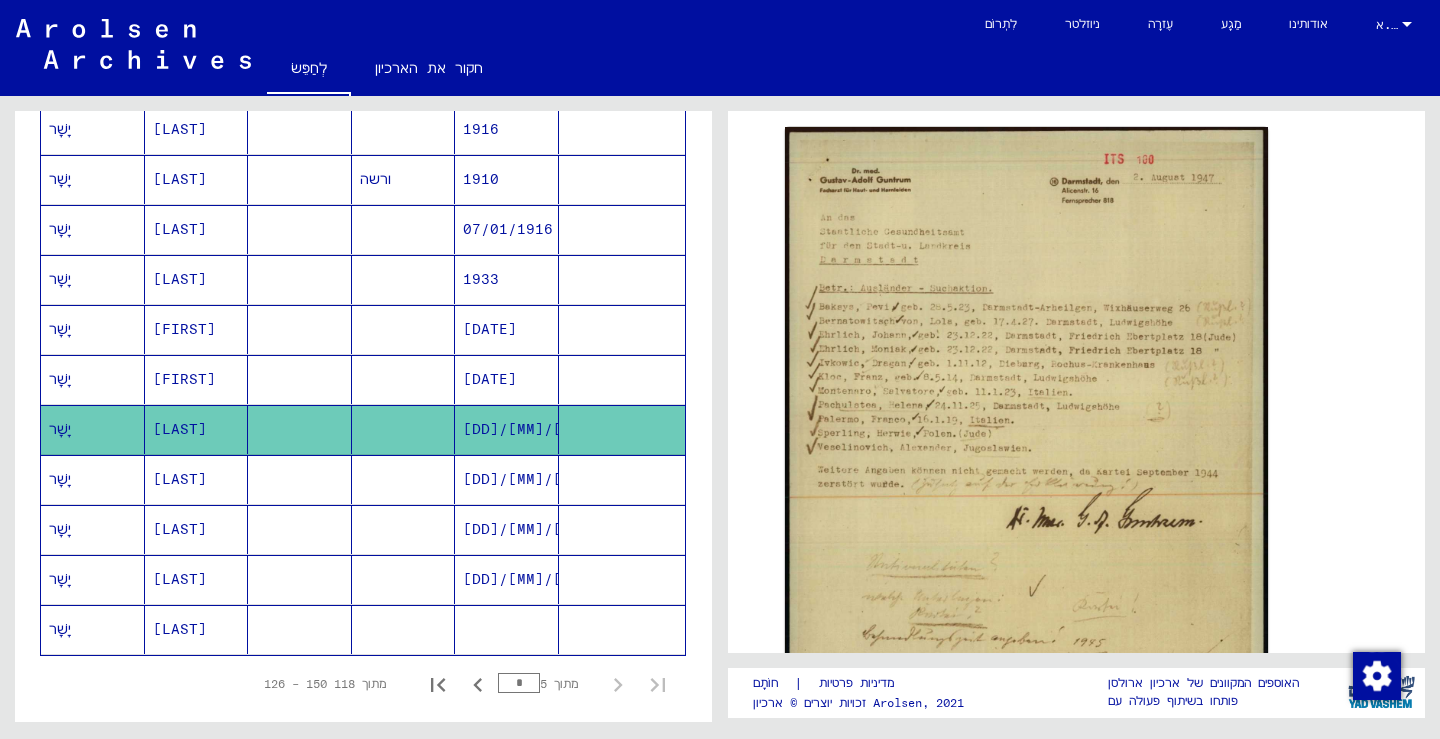 click on "[LAST]" at bounding box center [180, 529] 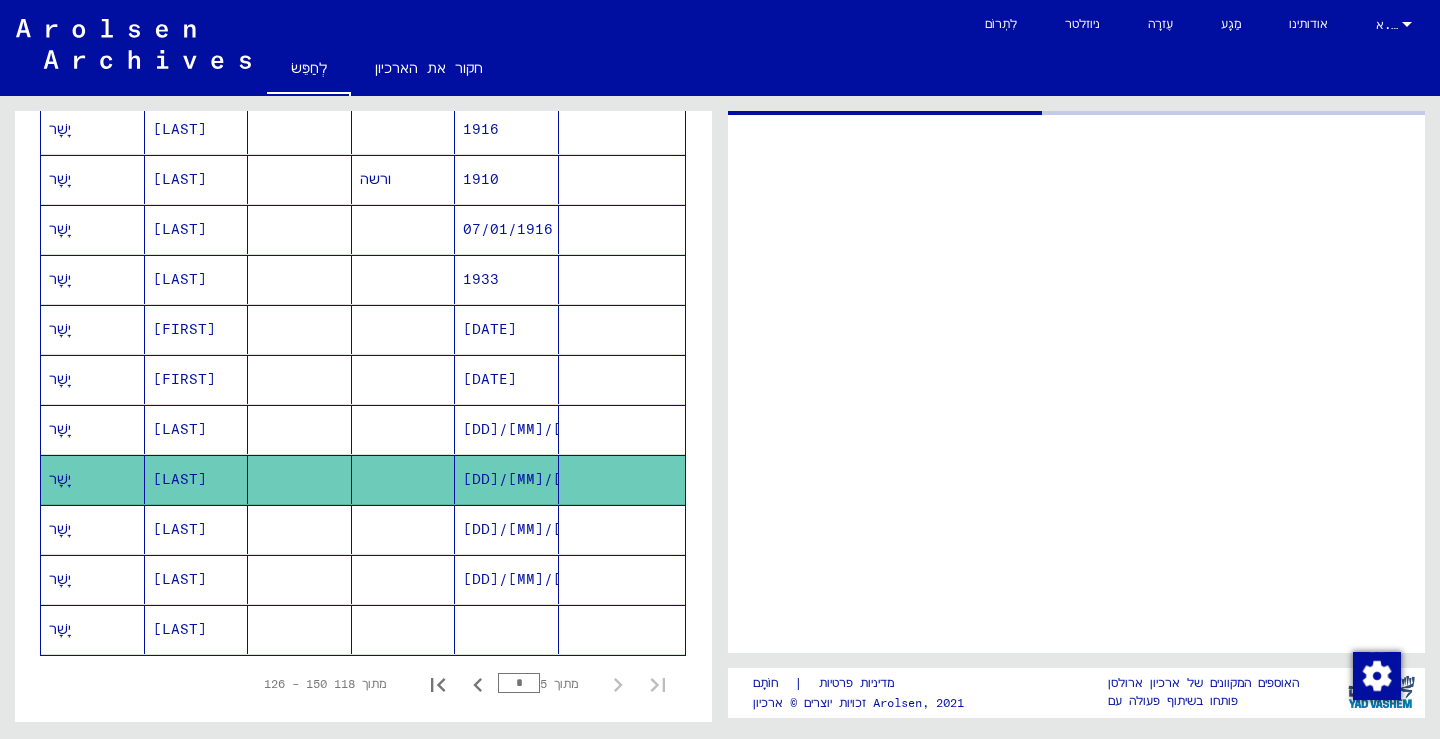 scroll, scrollTop: 0, scrollLeft: 0, axis: both 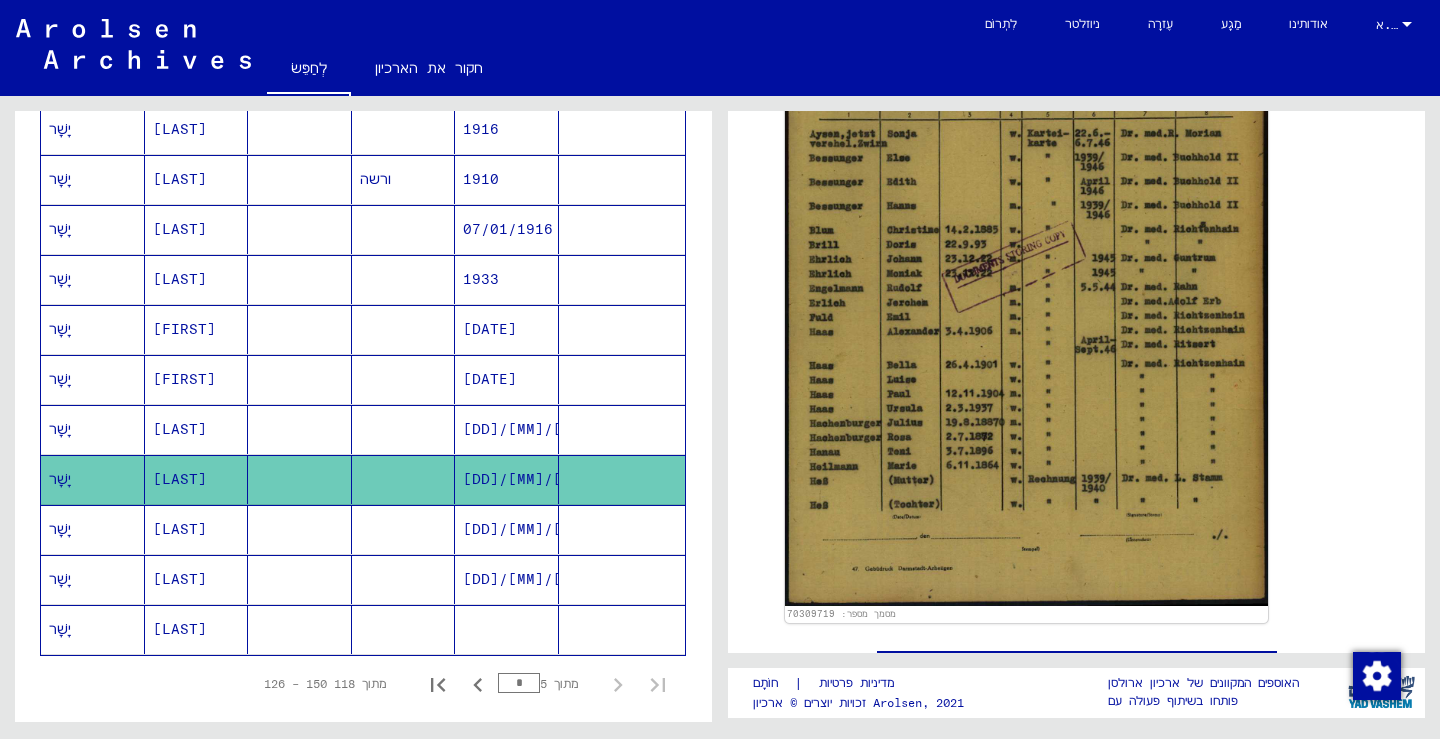click on "[LAST]" 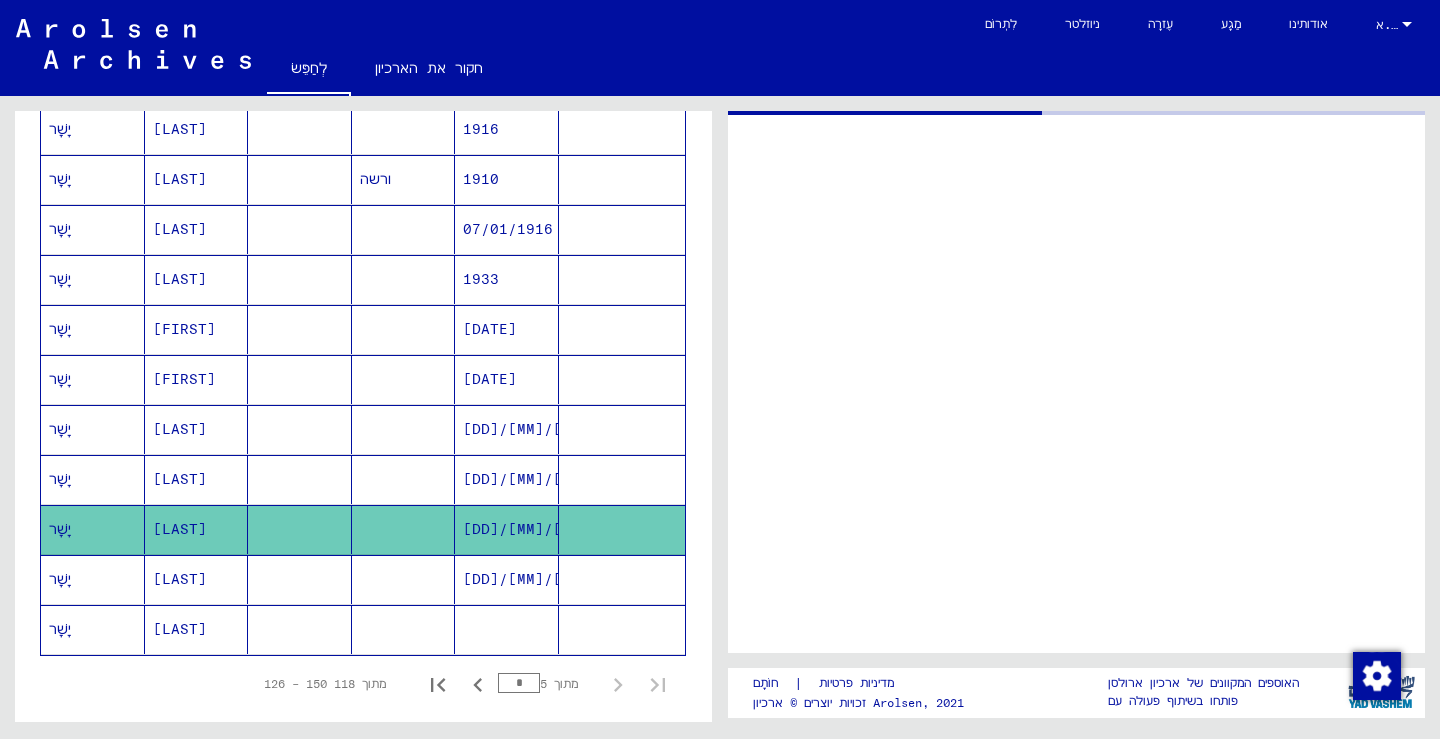 scroll, scrollTop: 0, scrollLeft: 0, axis: both 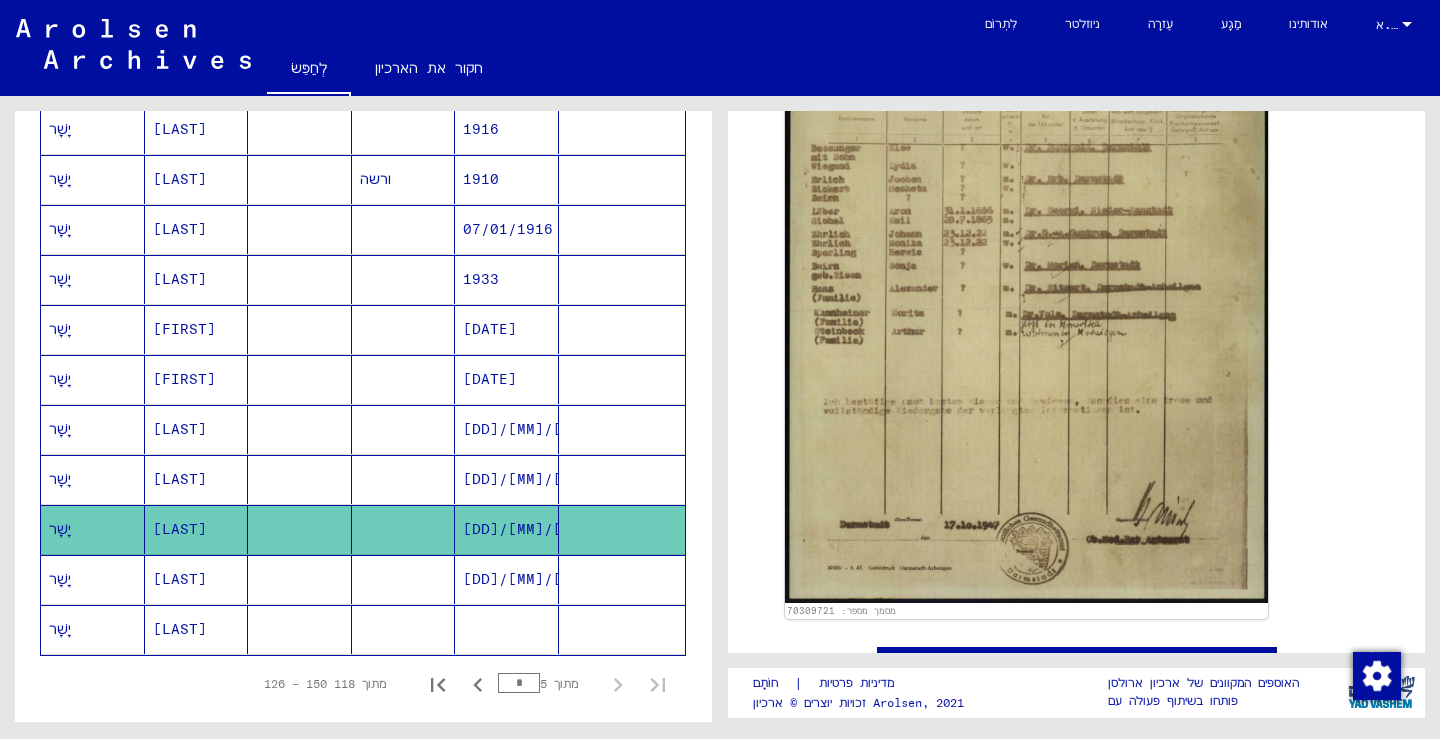 click on "[LAST]" at bounding box center [180, 629] 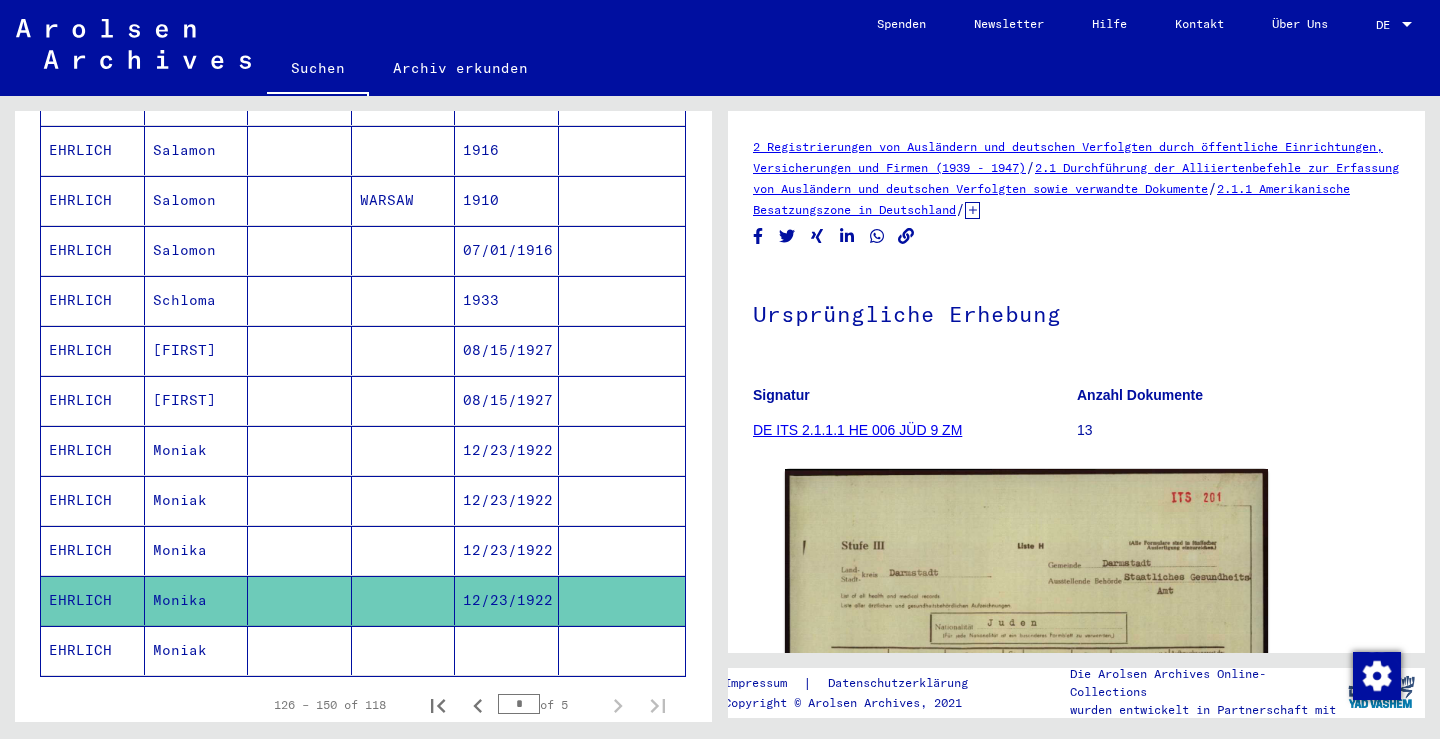 scroll, scrollTop: 0, scrollLeft: 0, axis: both 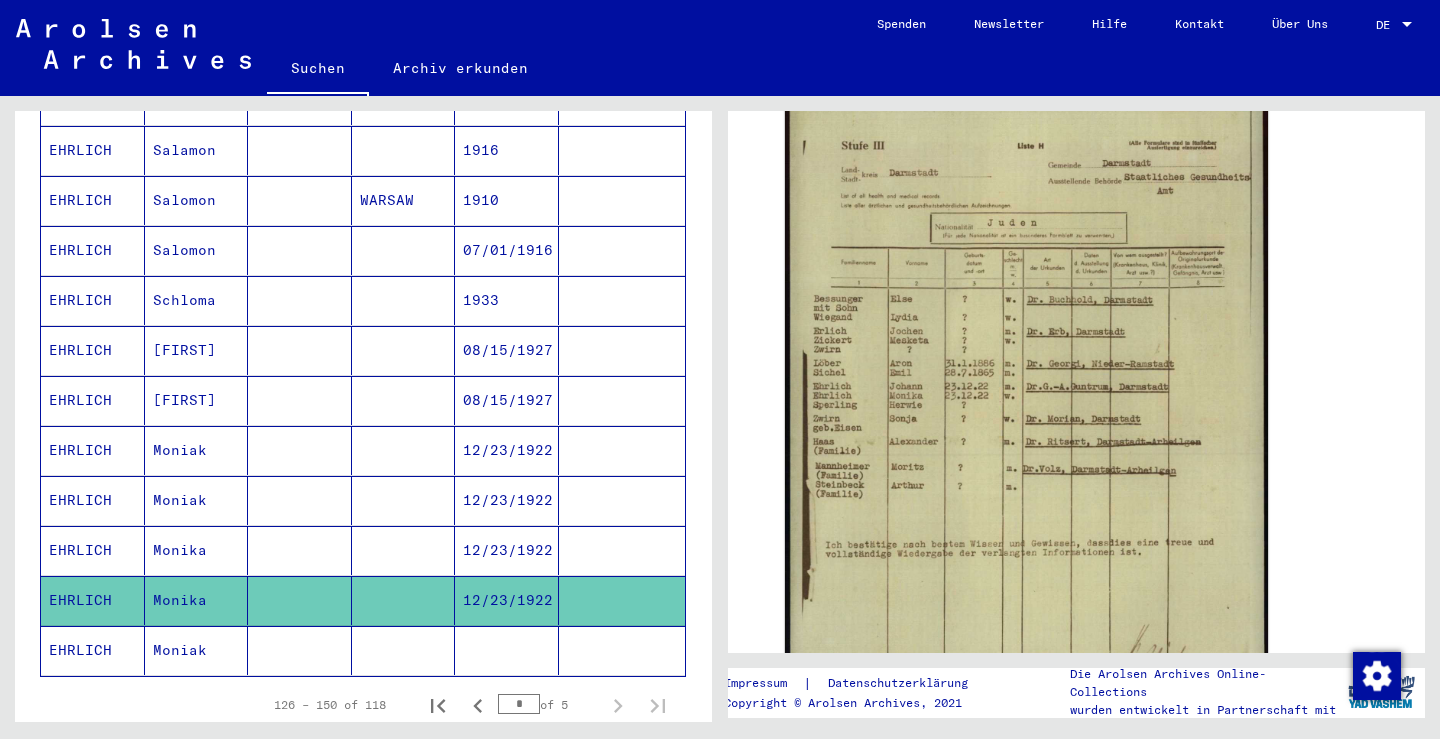 click on "Moniak" 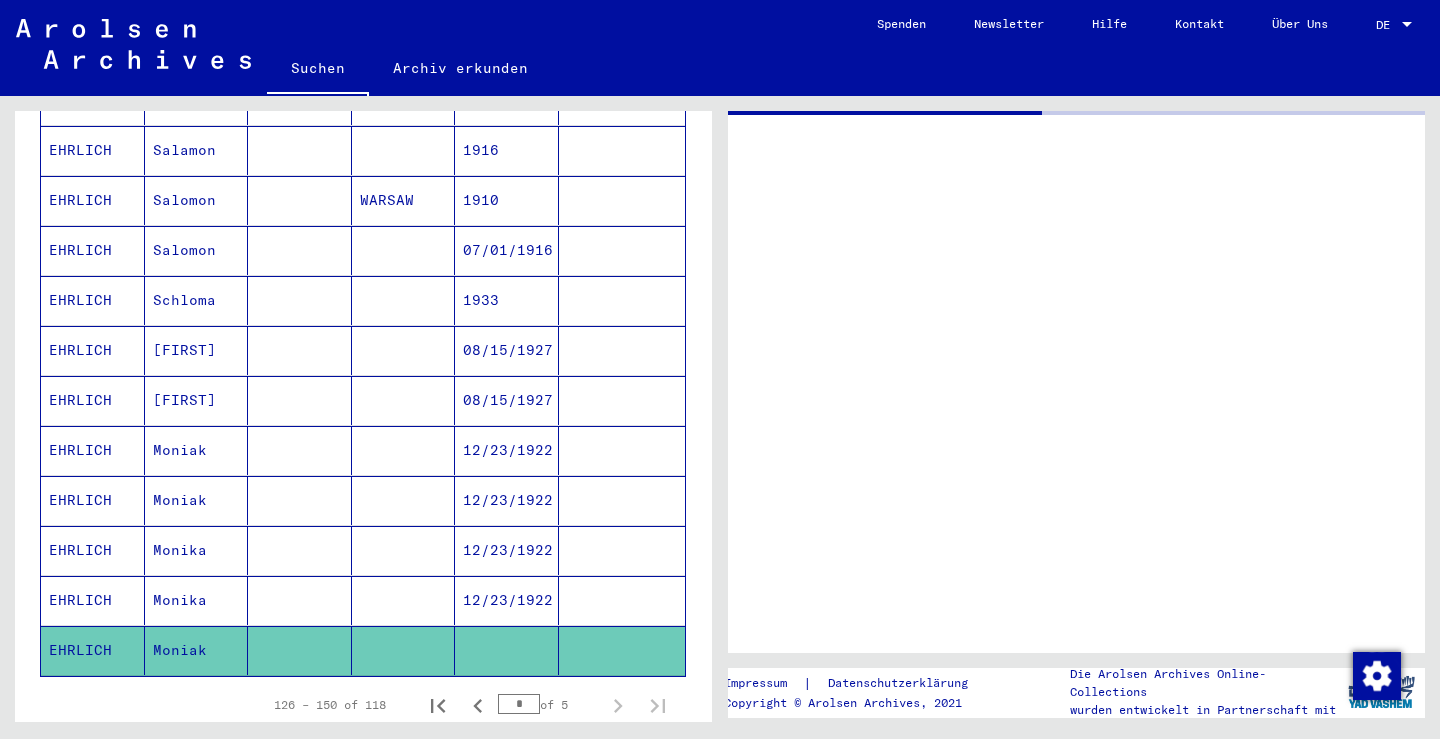 scroll, scrollTop: 0, scrollLeft: 0, axis: both 